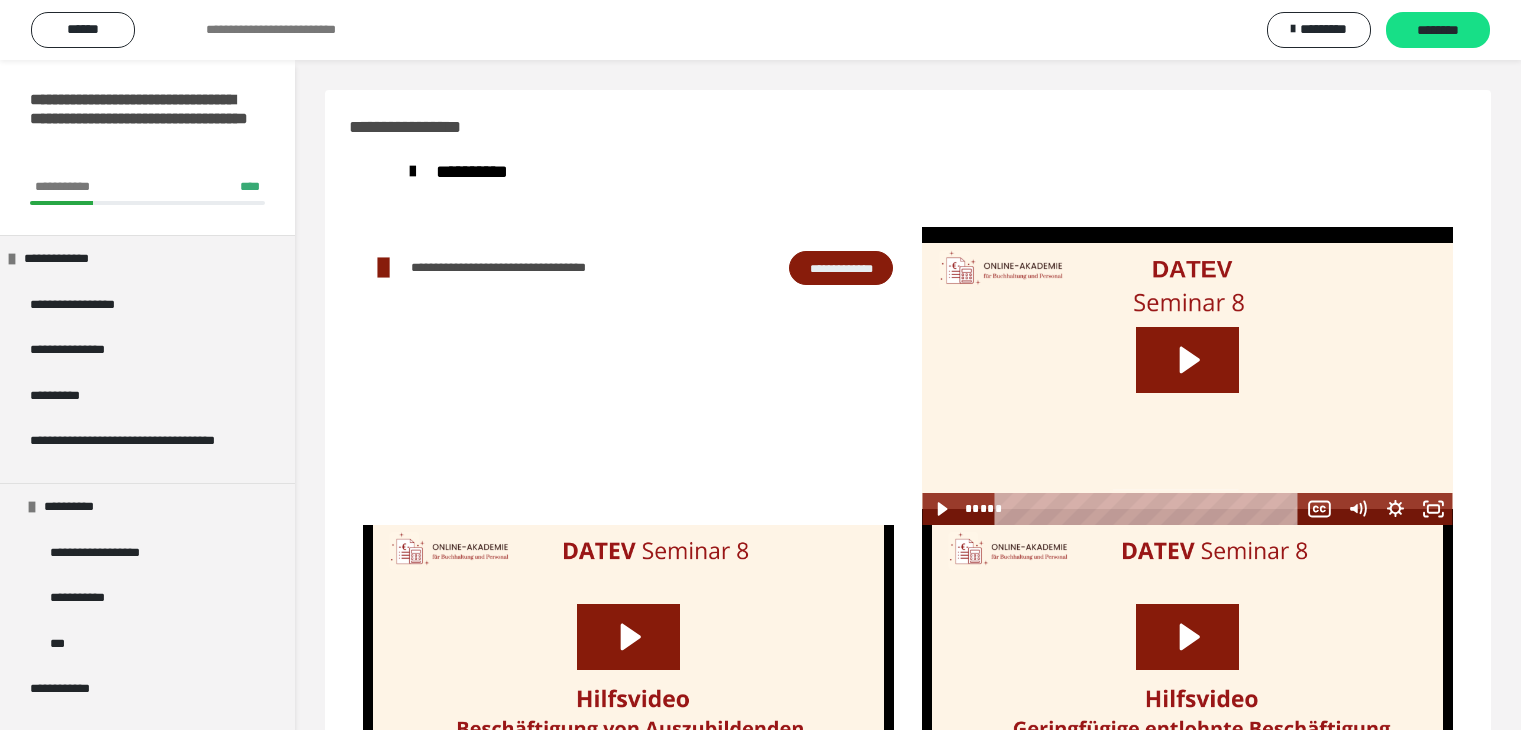 scroll, scrollTop: 104, scrollLeft: 0, axis: vertical 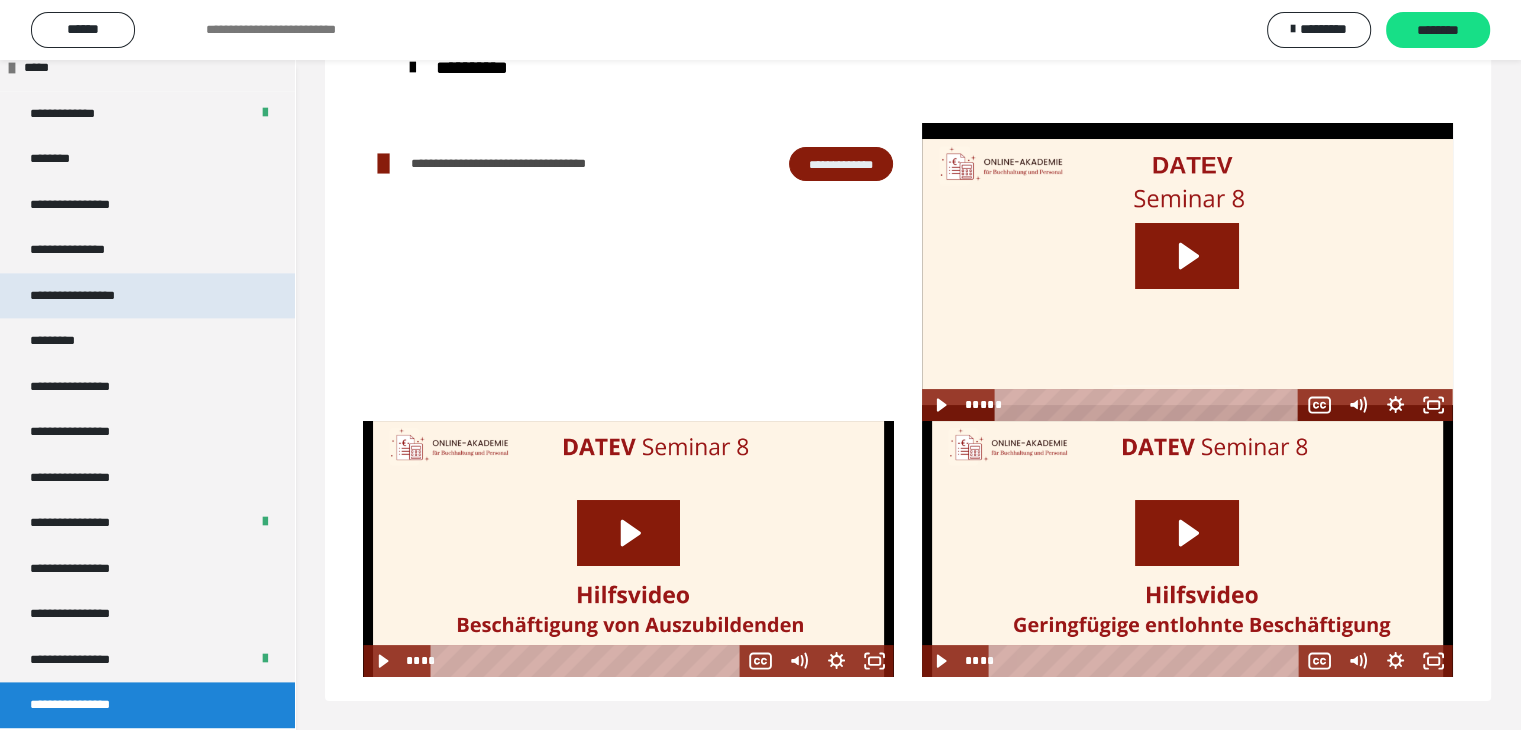 click on "**********" at bounding box center [93, 296] 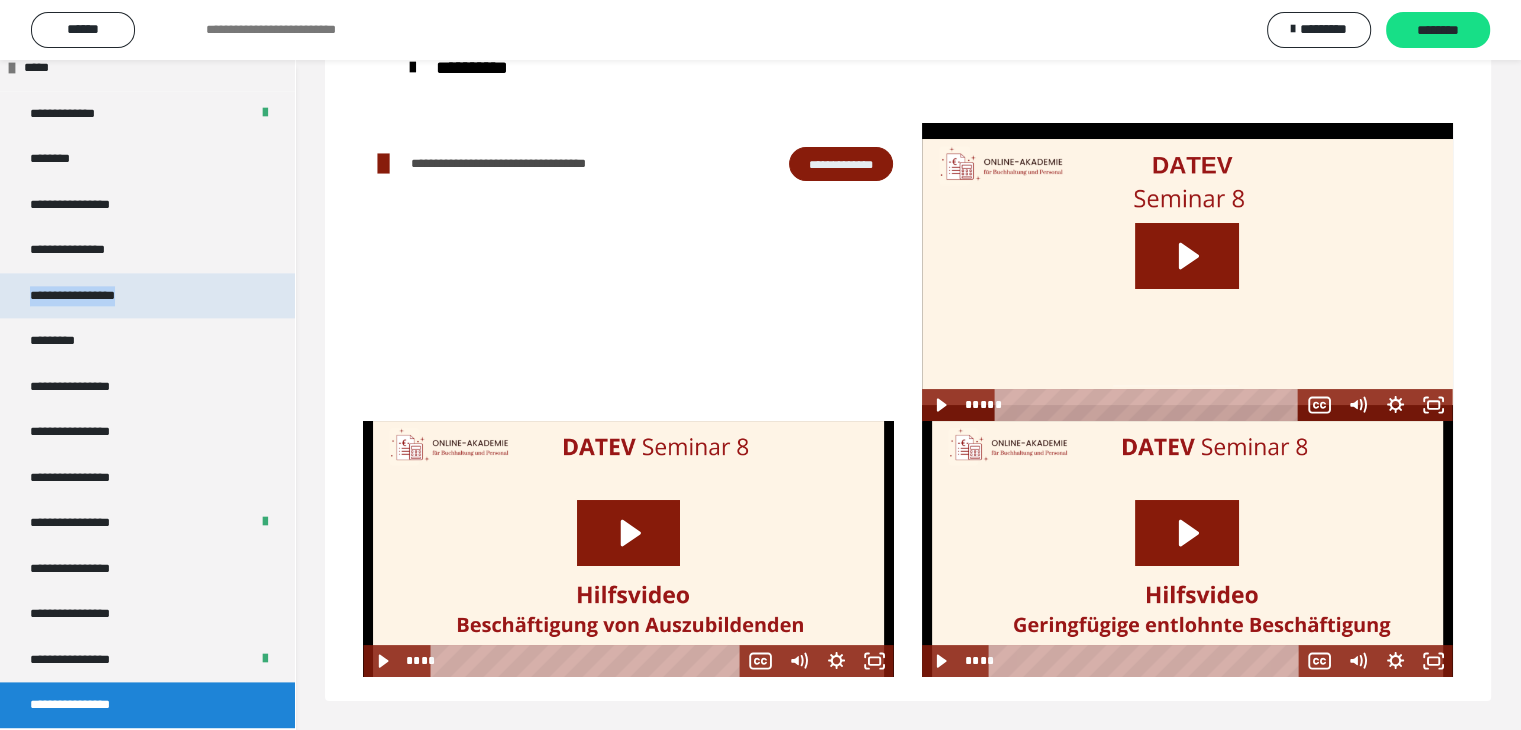 click on "**********" at bounding box center [93, 296] 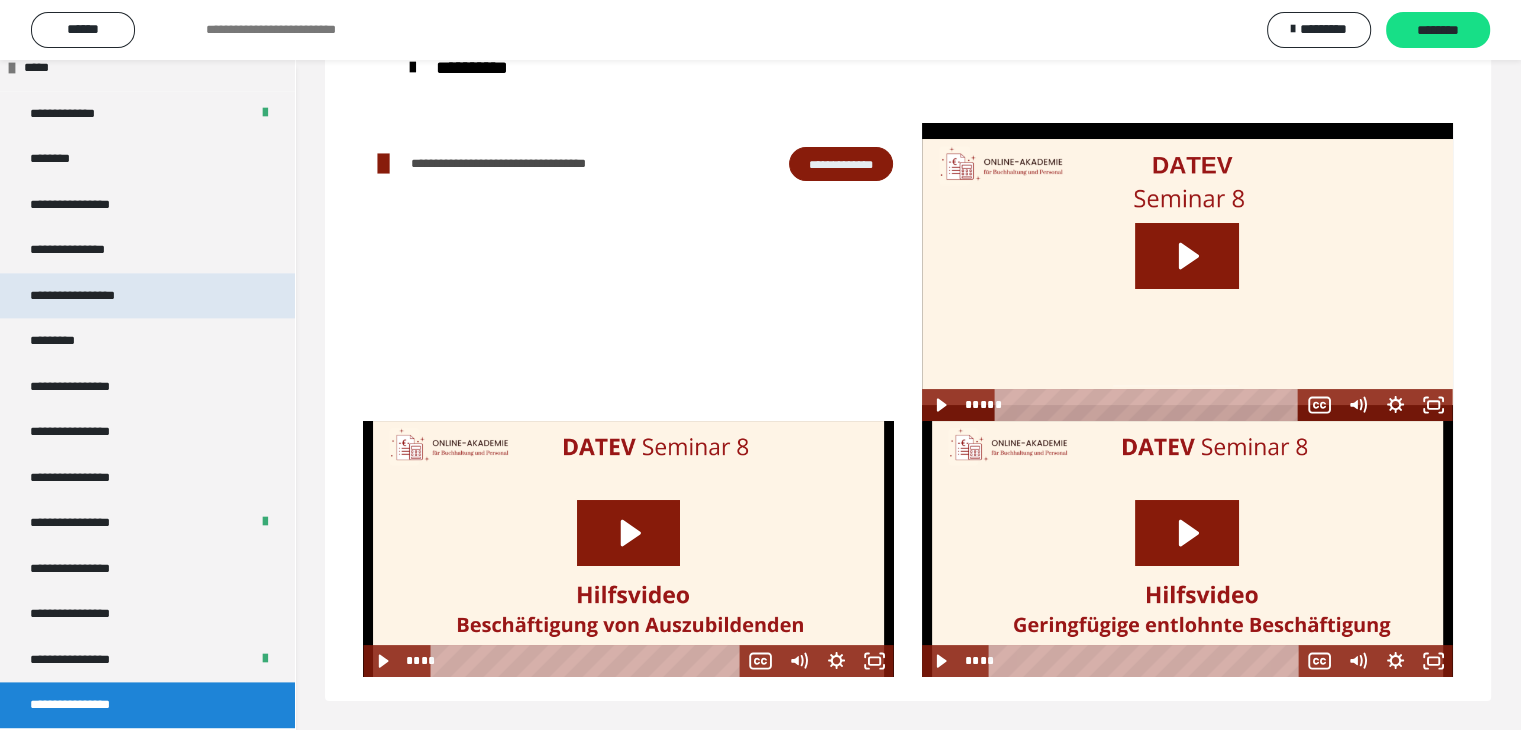 click on "**********" at bounding box center [147, 296] 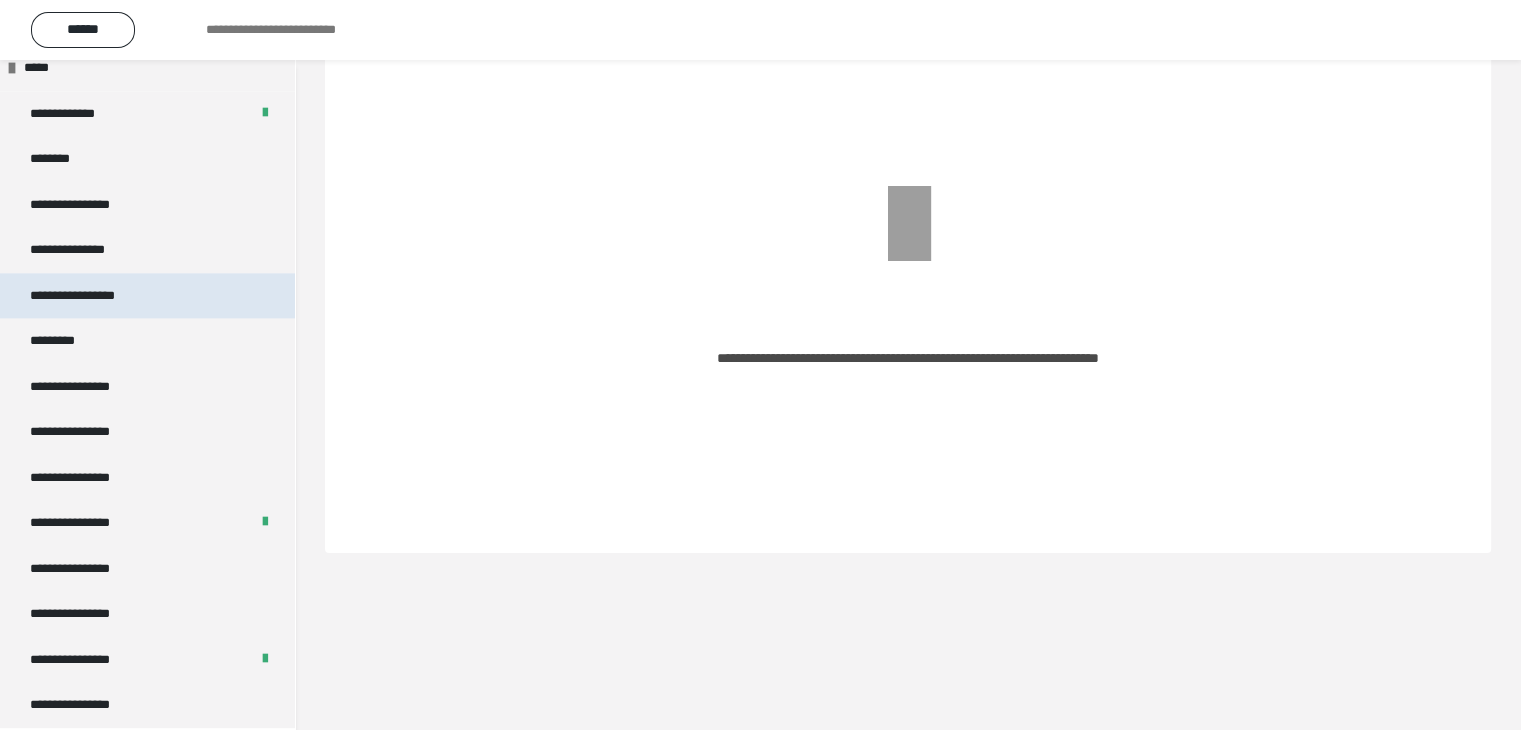 click on "**********" at bounding box center (93, 296) 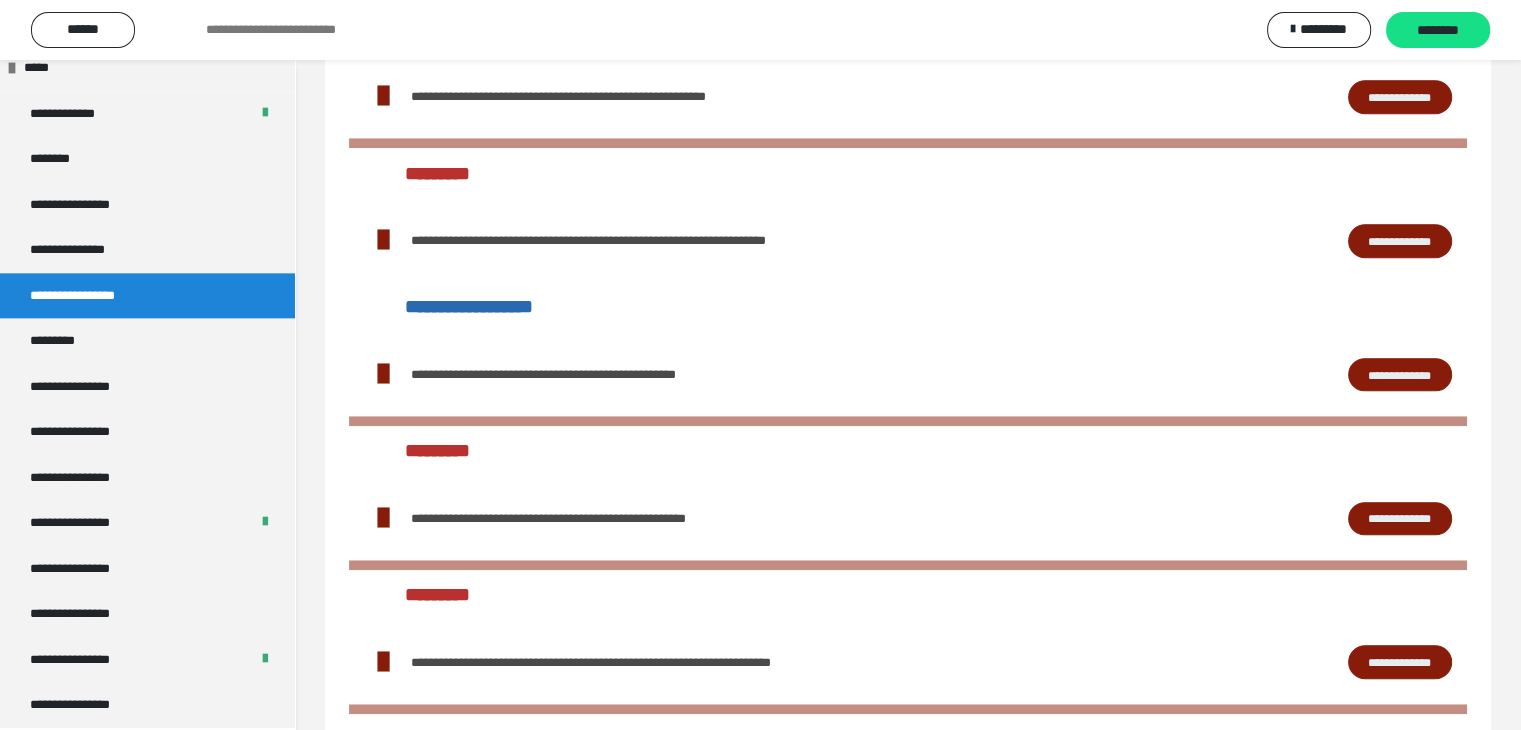 scroll, scrollTop: 1604, scrollLeft: 0, axis: vertical 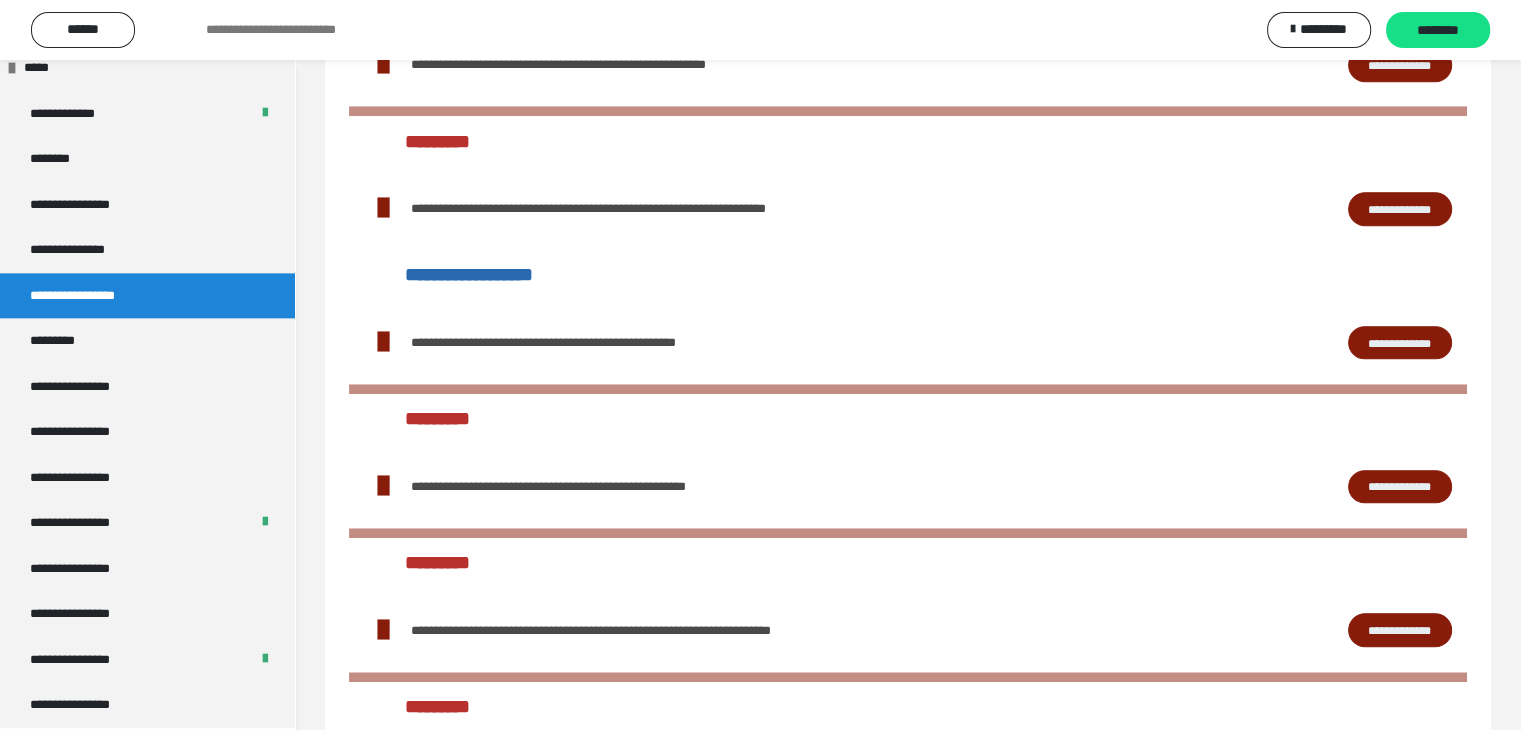 click on "**********" at bounding box center (1400, 487) 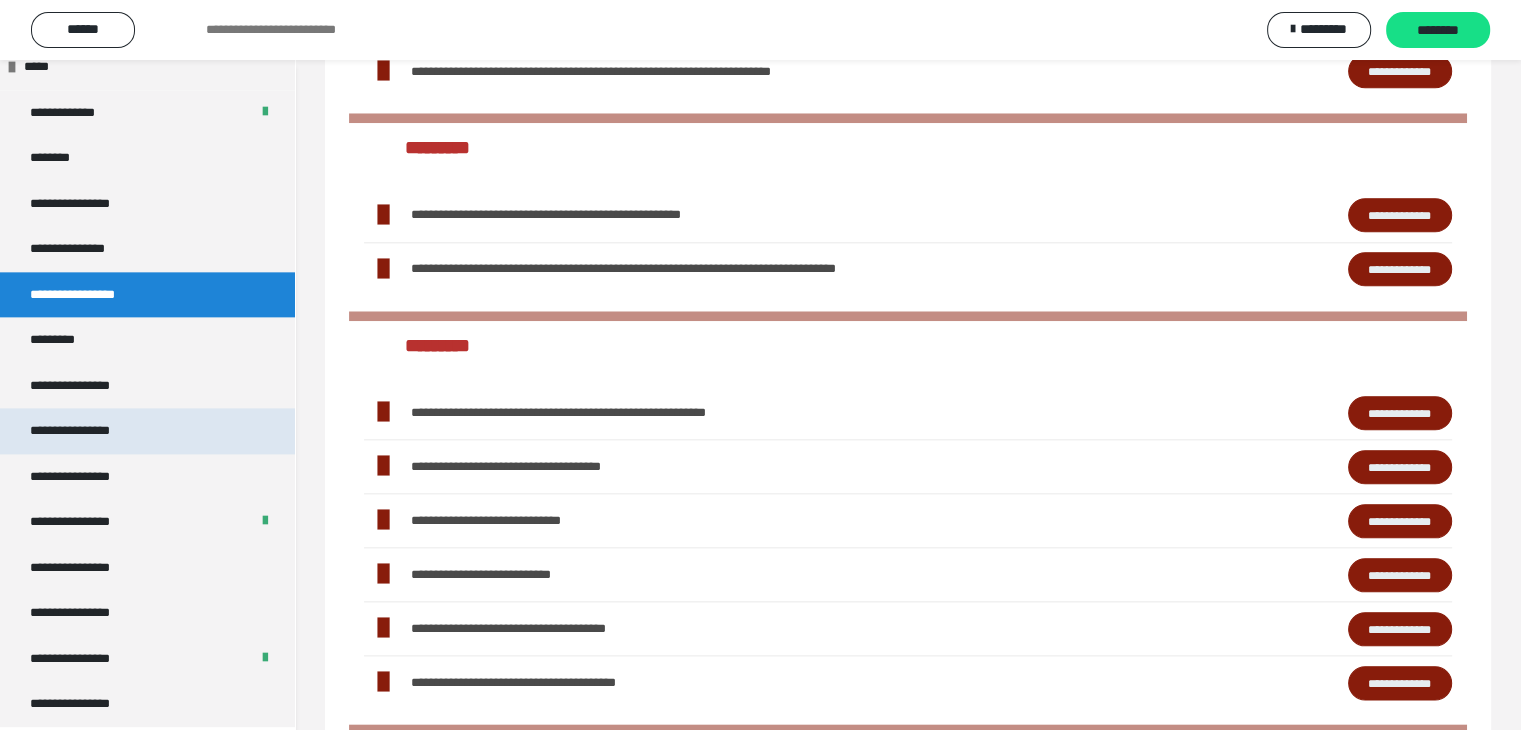 scroll, scrollTop: 2218, scrollLeft: 0, axis: vertical 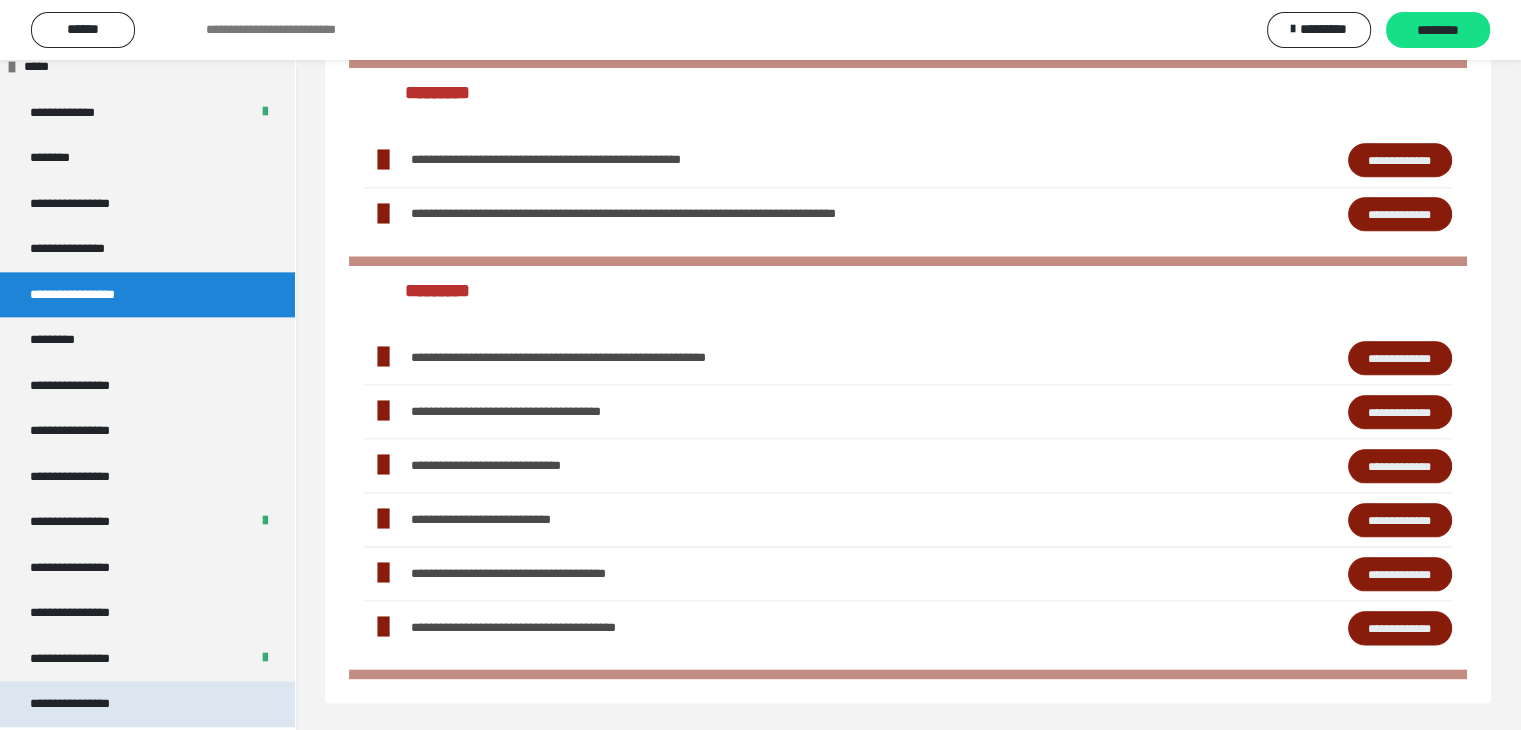 click on "**********" at bounding box center [87, 704] 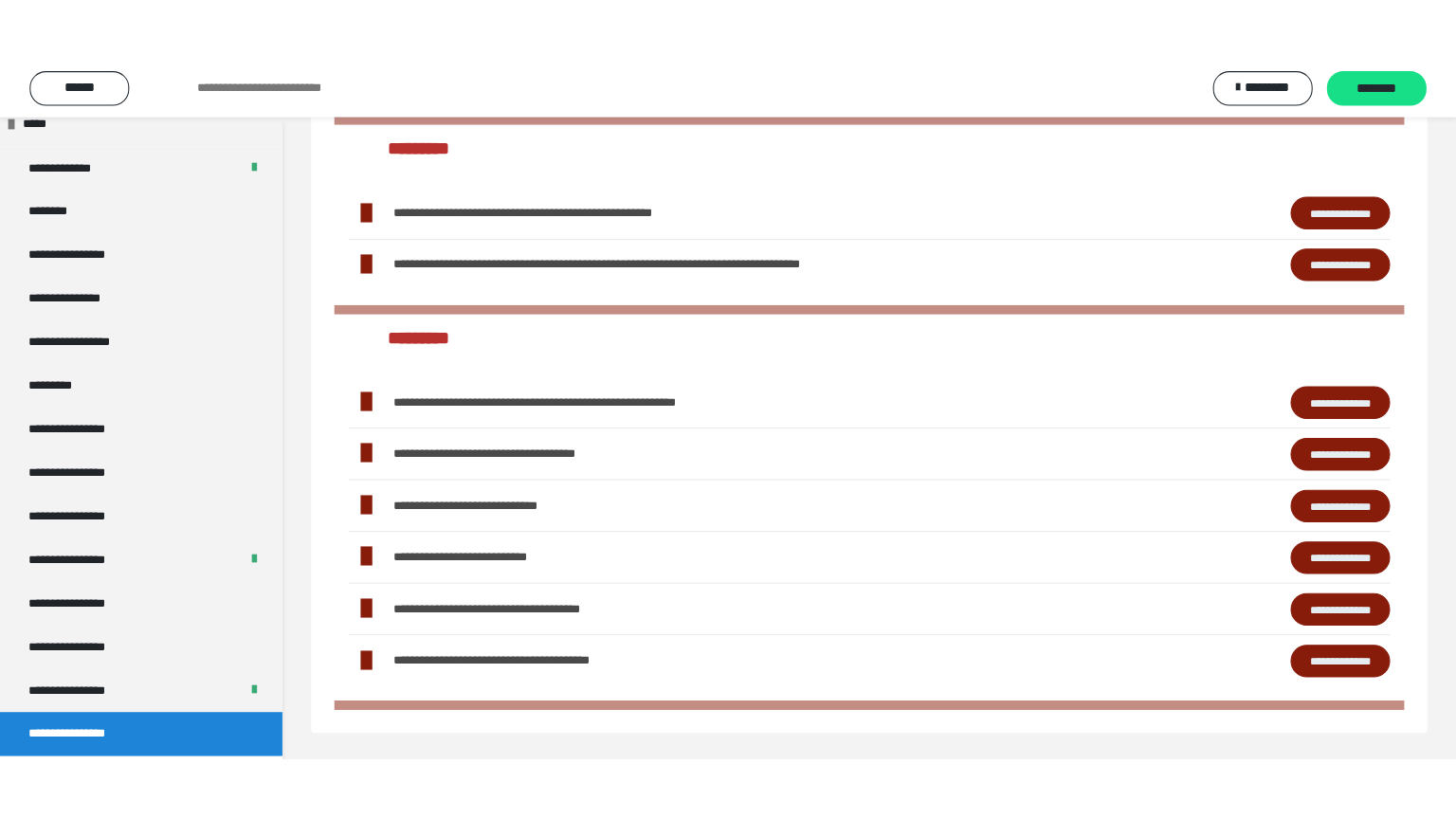 scroll, scrollTop: 57, scrollLeft: 0, axis: vertical 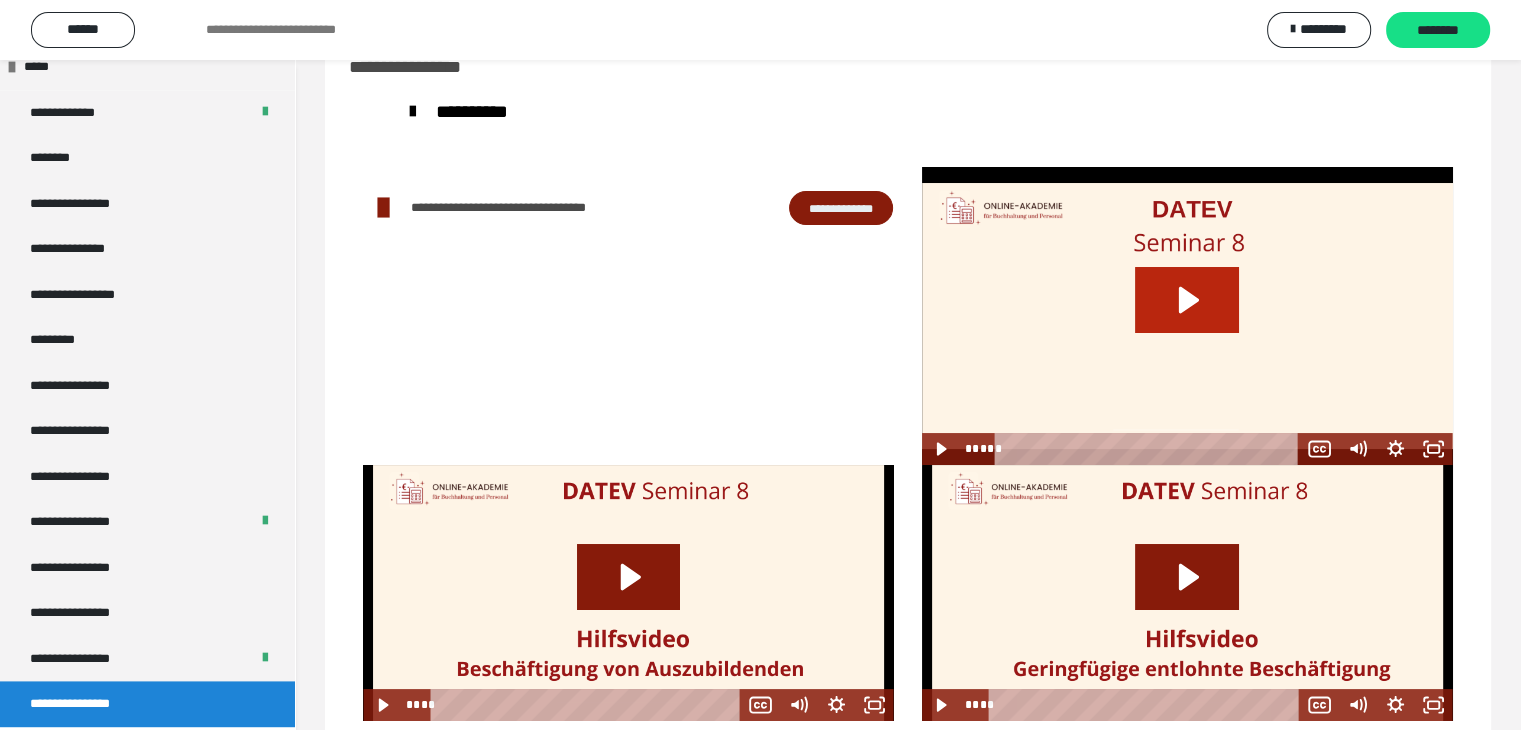 click 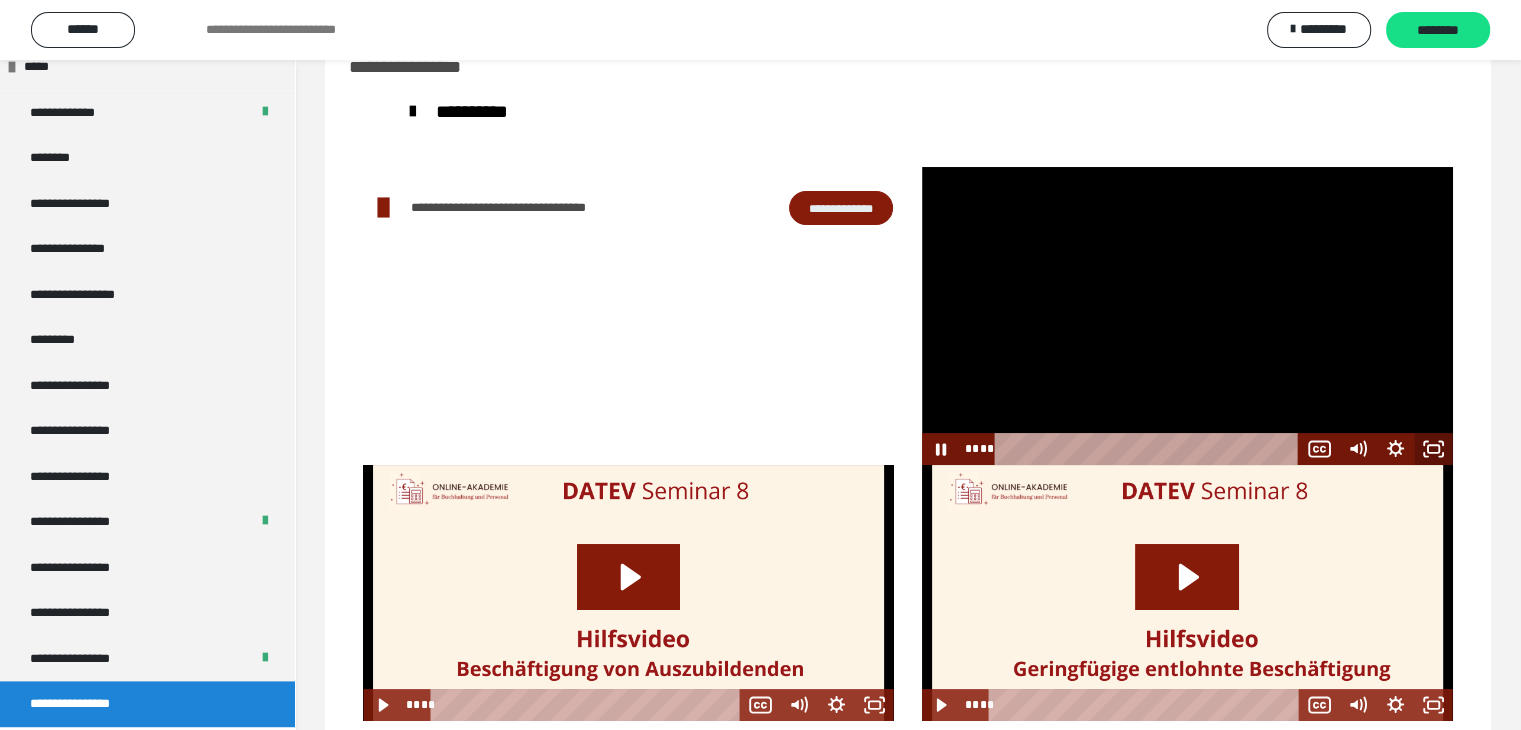 click 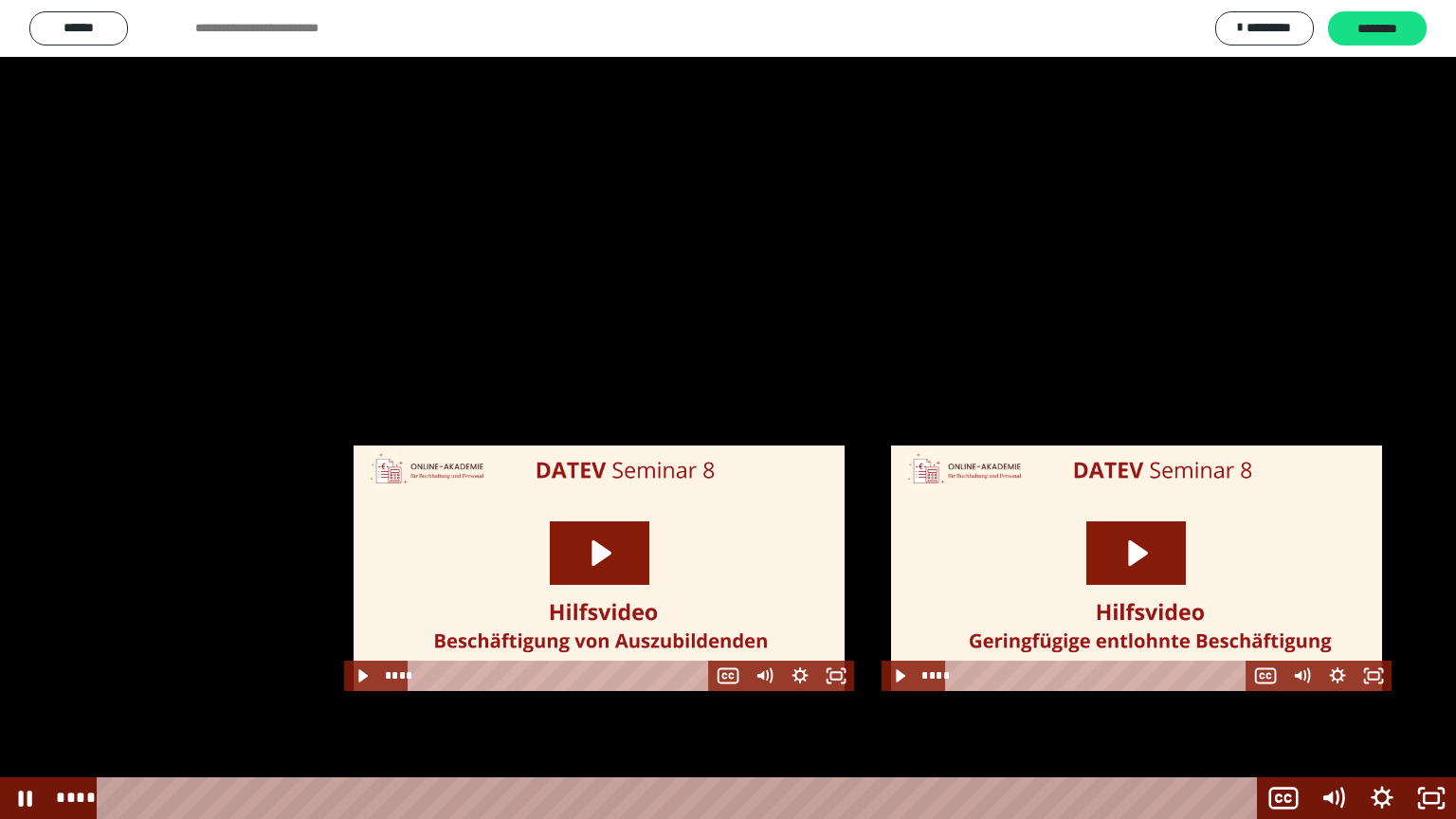 type 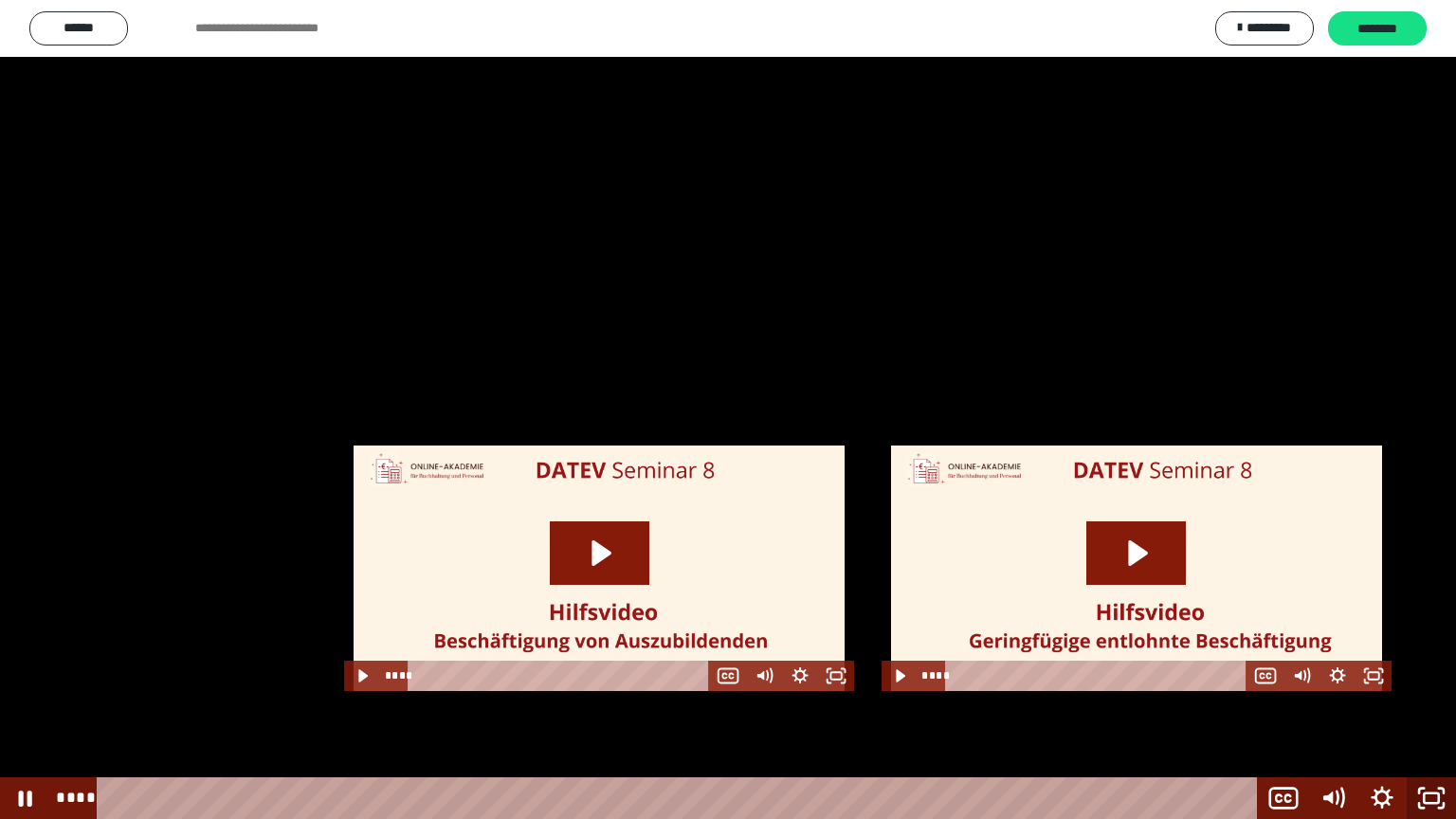 click 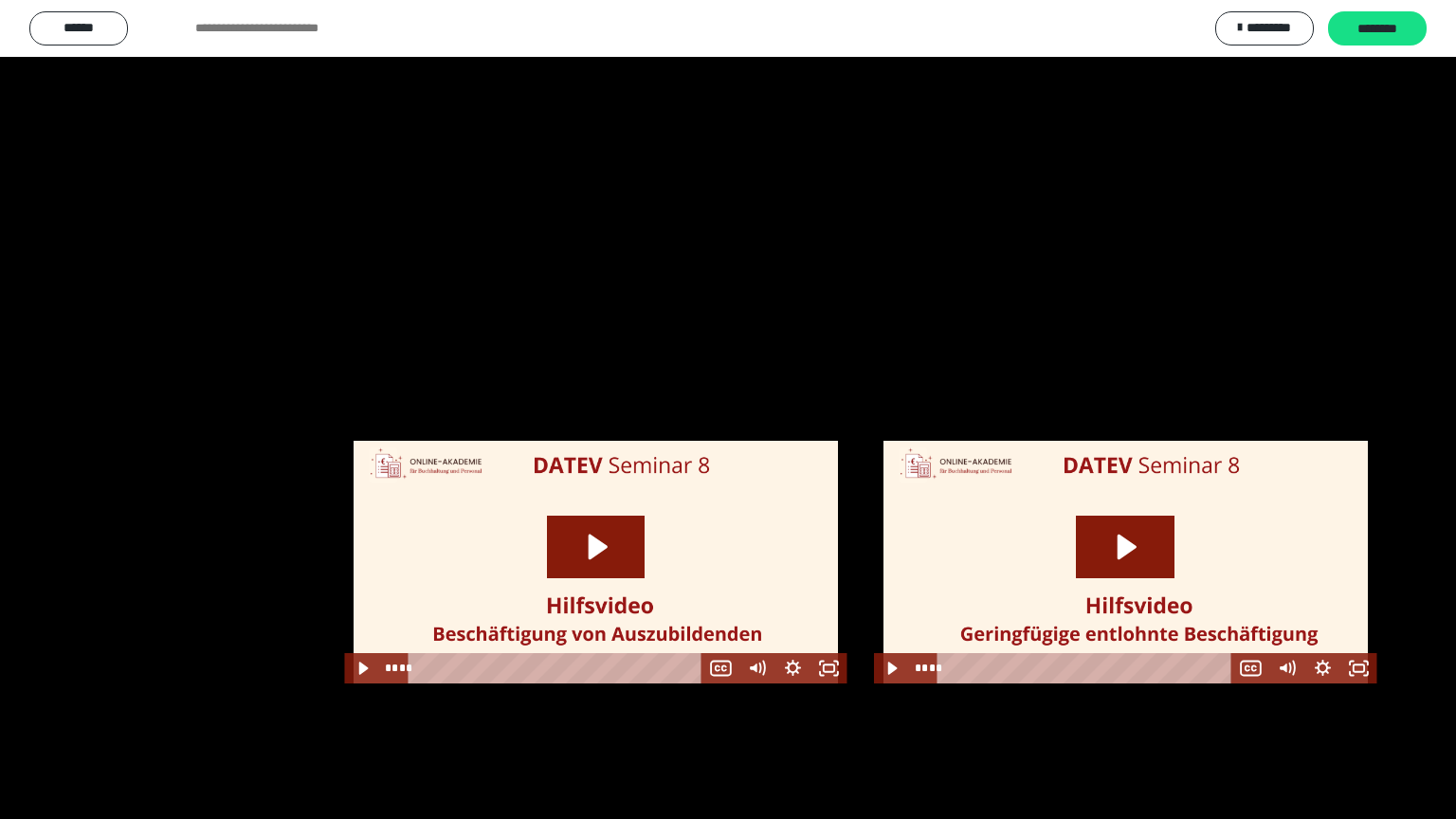 scroll, scrollTop: 2373, scrollLeft: 0, axis: vertical 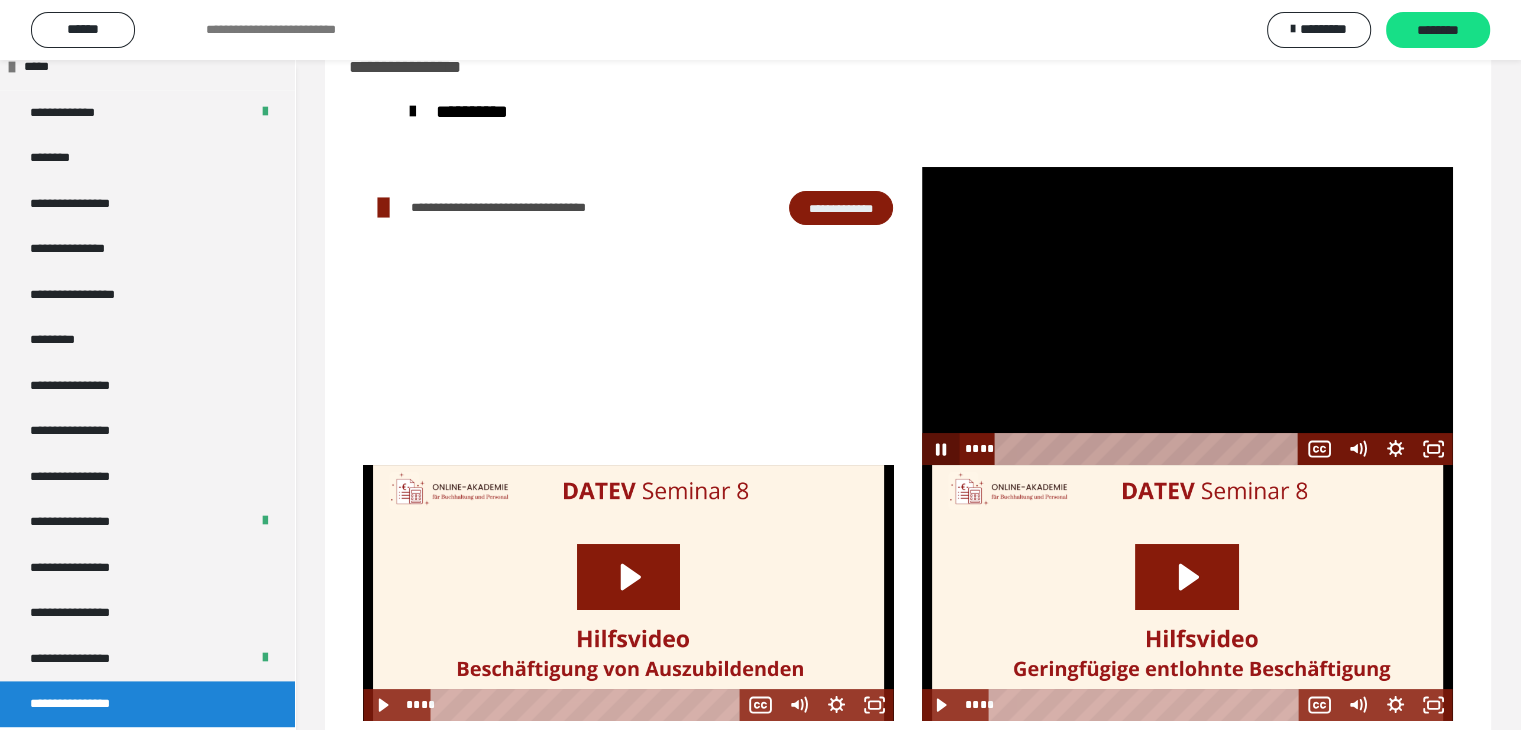 click 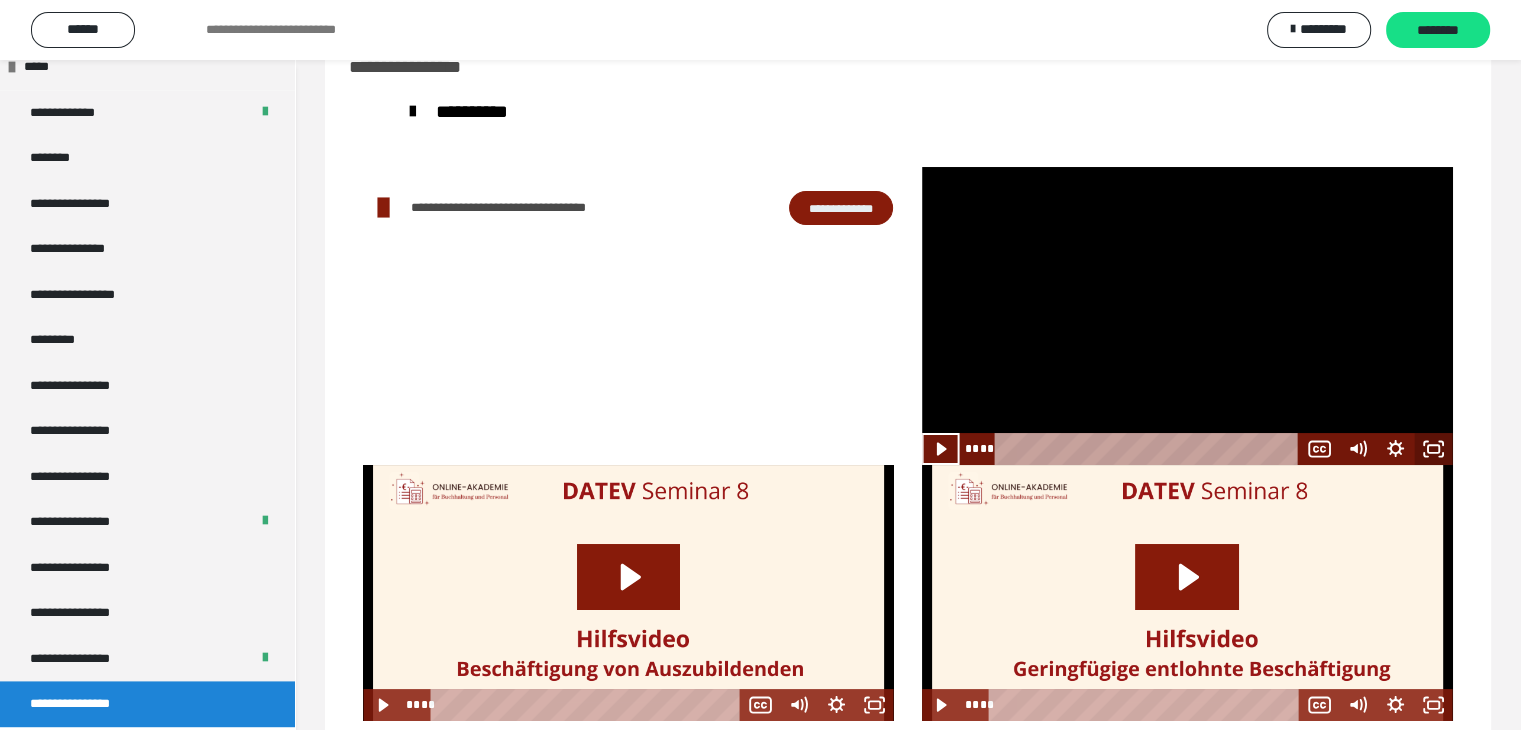 click 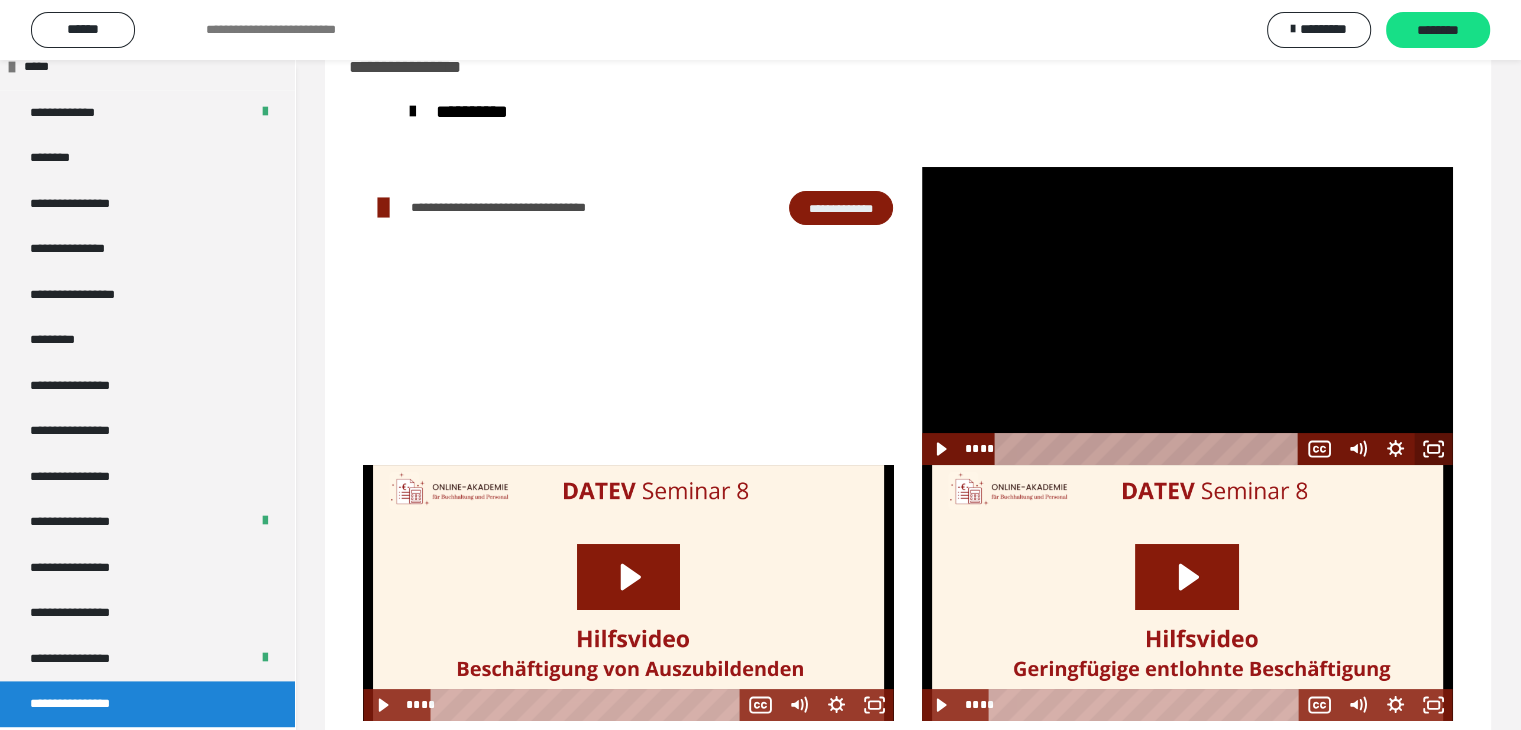 scroll, scrollTop: 2368, scrollLeft: 0, axis: vertical 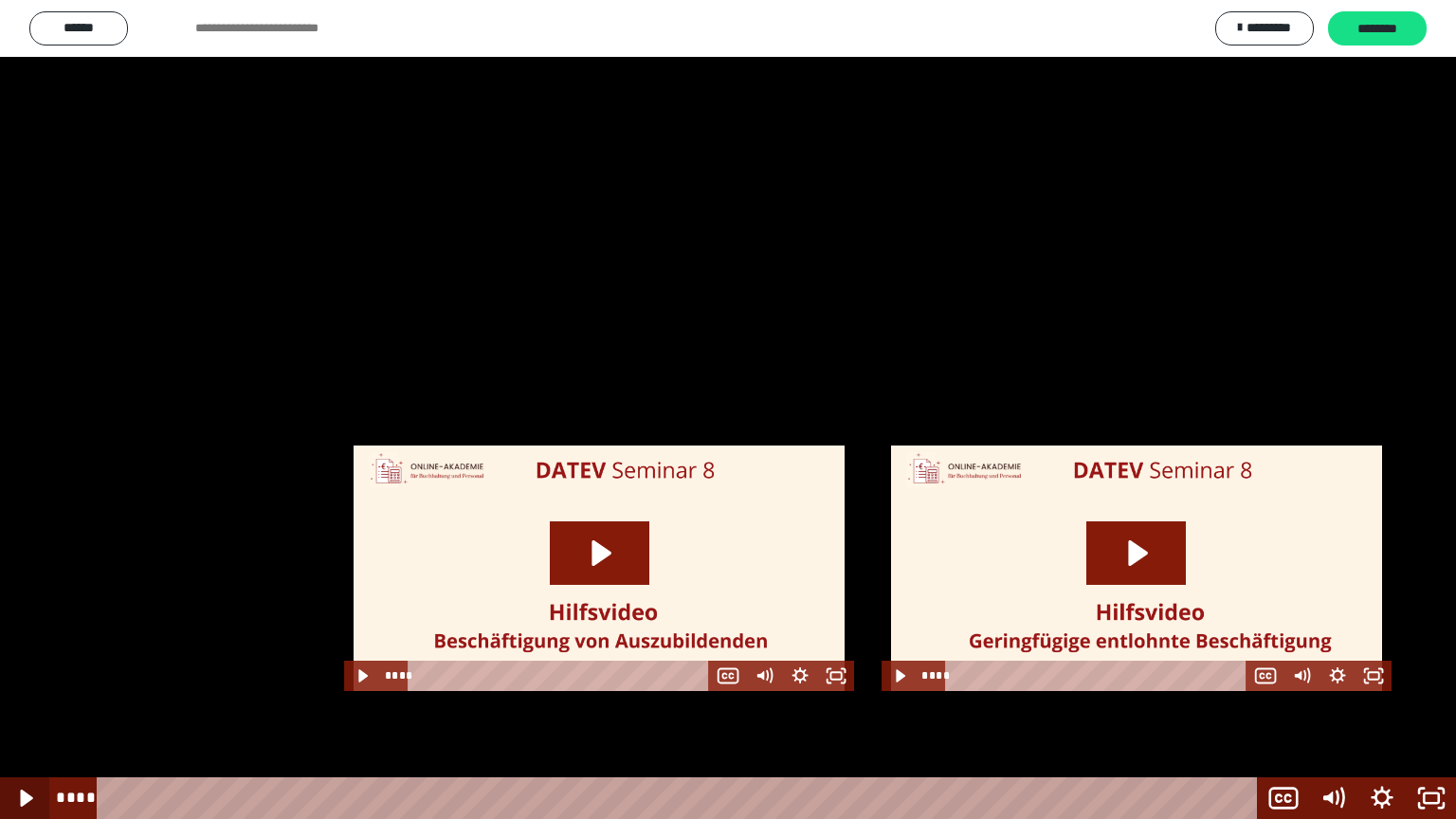 click 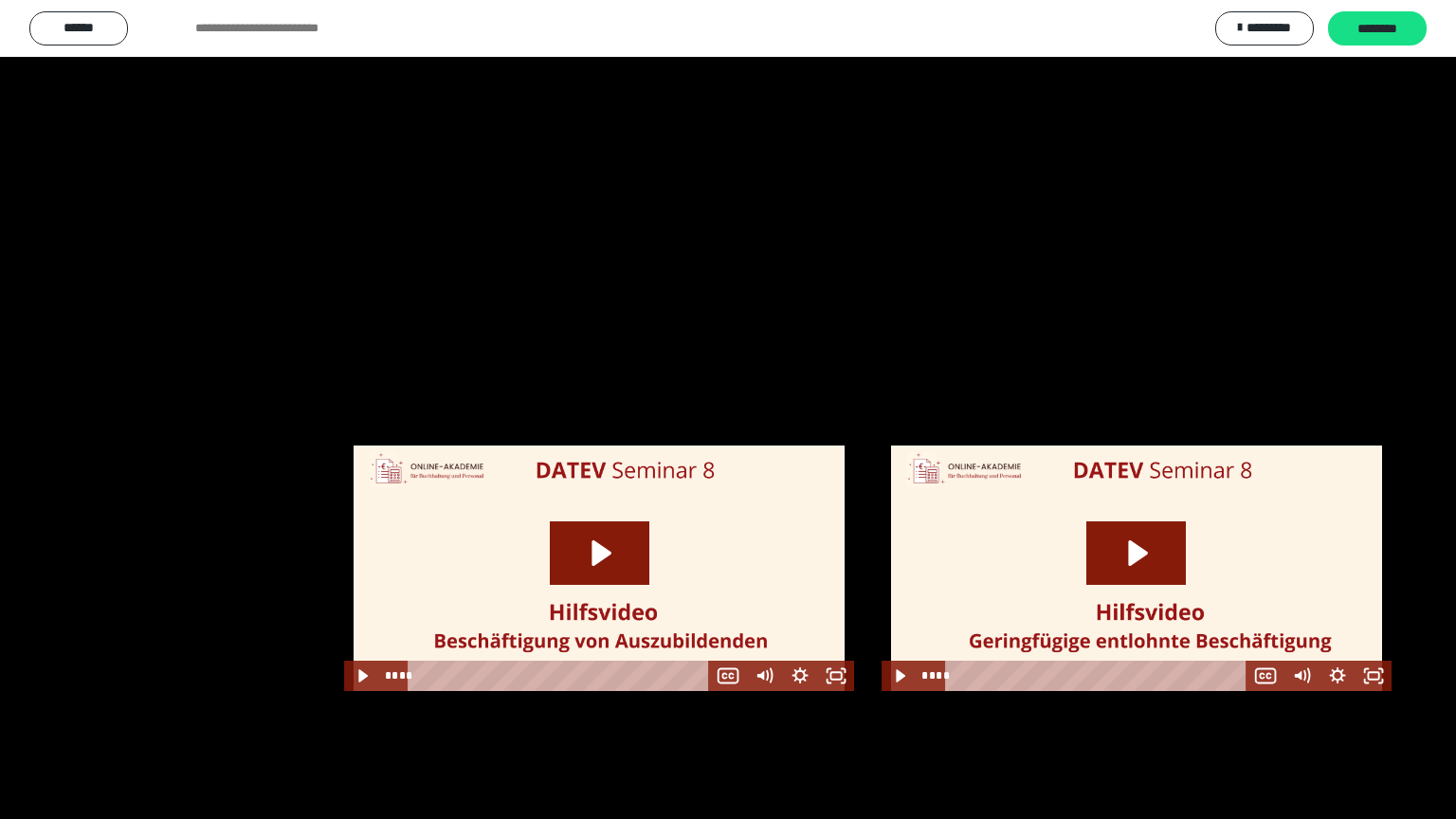 click at bounding box center [728, 410] 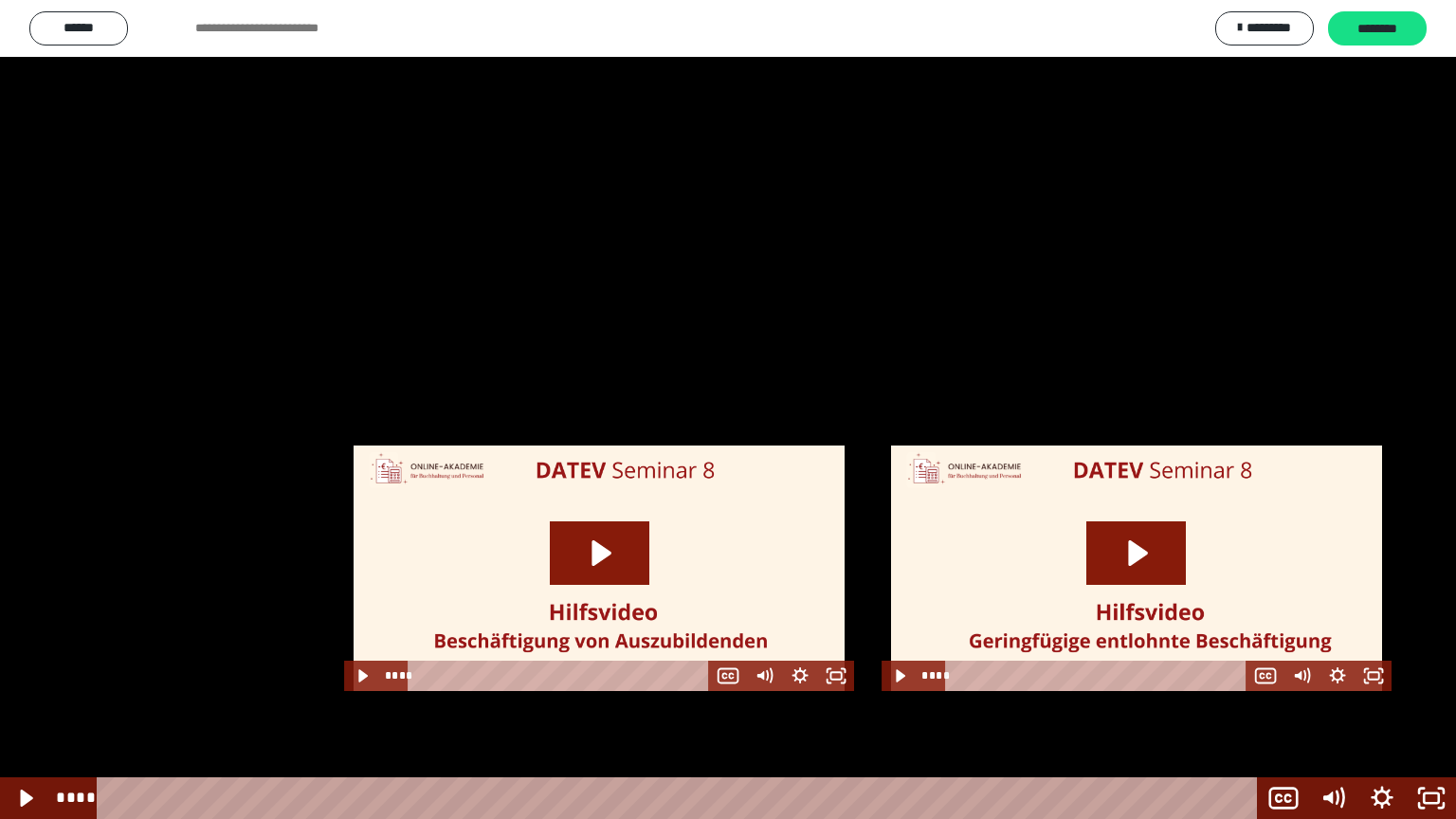 click at bounding box center [728, 410] 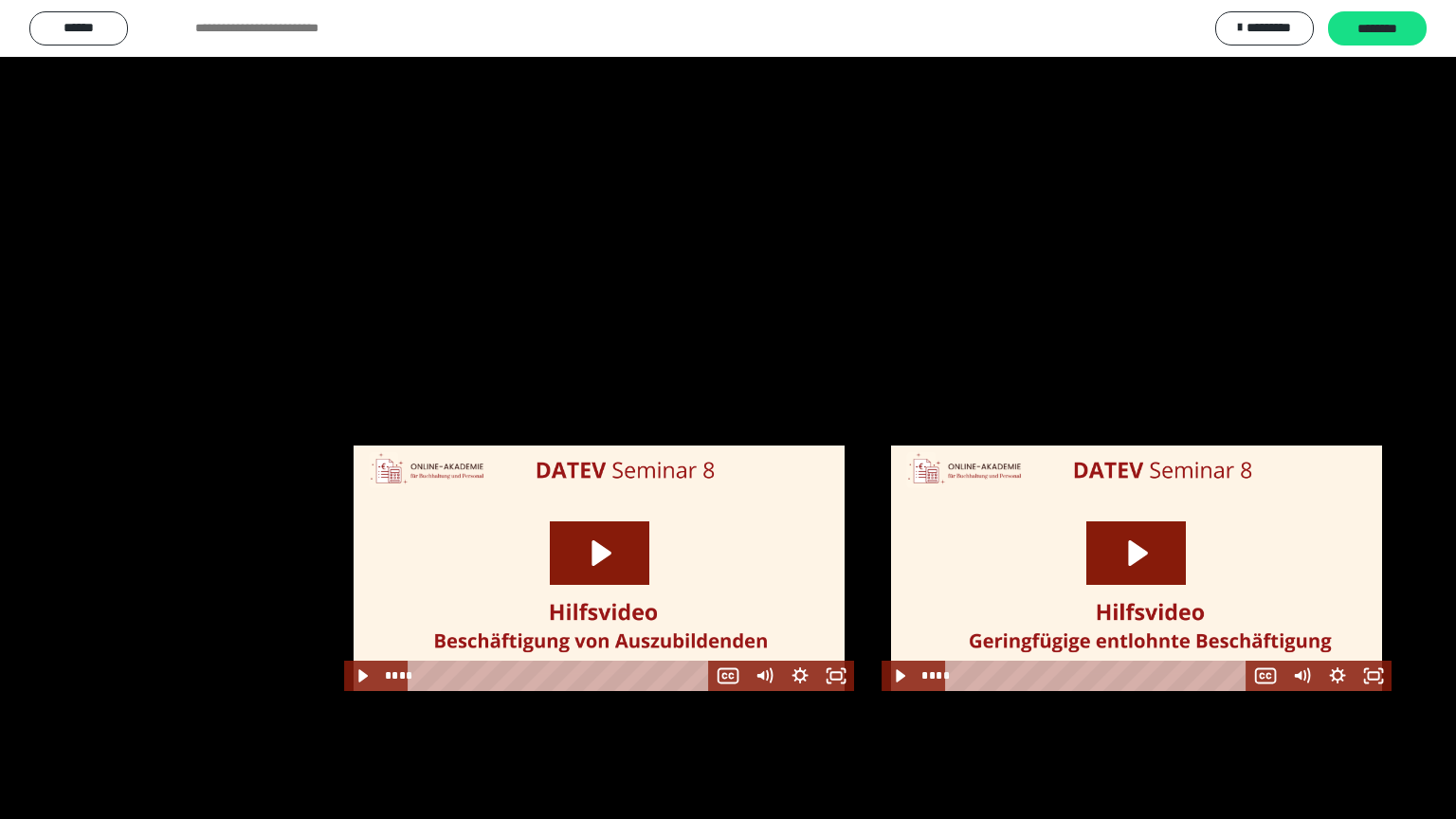 click at bounding box center (728, 410) 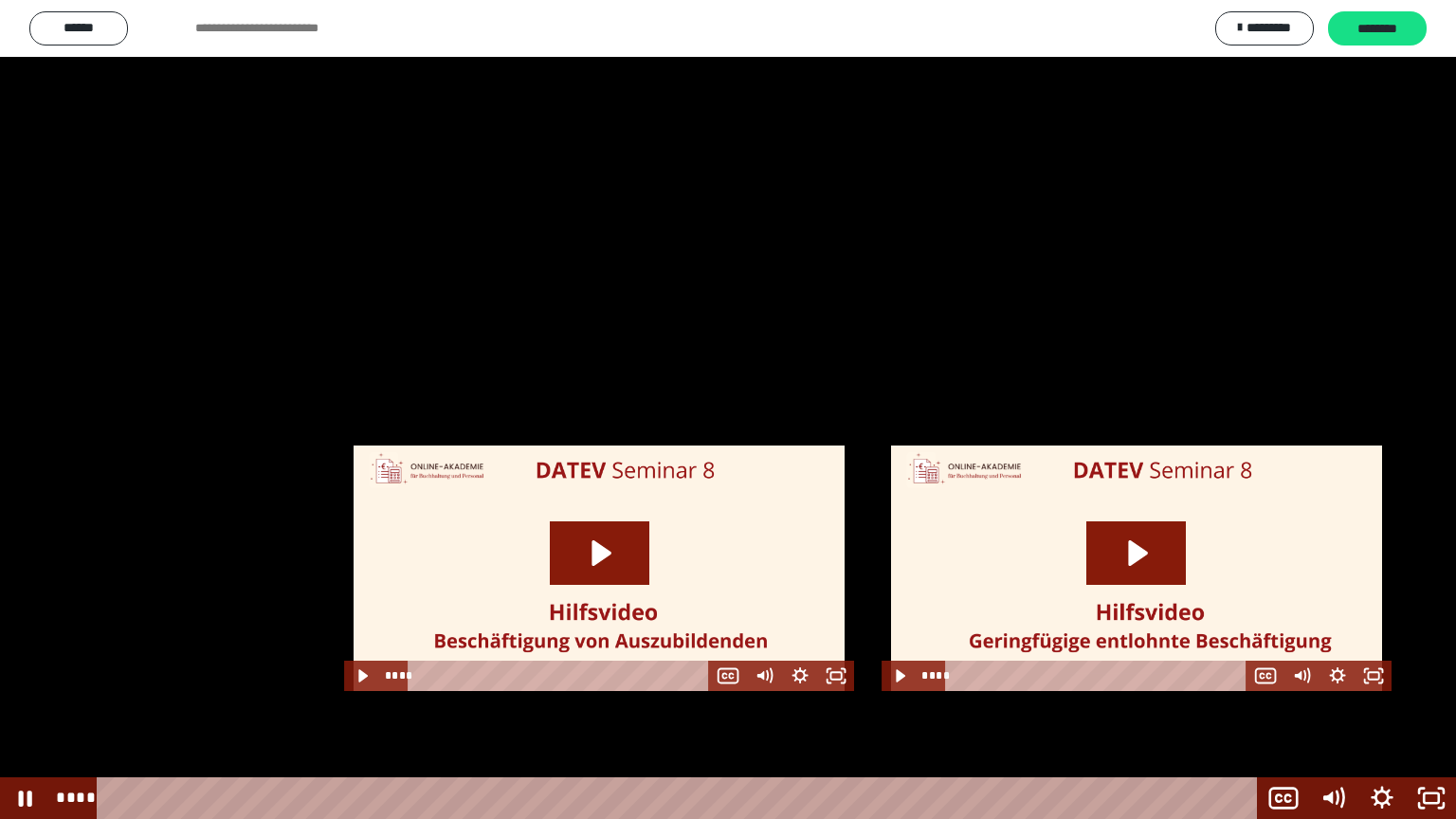 click at bounding box center (728, 410) 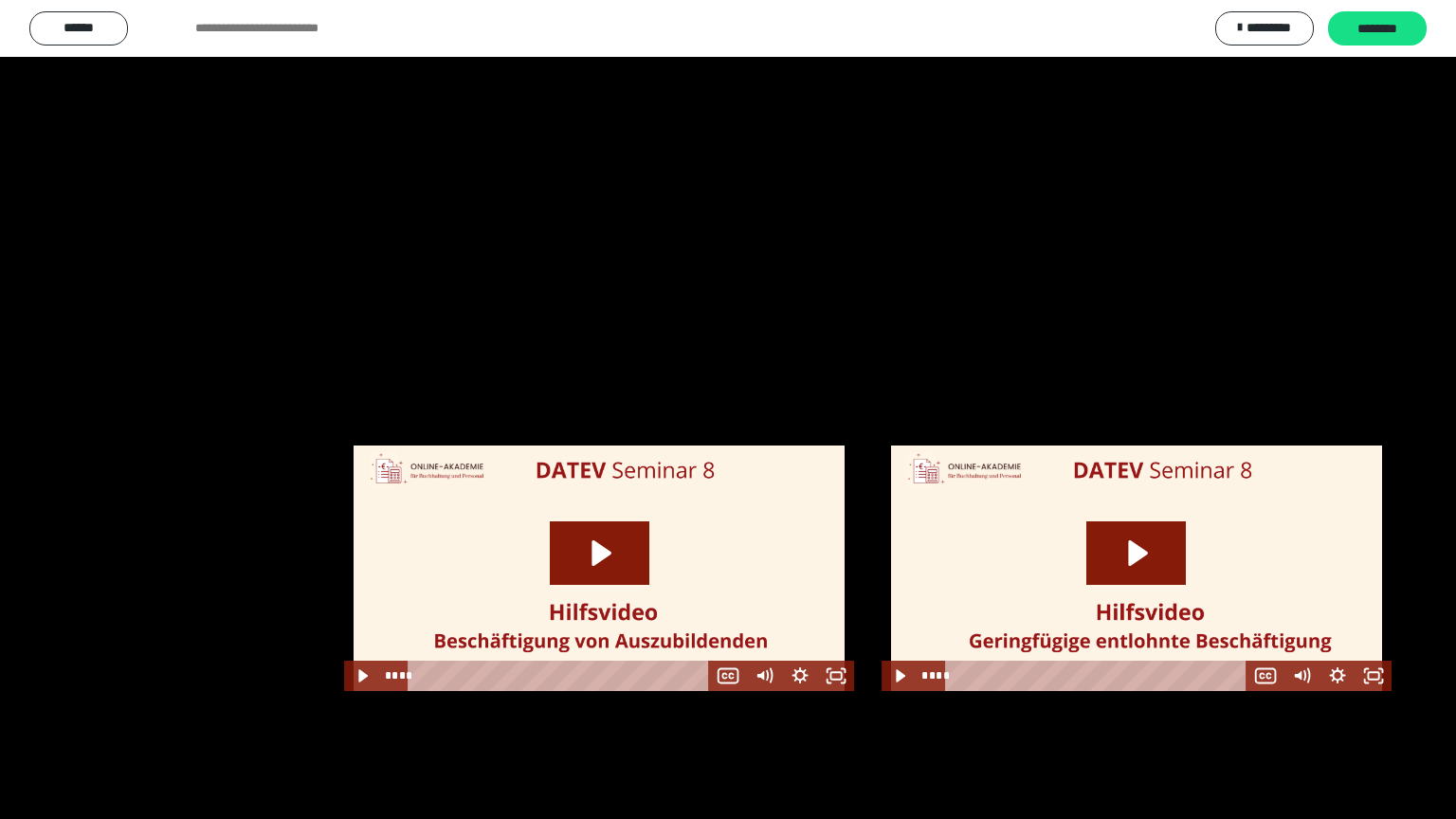 click at bounding box center [728, 410] 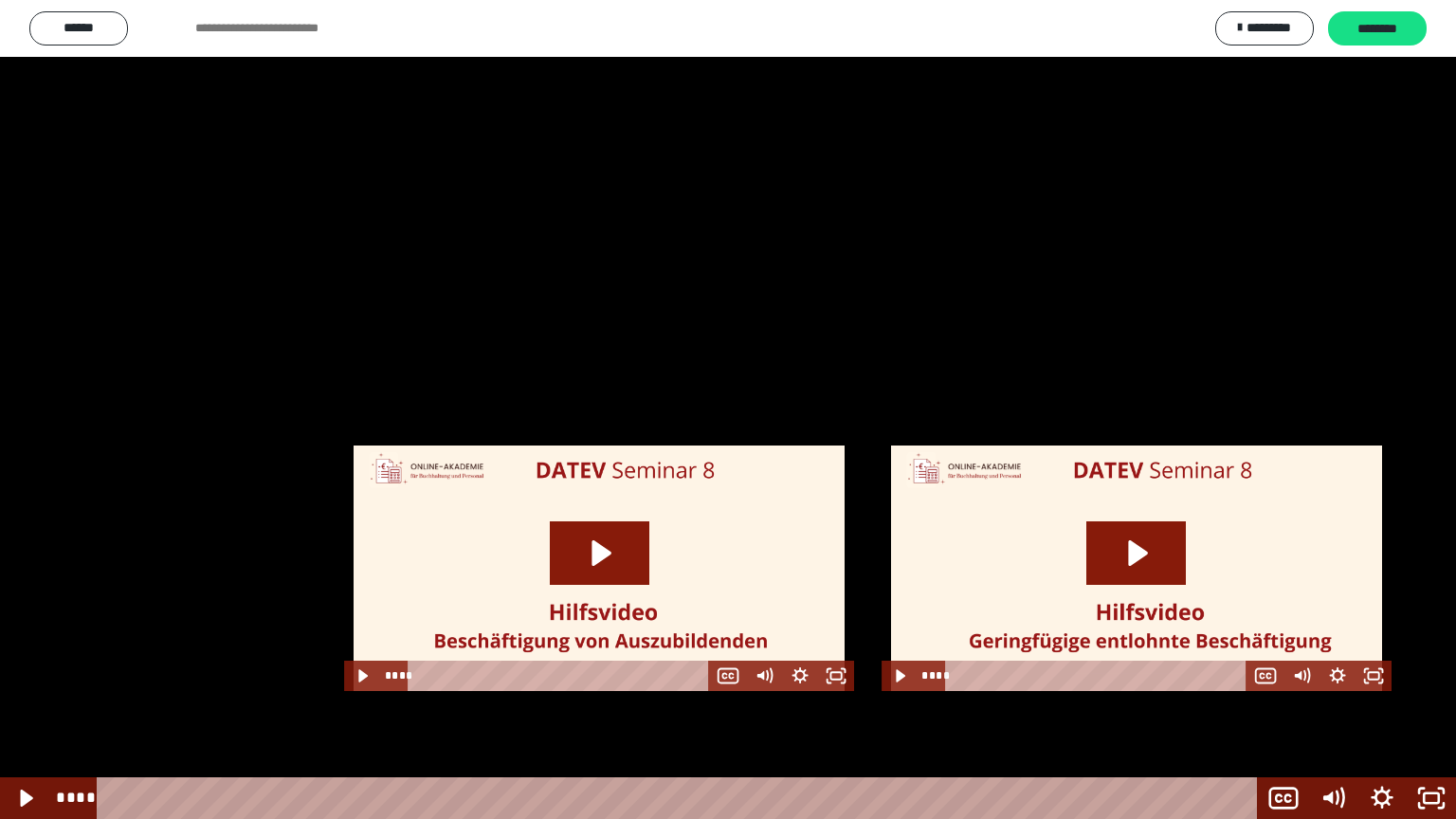 click at bounding box center (728, 410) 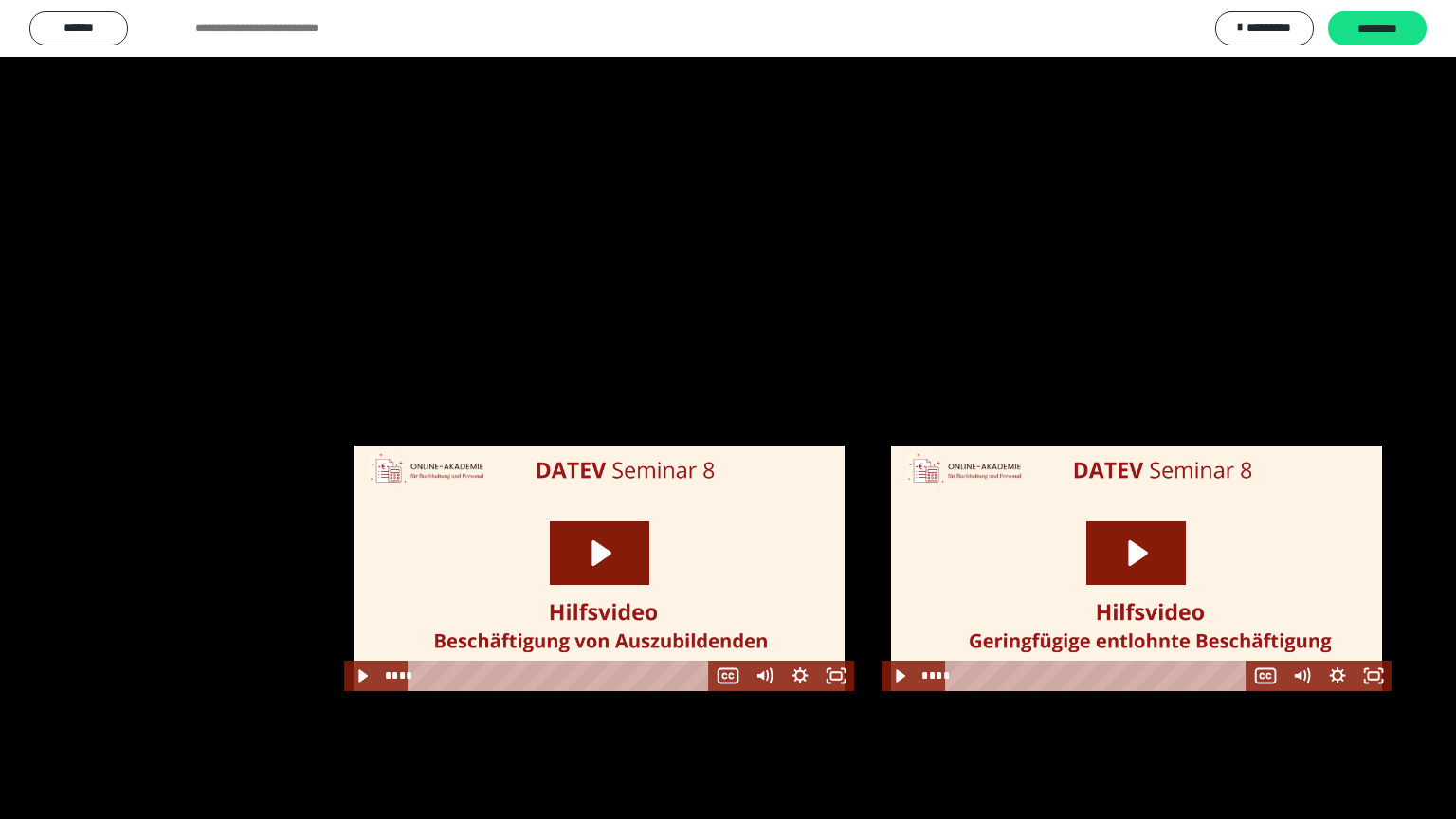 click at bounding box center (728, 410) 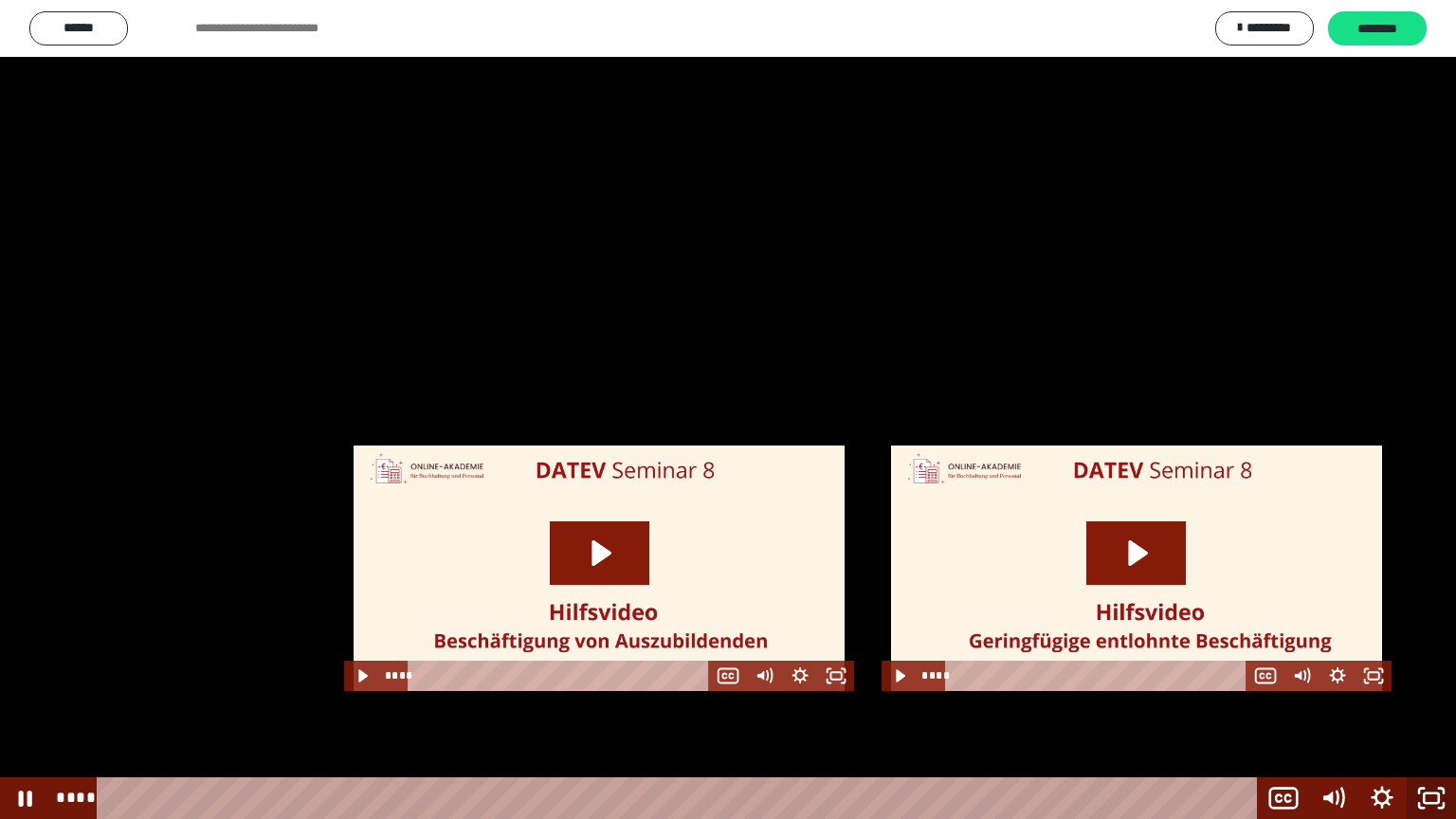 click 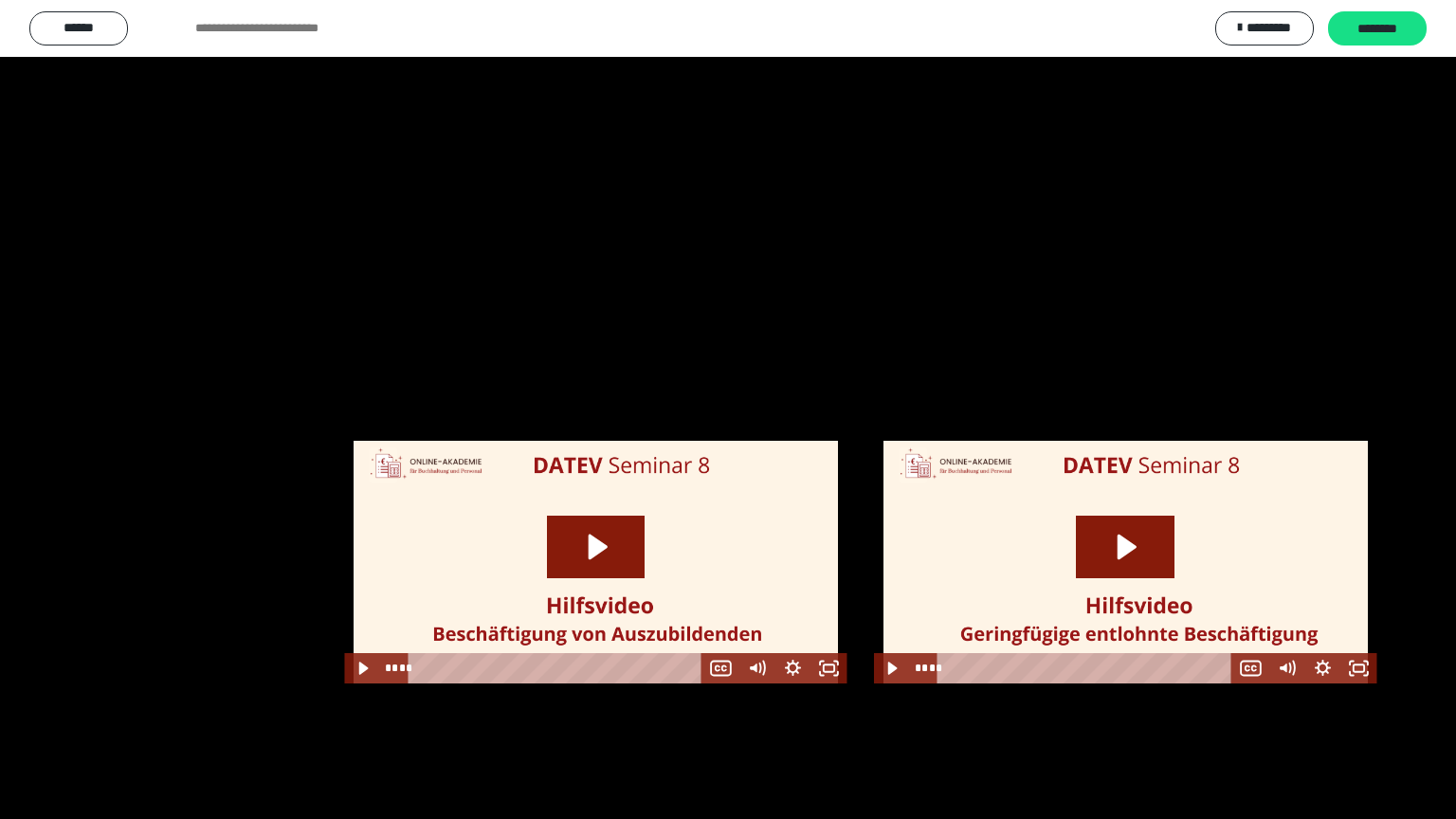 scroll, scrollTop: 2373, scrollLeft: 0, axis: vertical 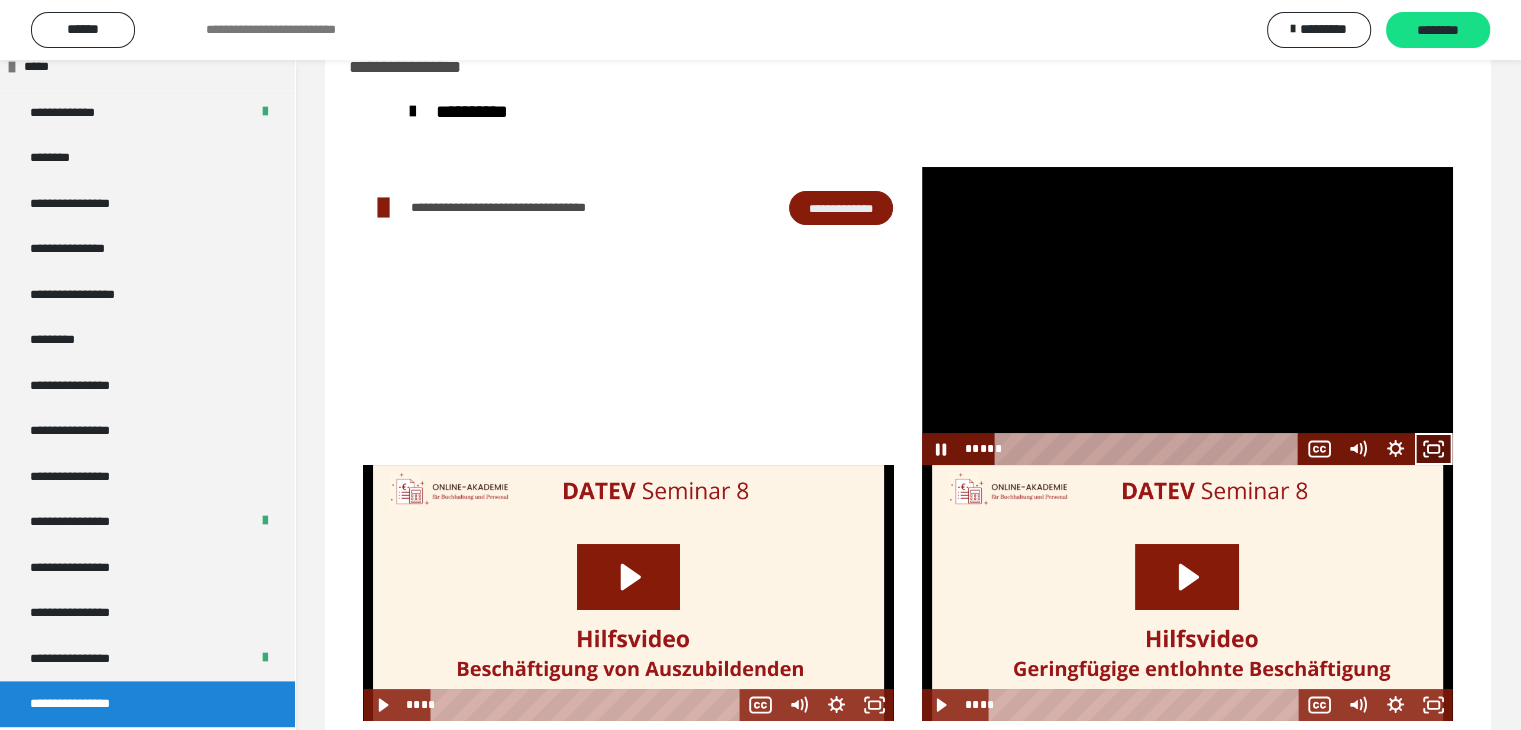 click 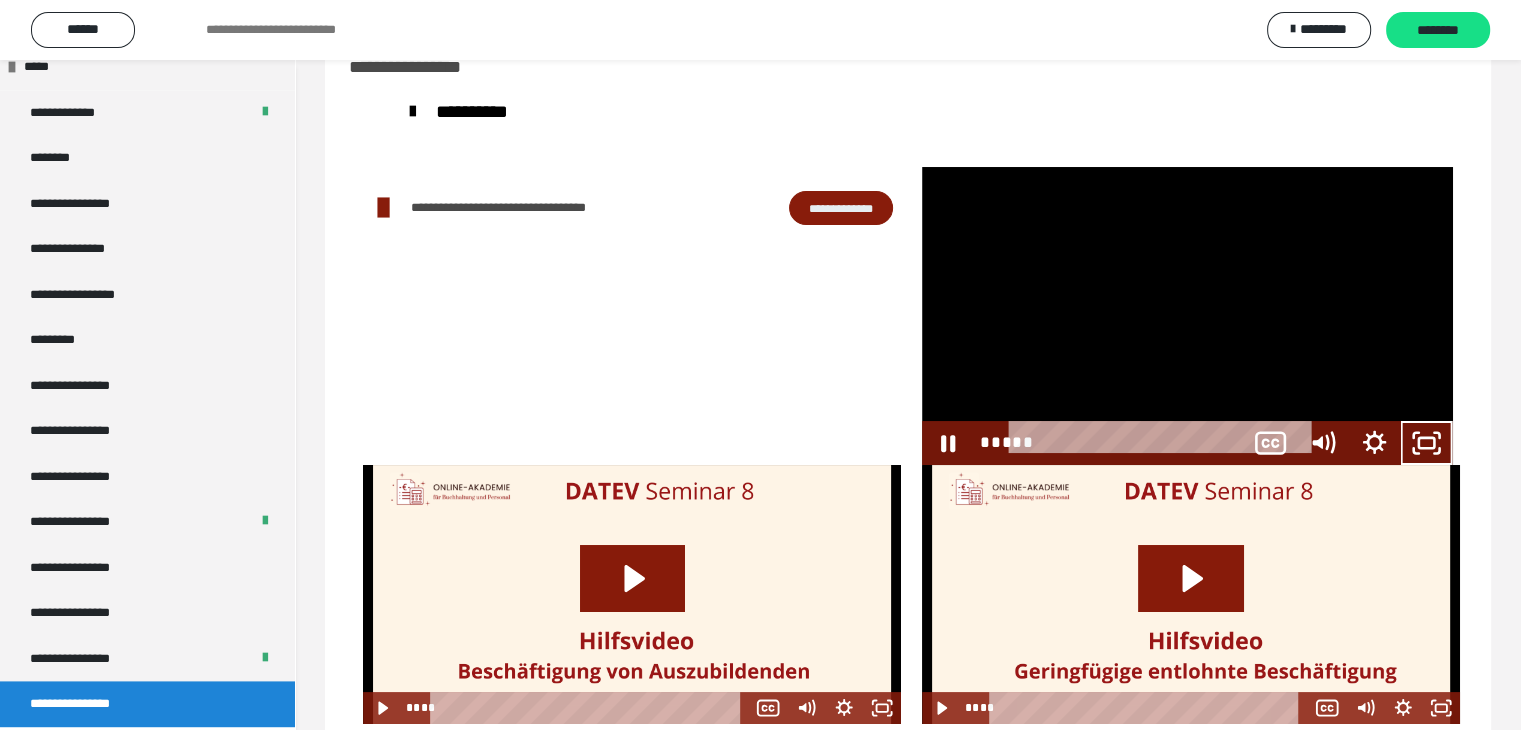 scroll, scrollTop: 2368, scrollLeft: 0, axis: vertical 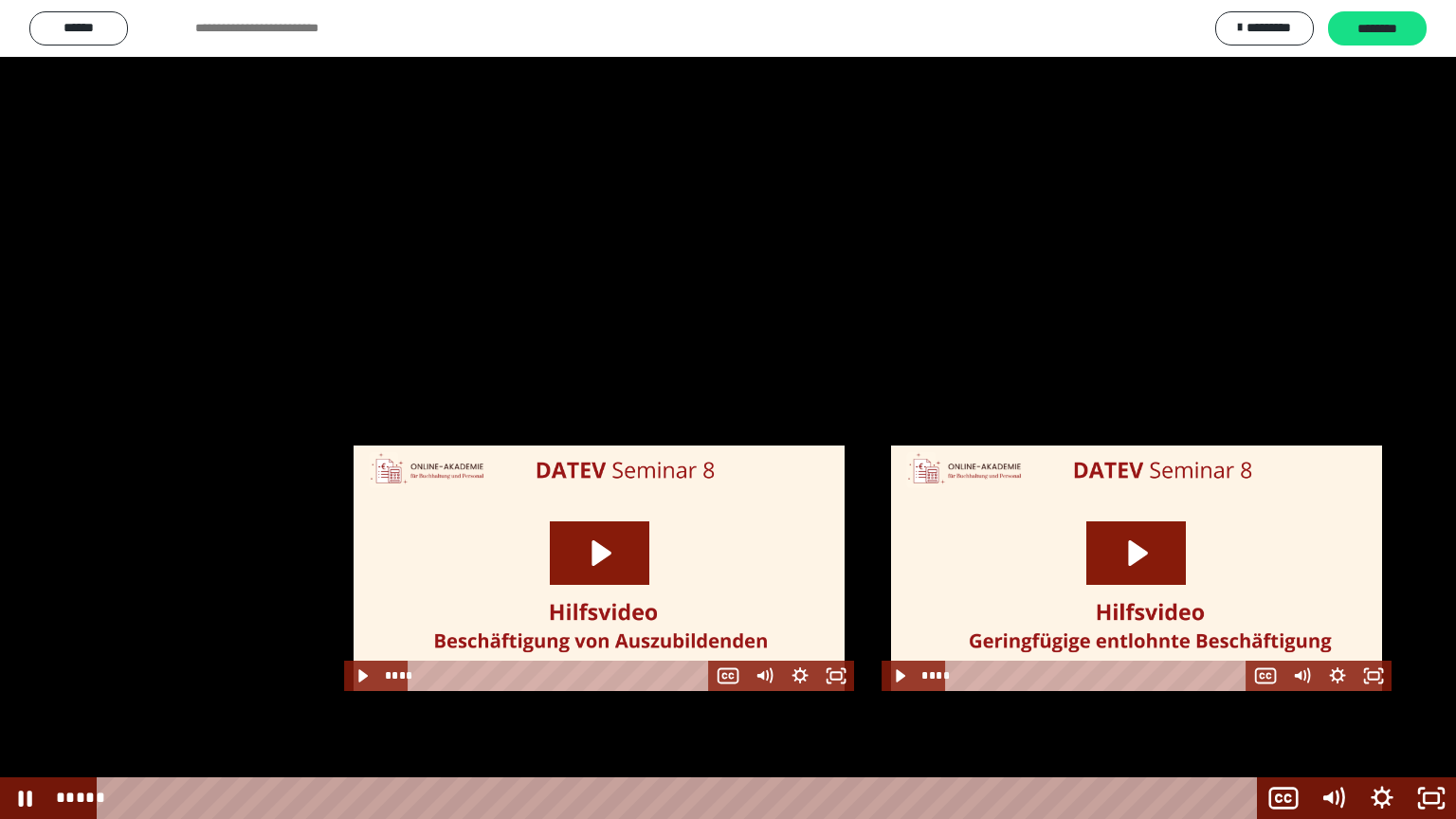click at bounding box center (728, 410) 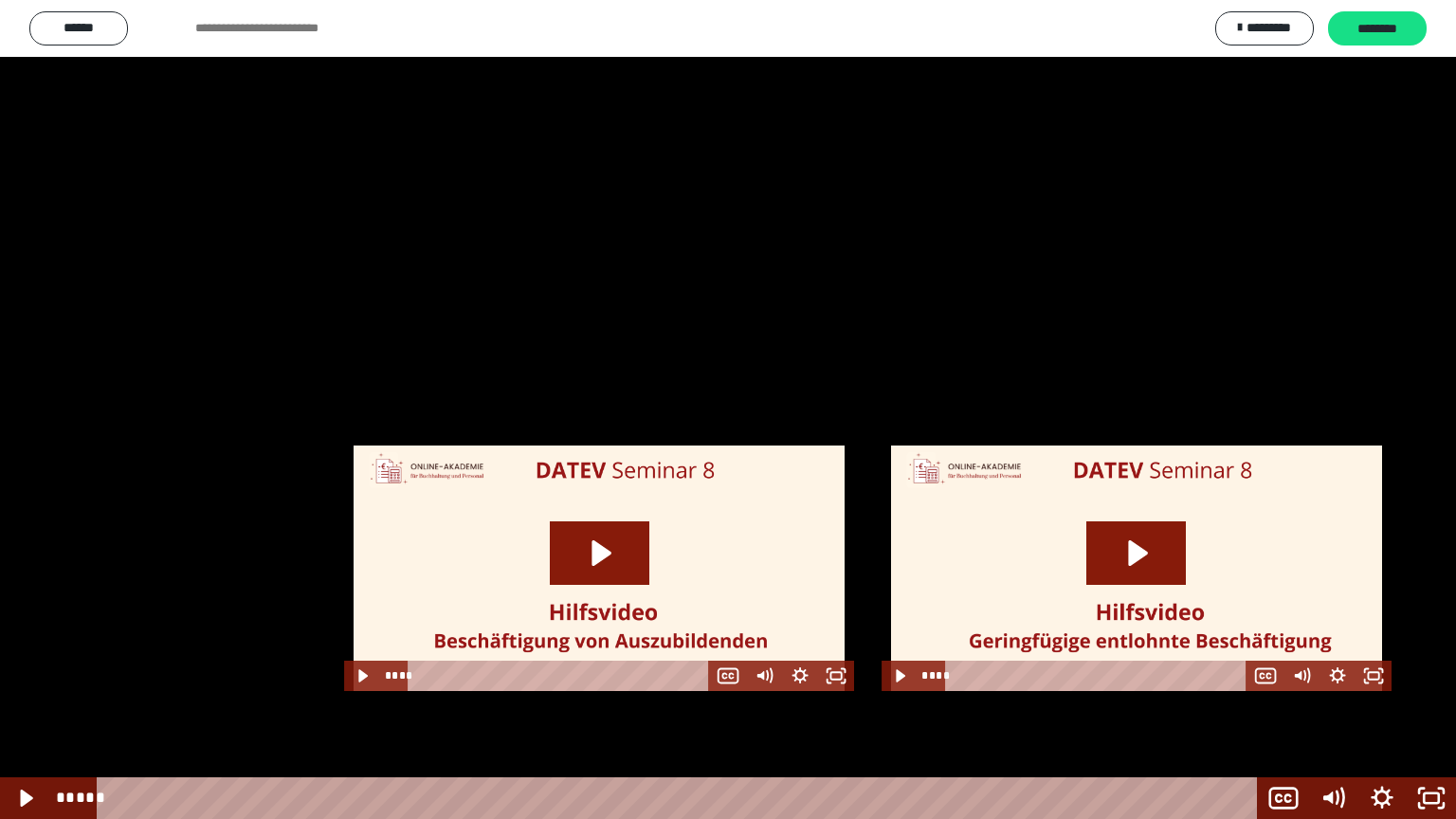 click at bounding box center (728, 410) 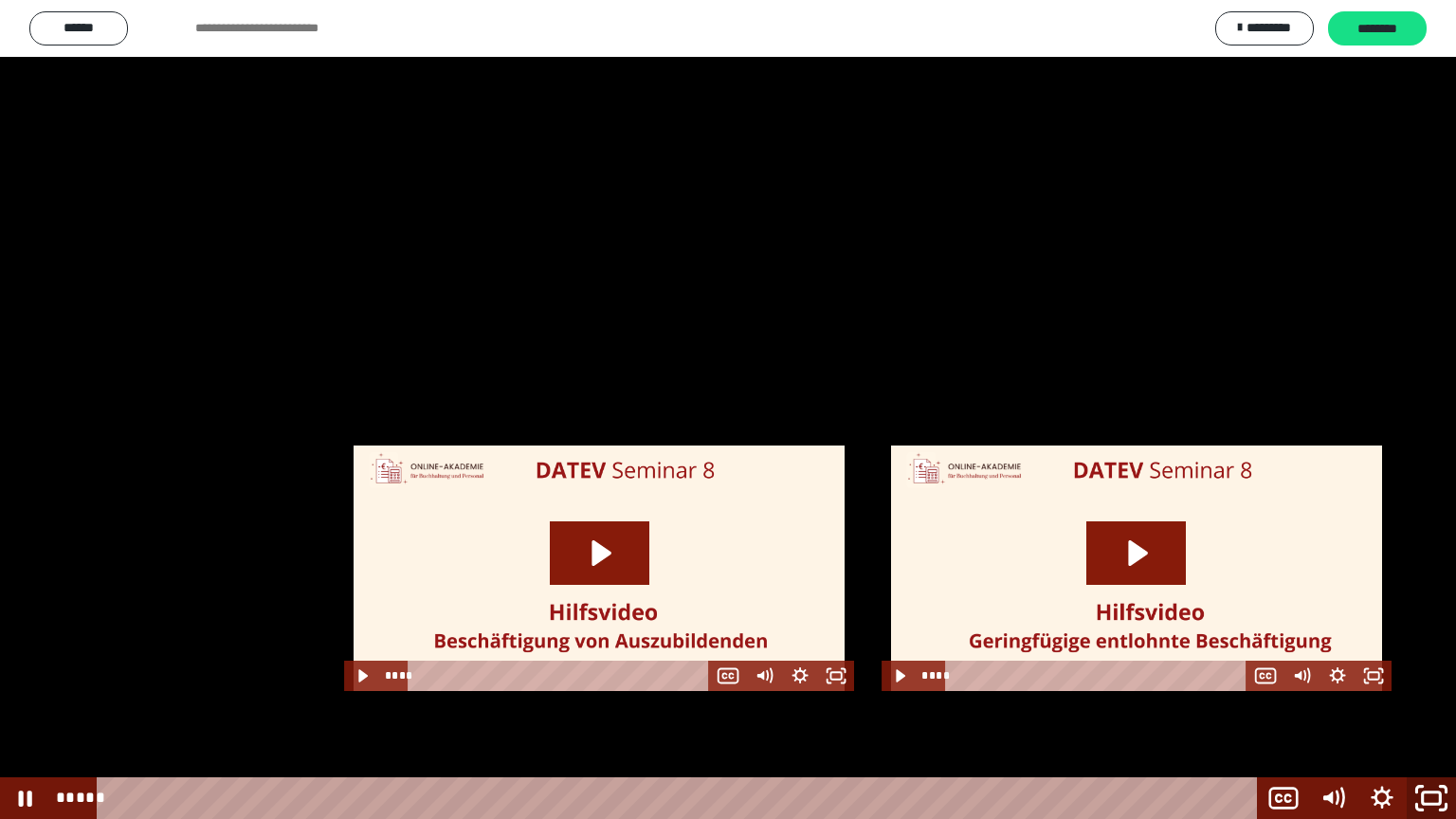click 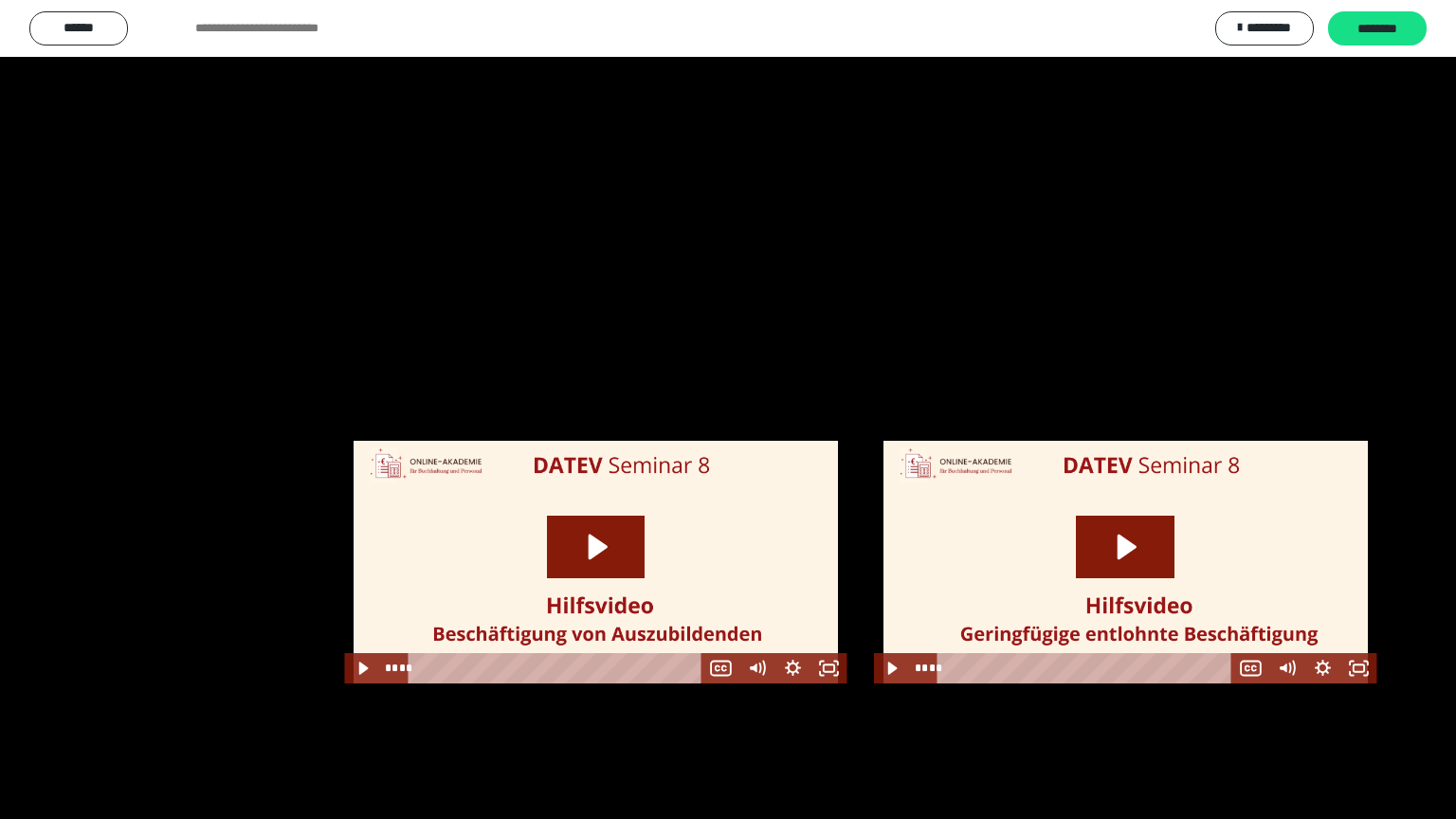 scroll, scrollTop: 2373, scrollLeft: 0, axis: vertical 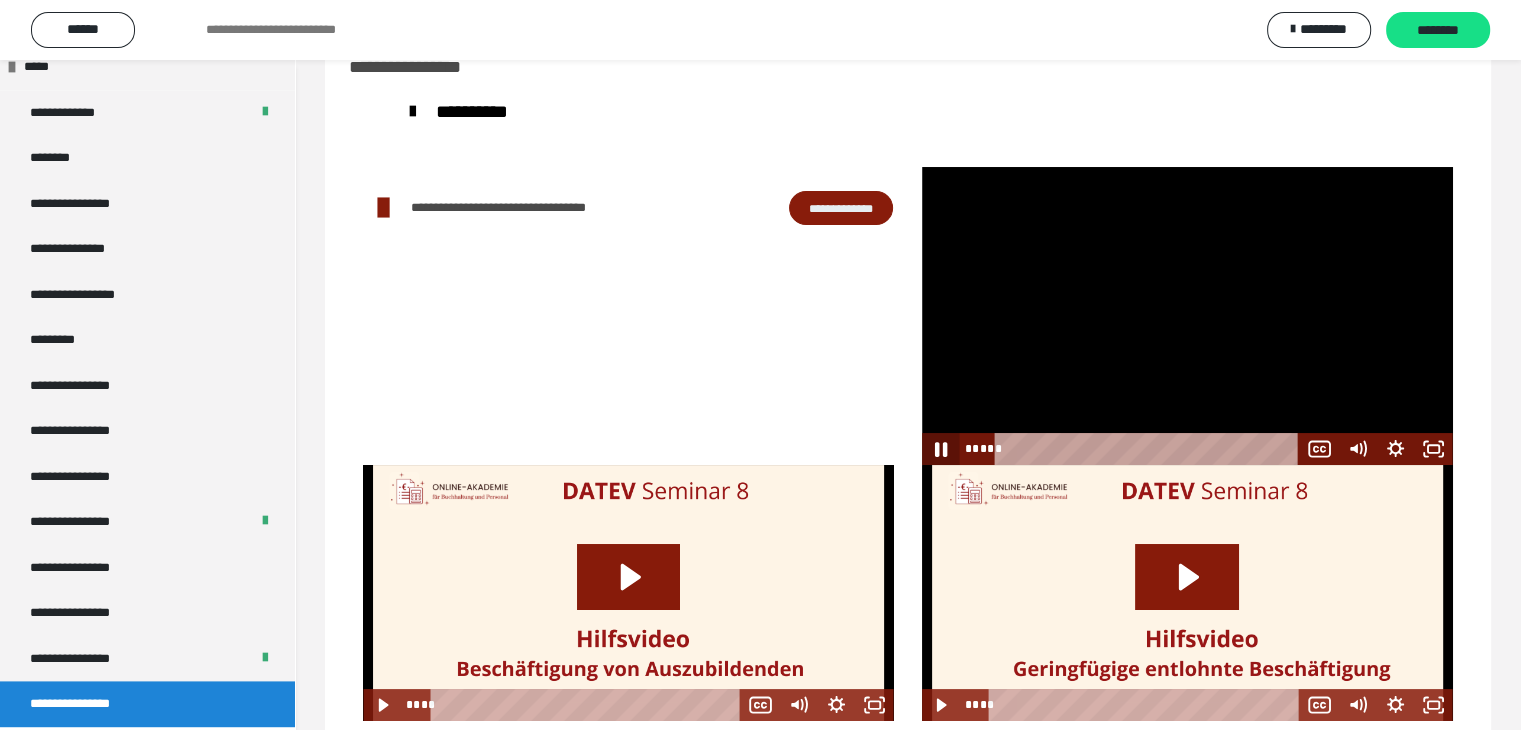click 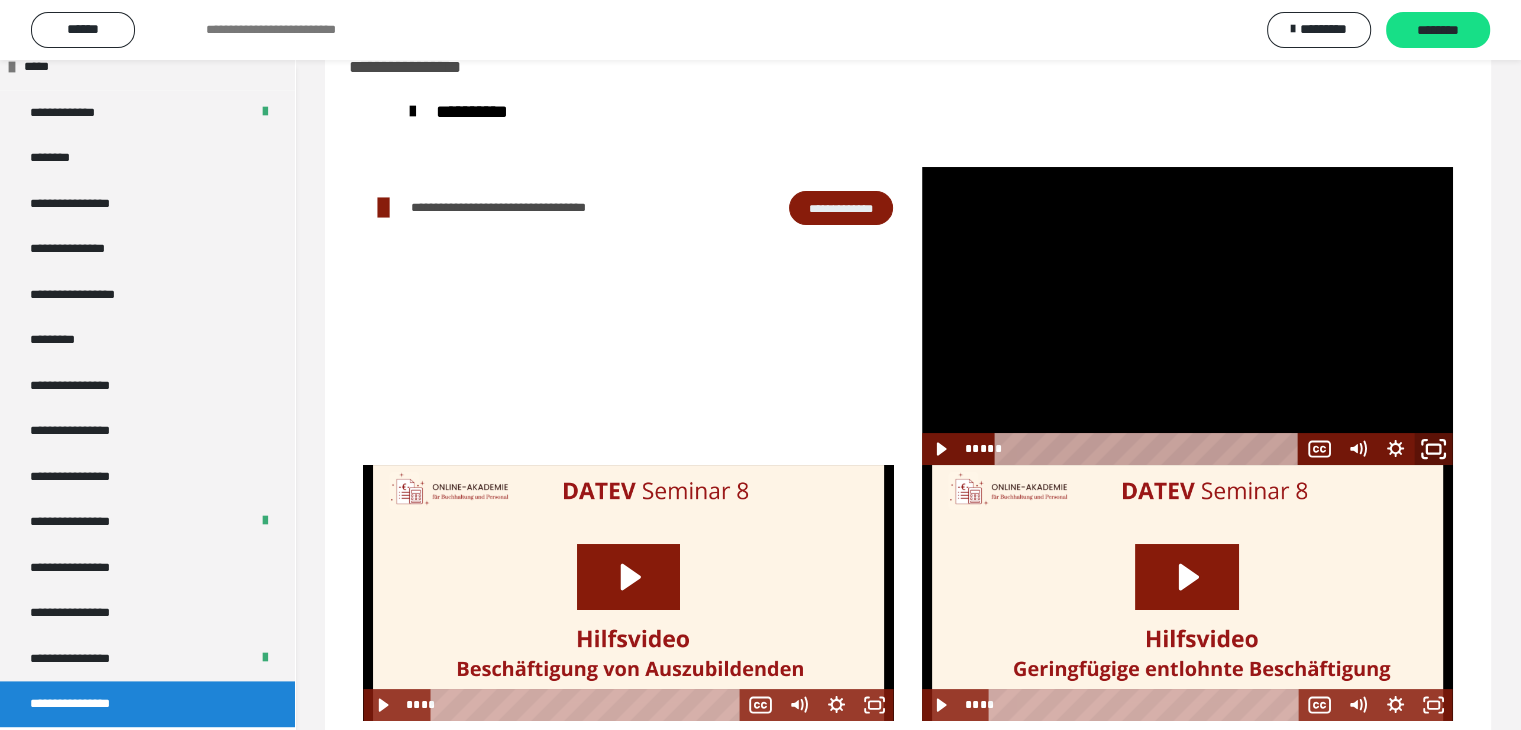 click 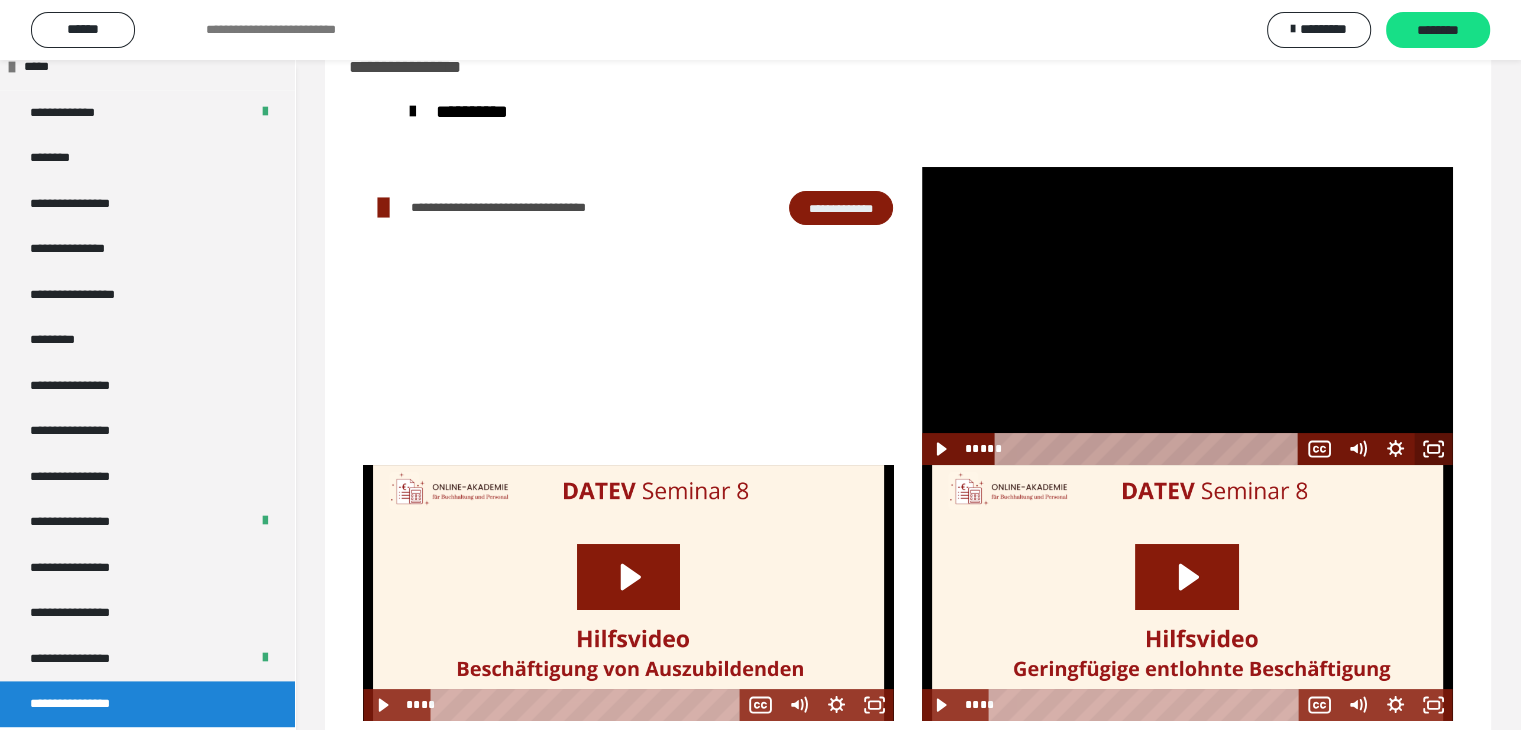 scroll, scrollTop: 2368, scrollLeft: 0, axis: vertical 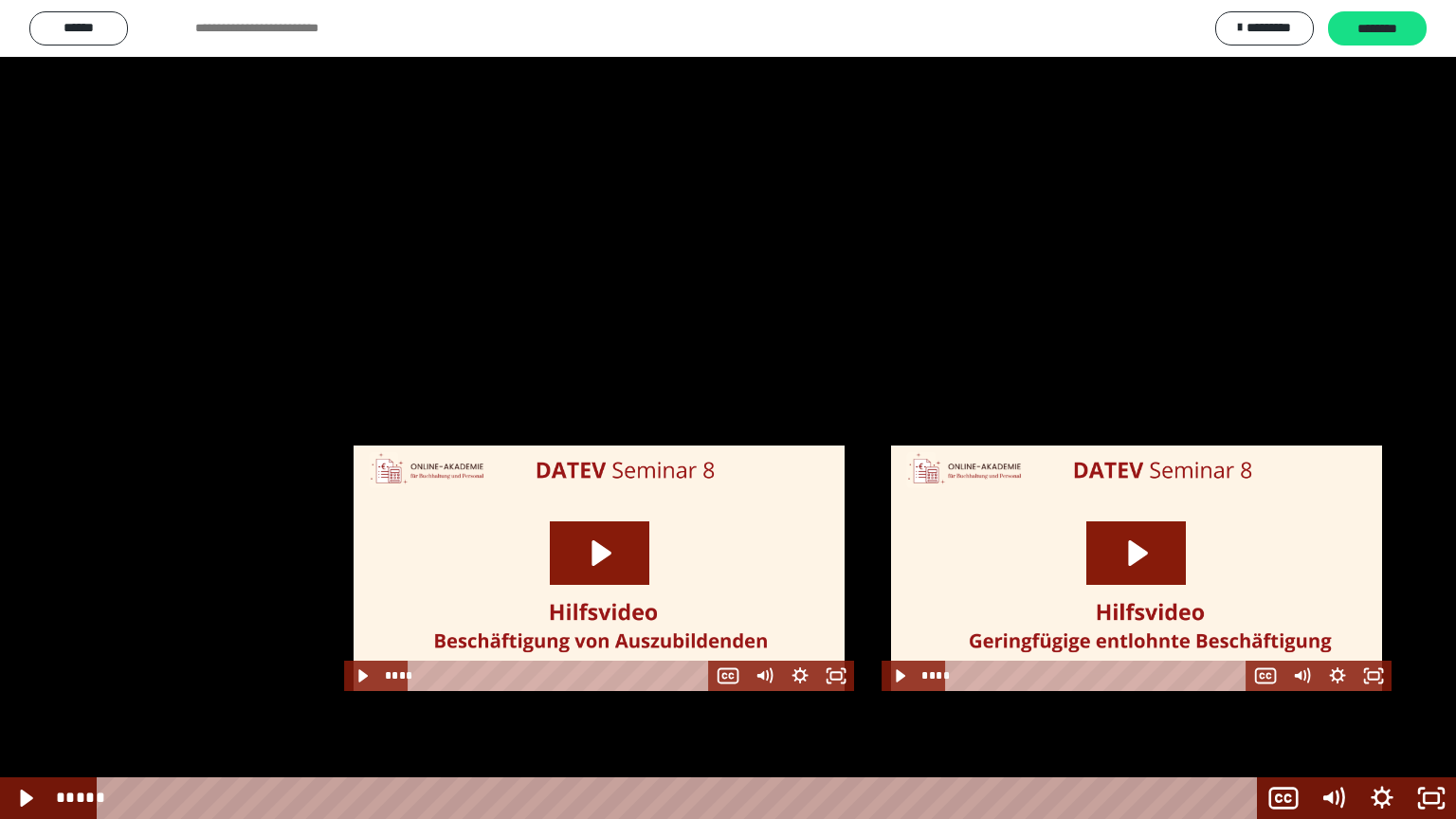 click at bounding box center [728, 410] 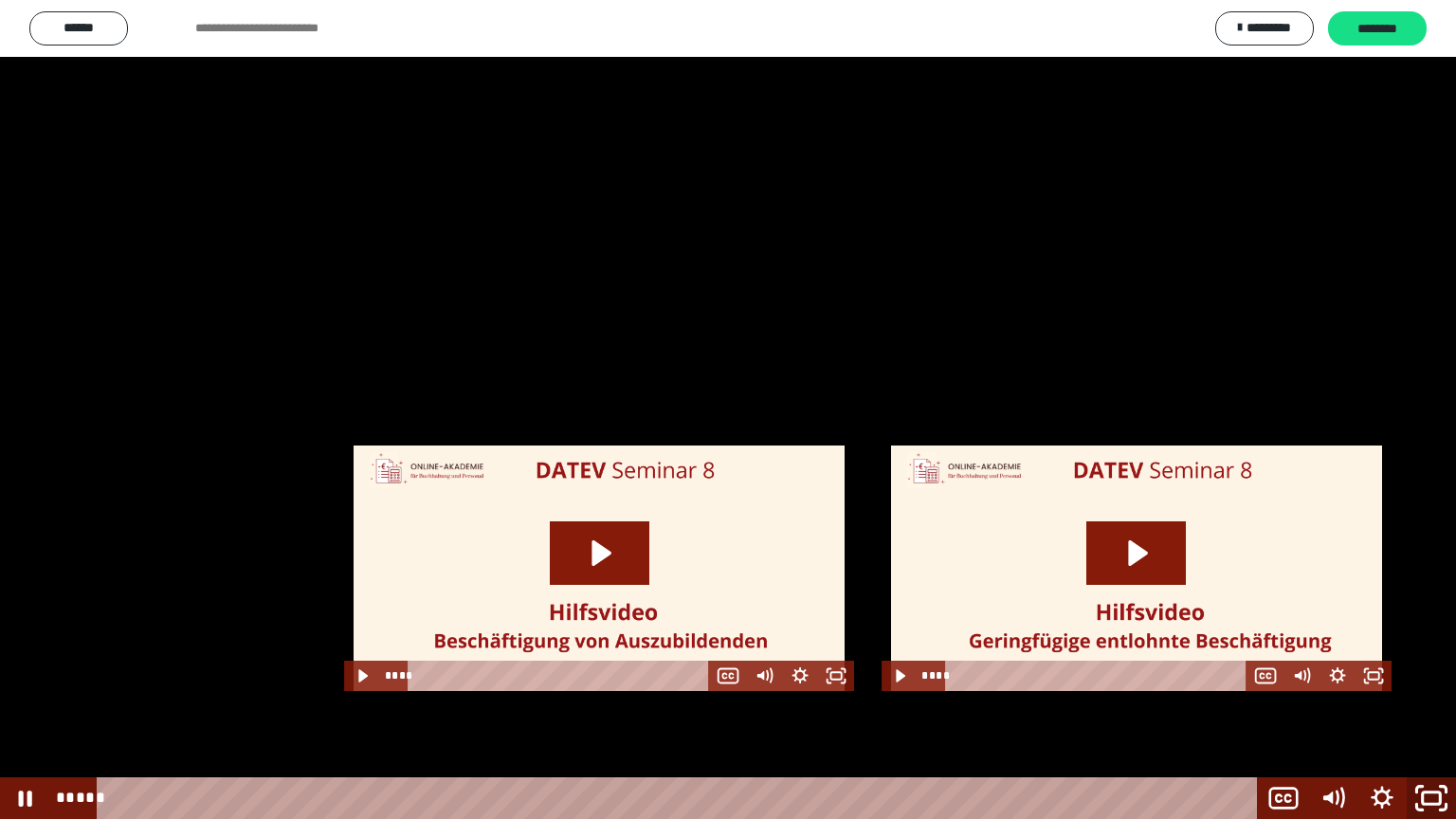 click 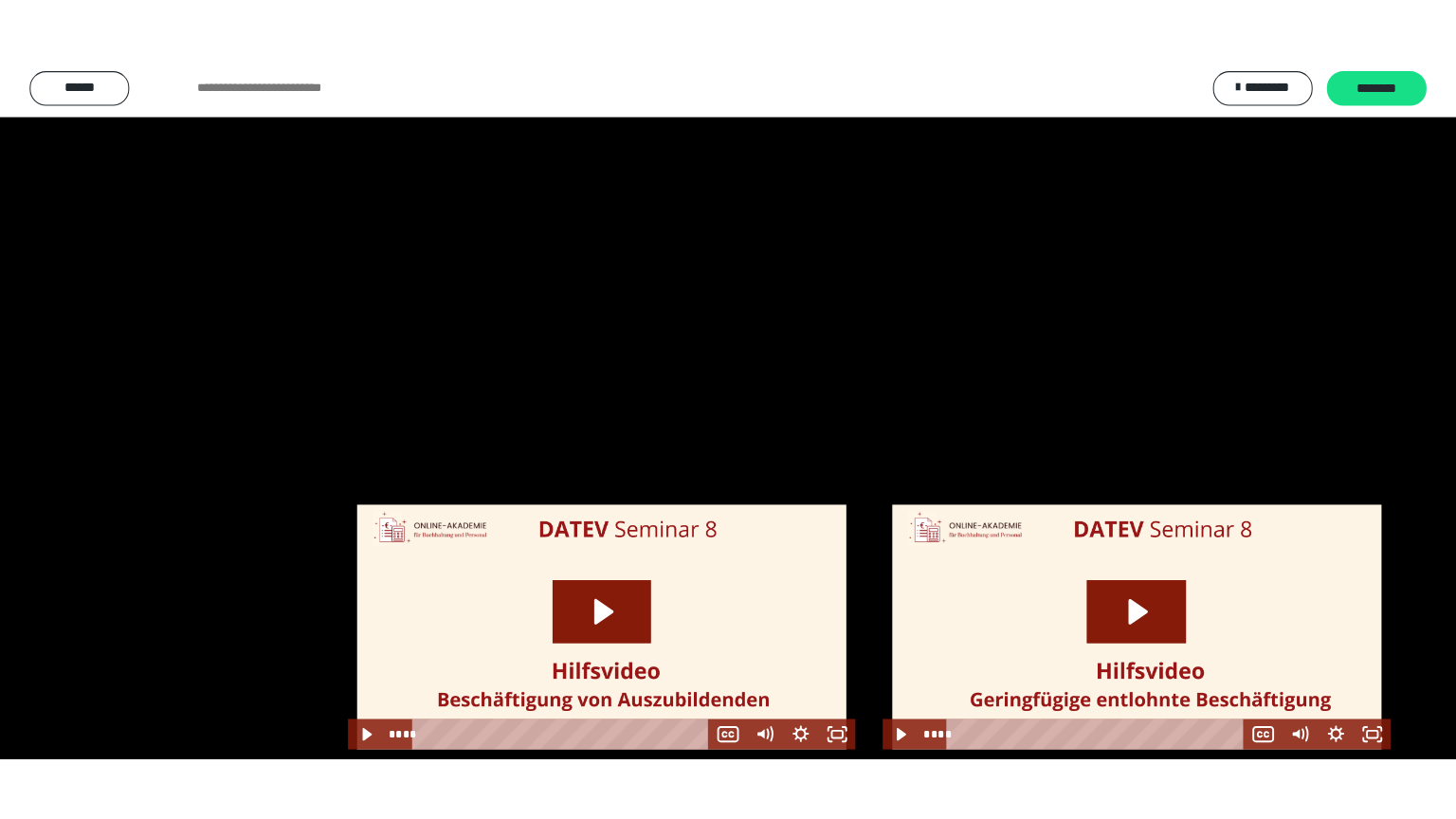 scroll, scrollTop: 2373, scrollLeft: 0, axis: vertical 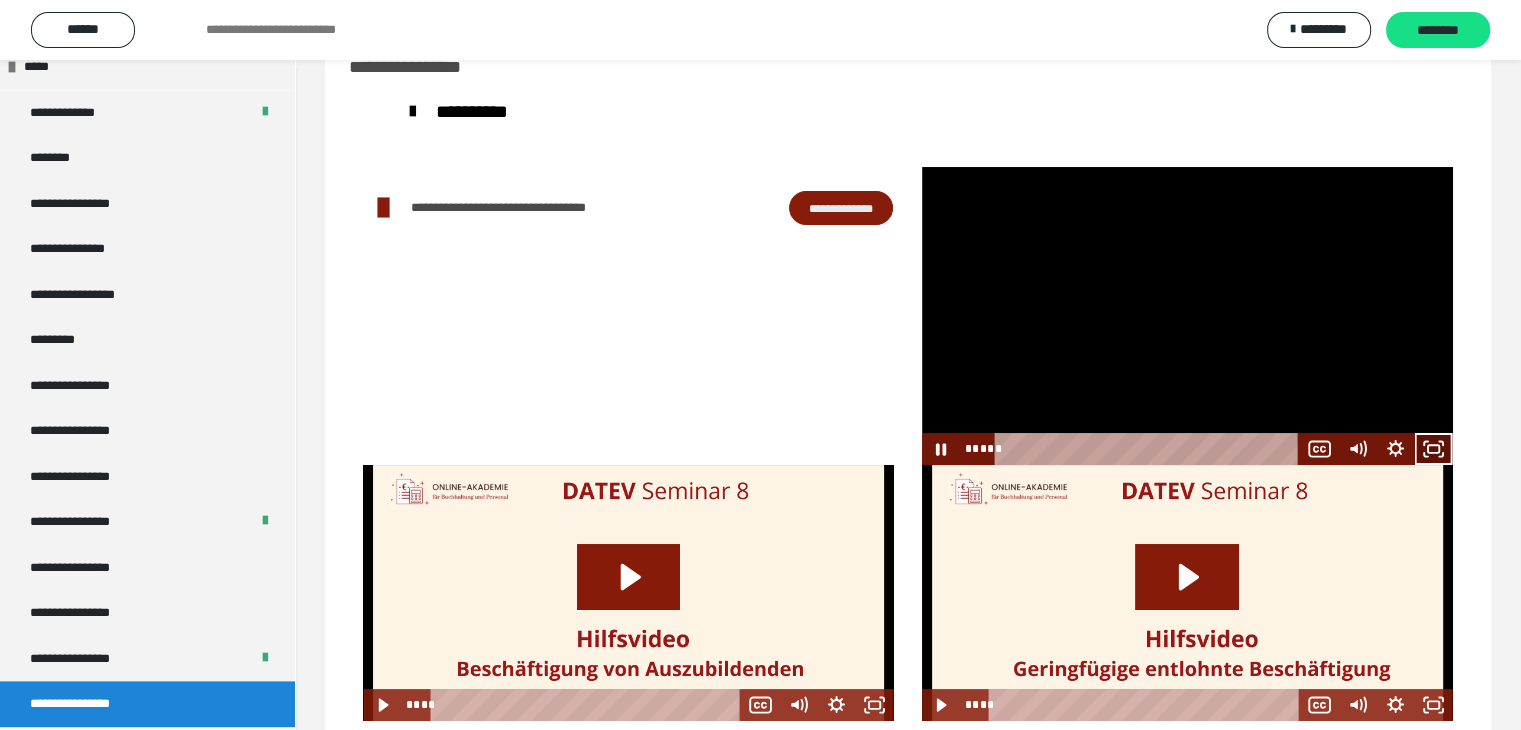 click 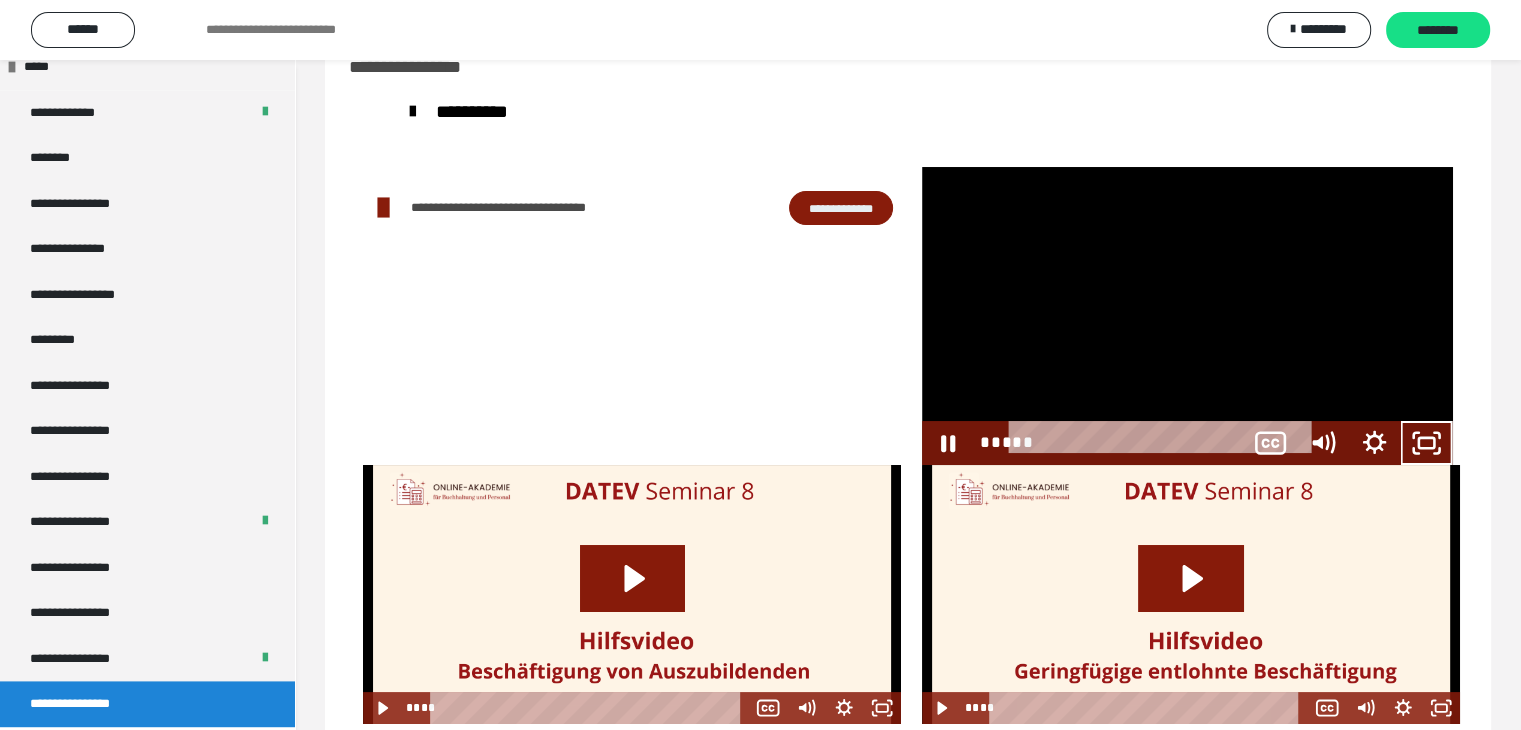 scroll, scrollTop: 2368, scrollLeft: 0, axis: vertical 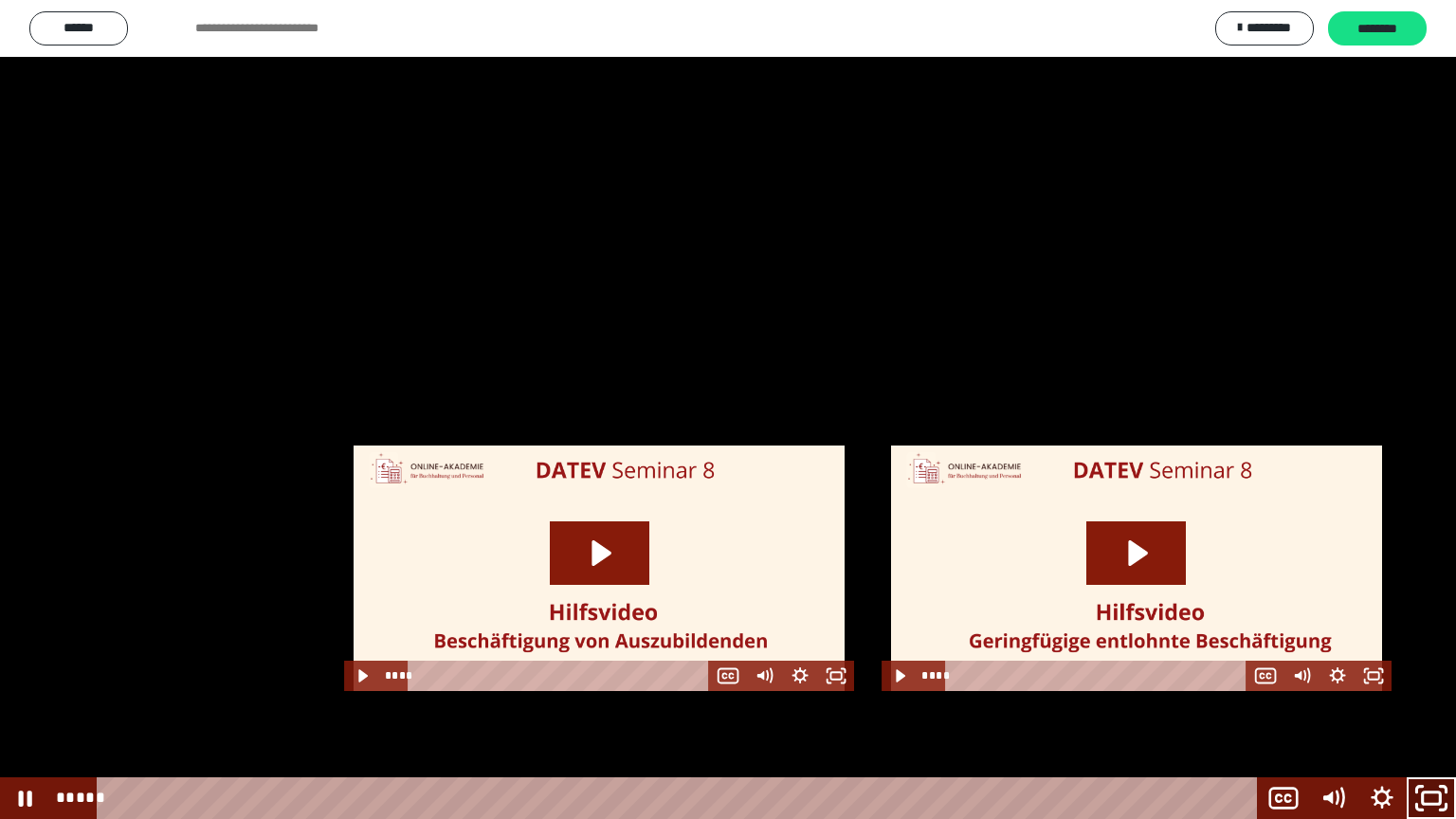 click 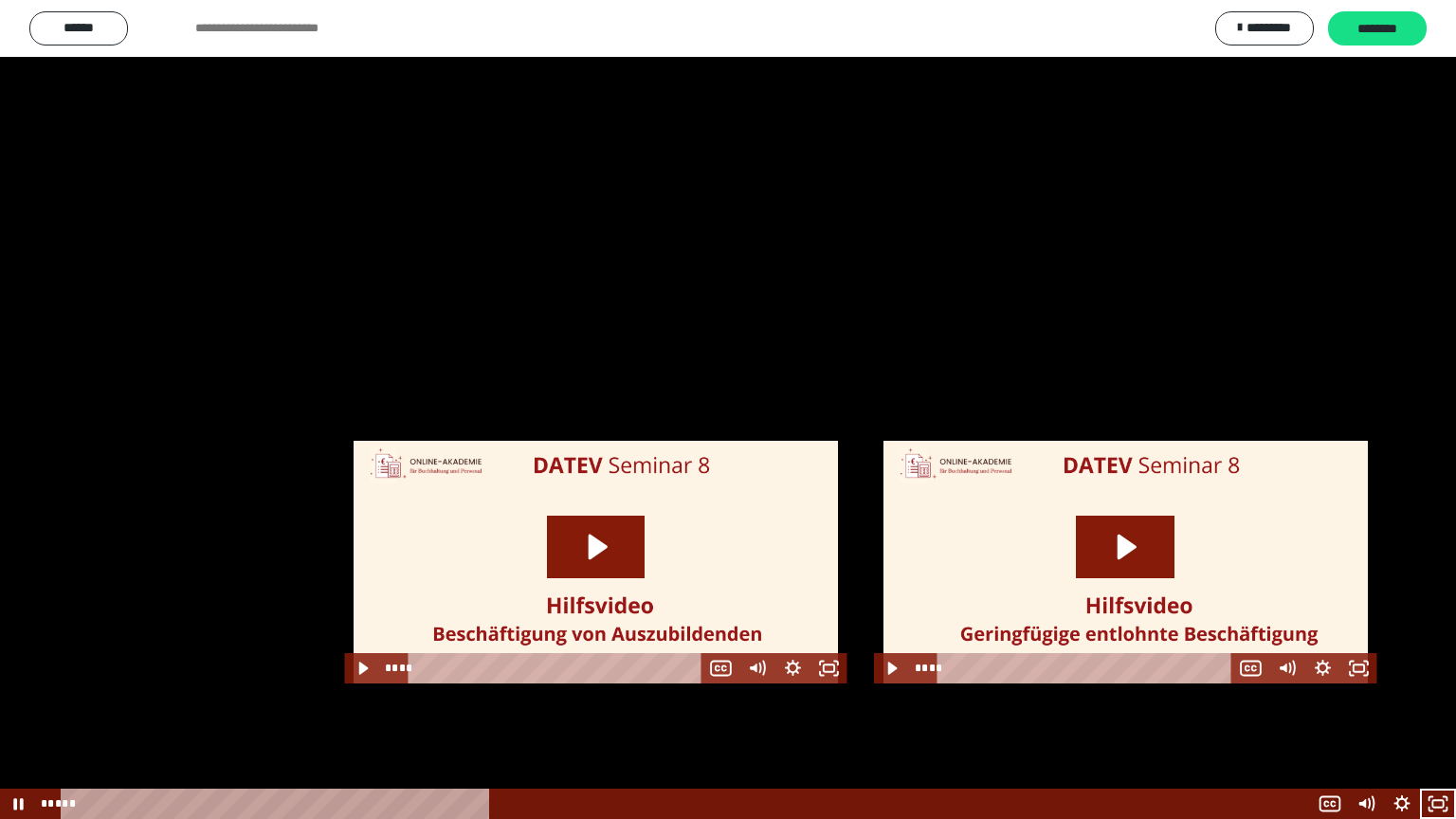 scroll, scrollTop: 2373, scrollLeft: 0, axis: vertical 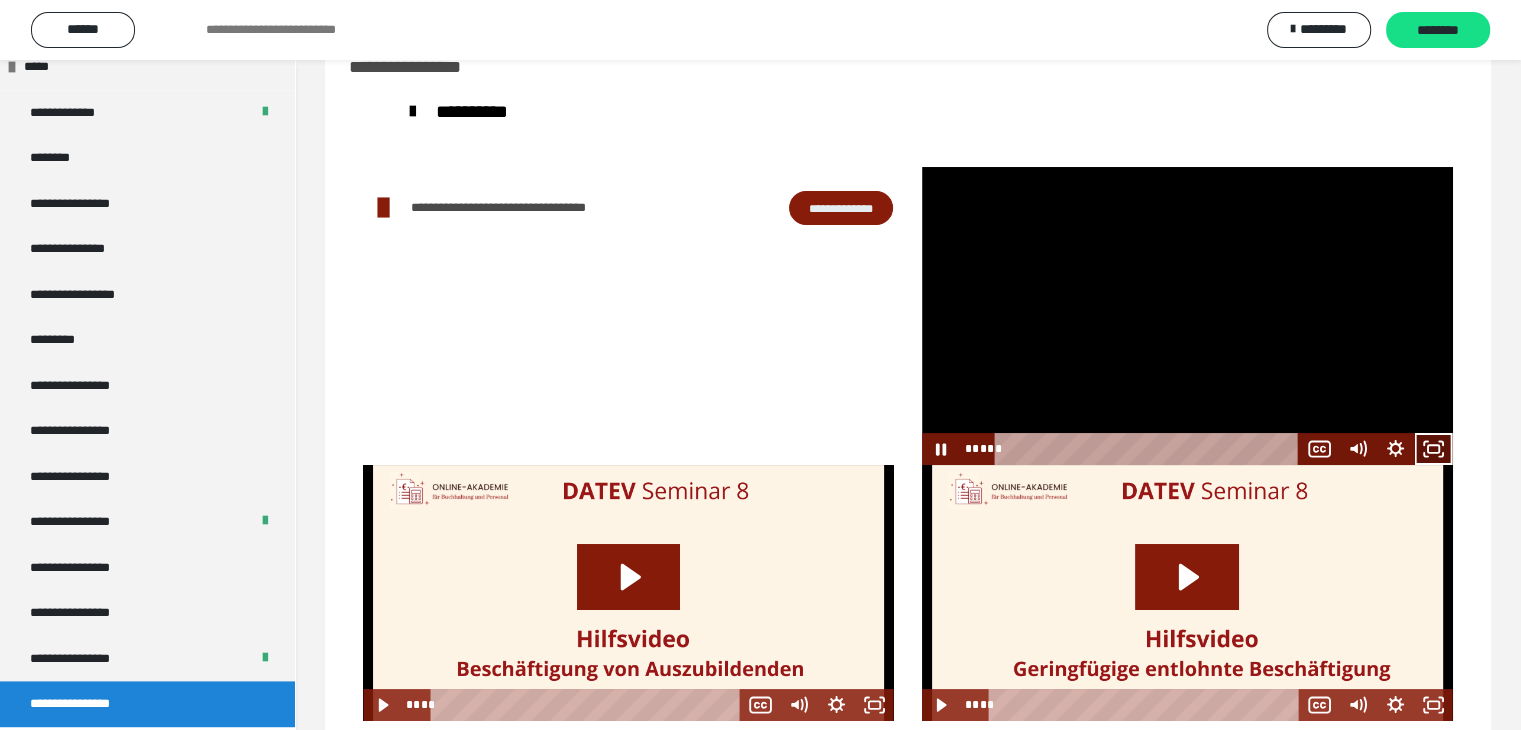 click 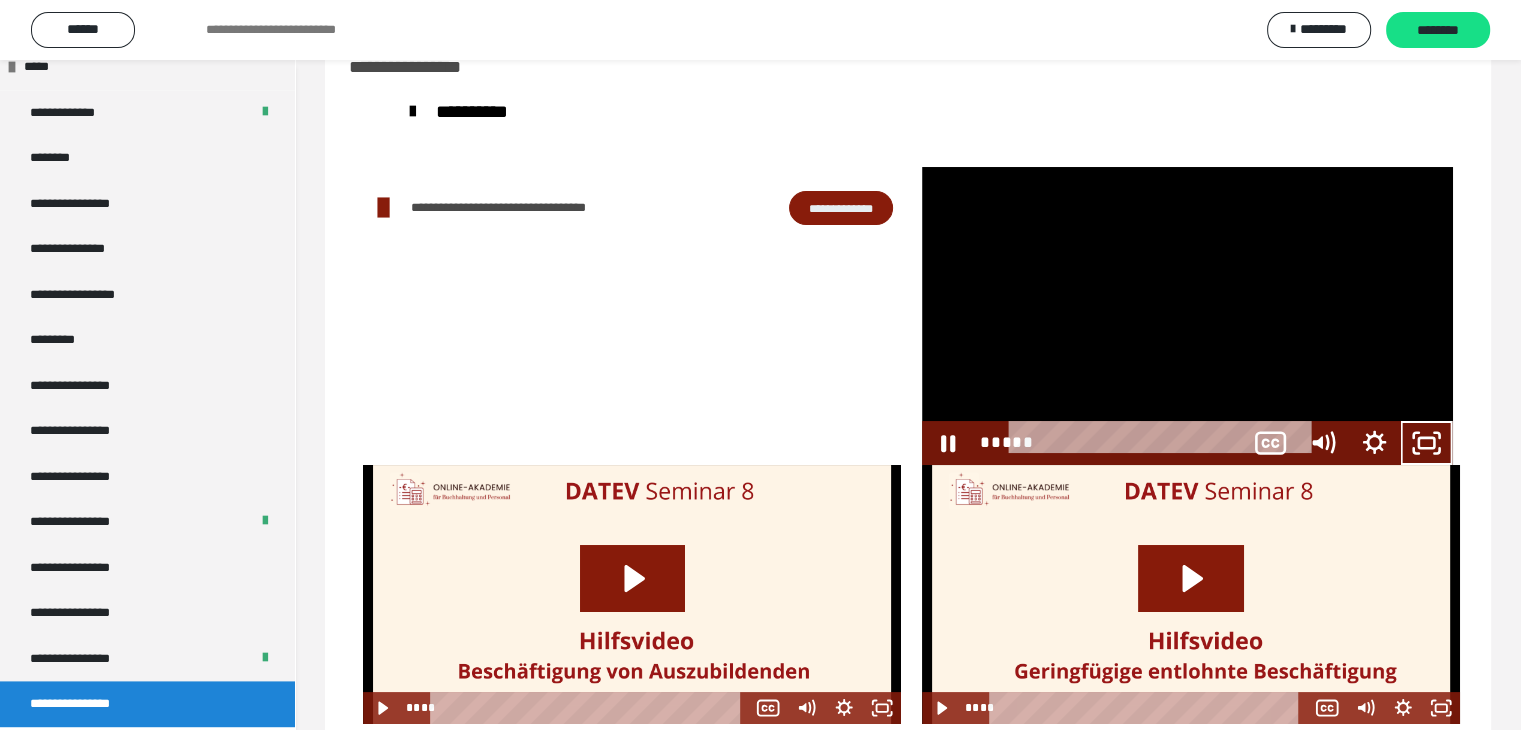scroll, scrollTop: 2368, scrollLeft: 0, axis: vertical 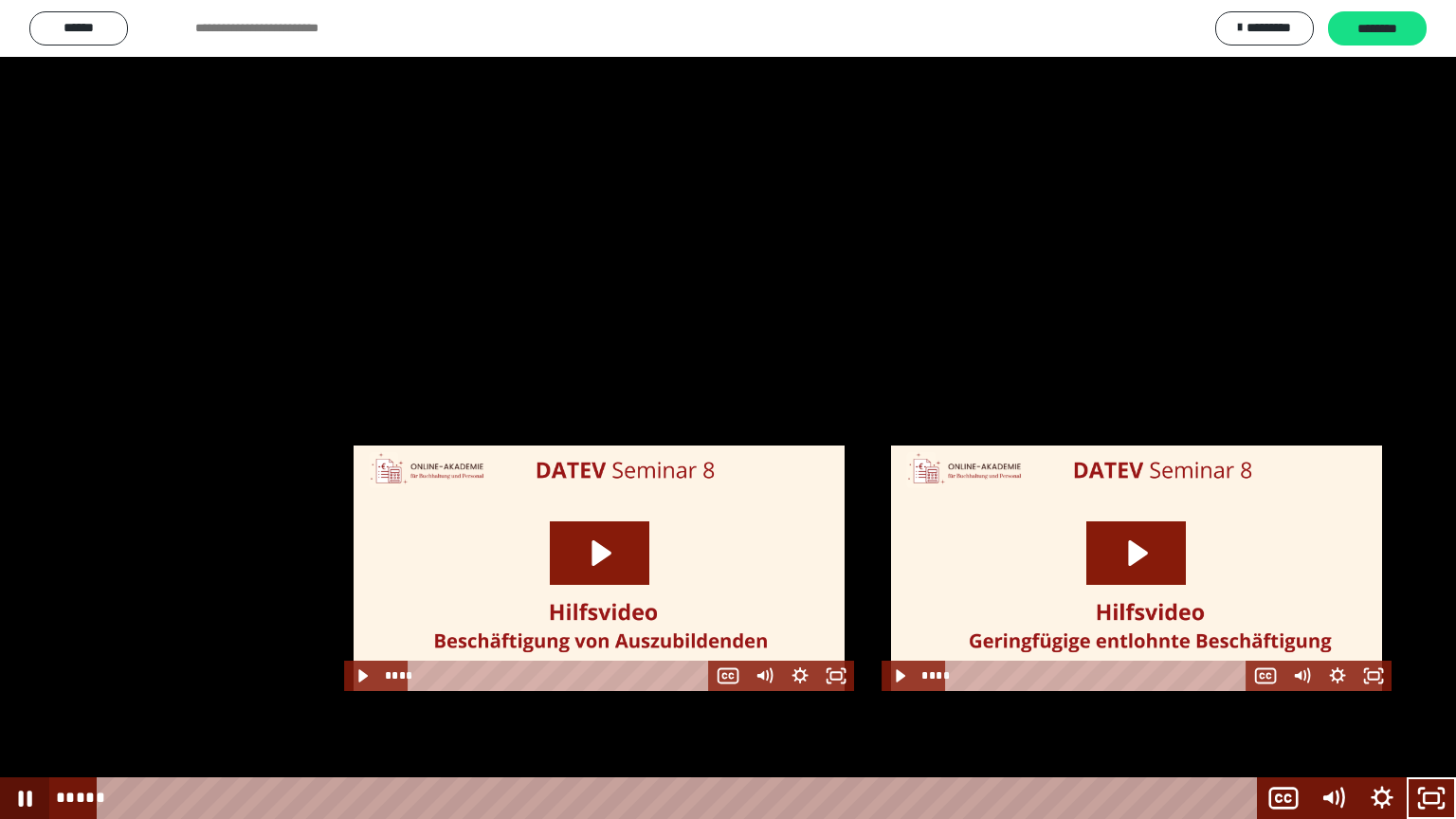 click 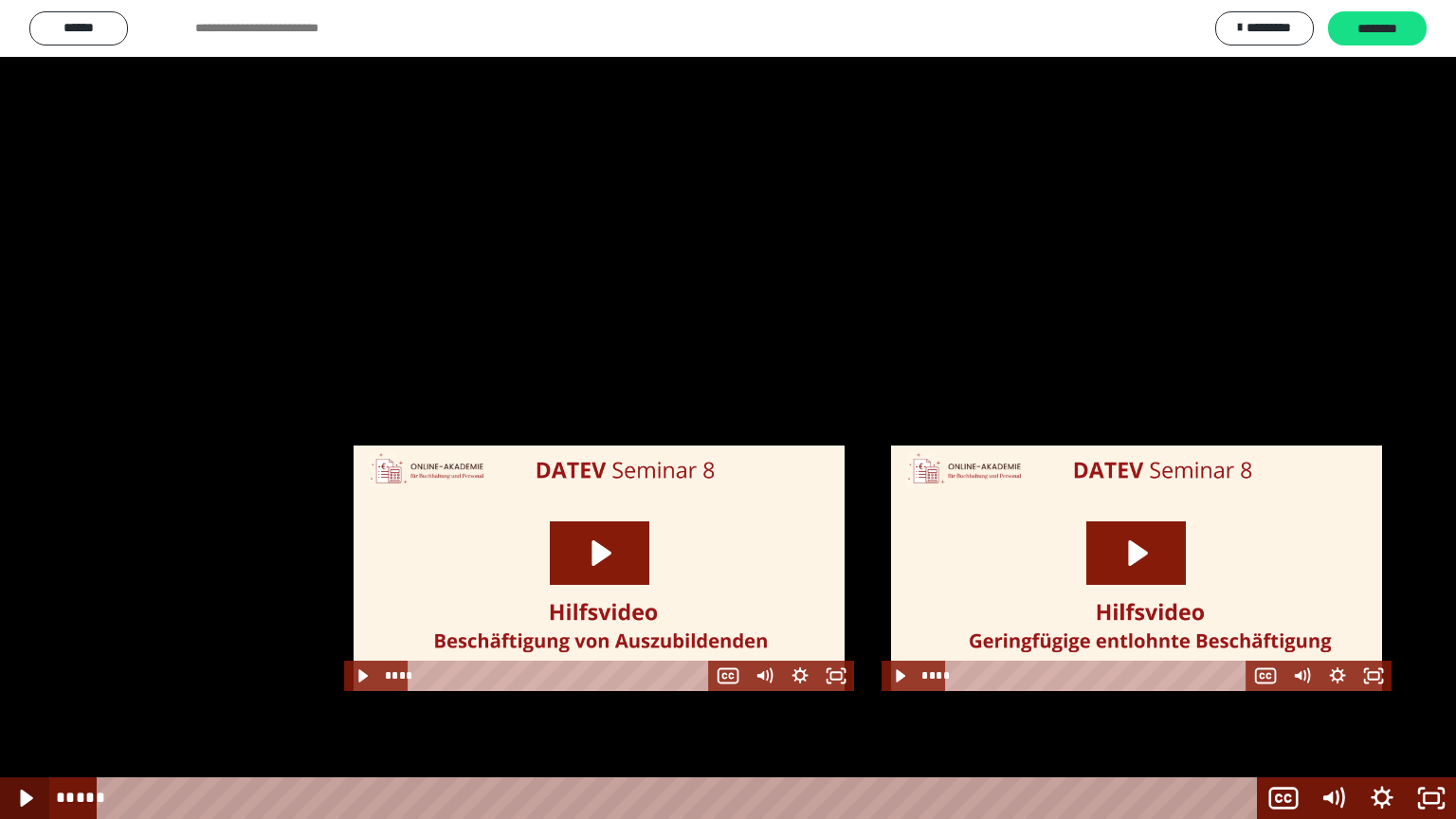 click 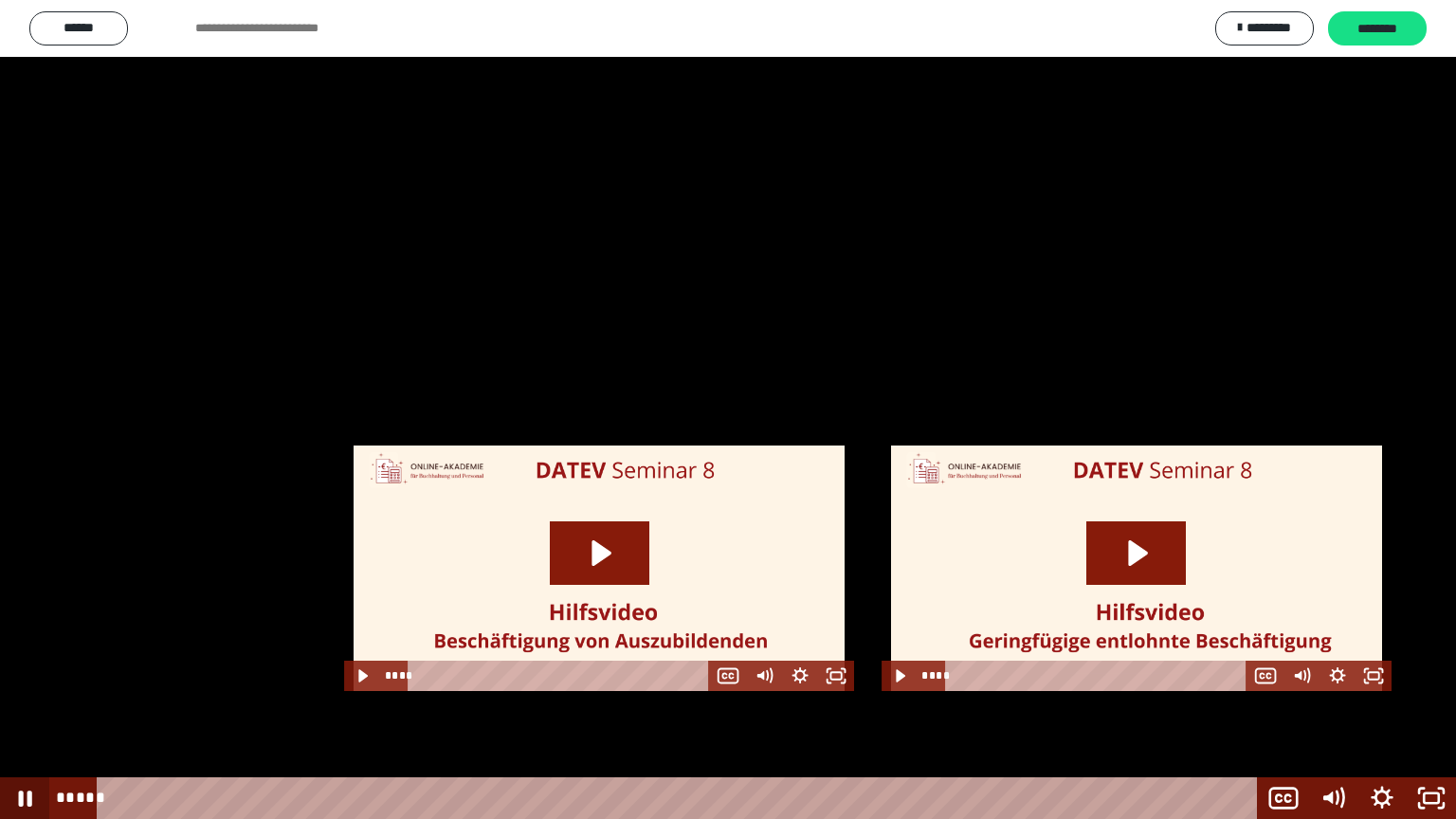 click 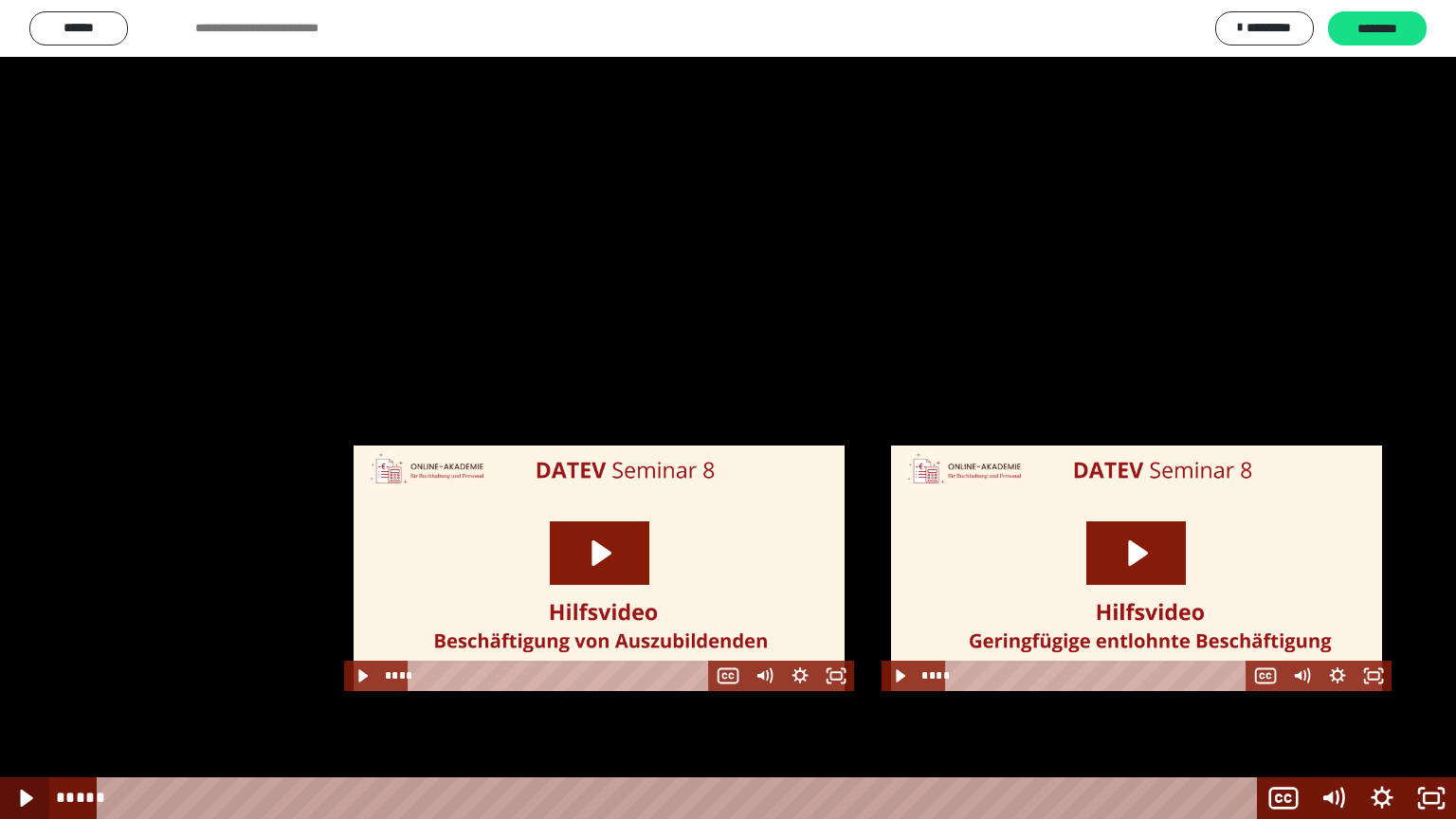 click 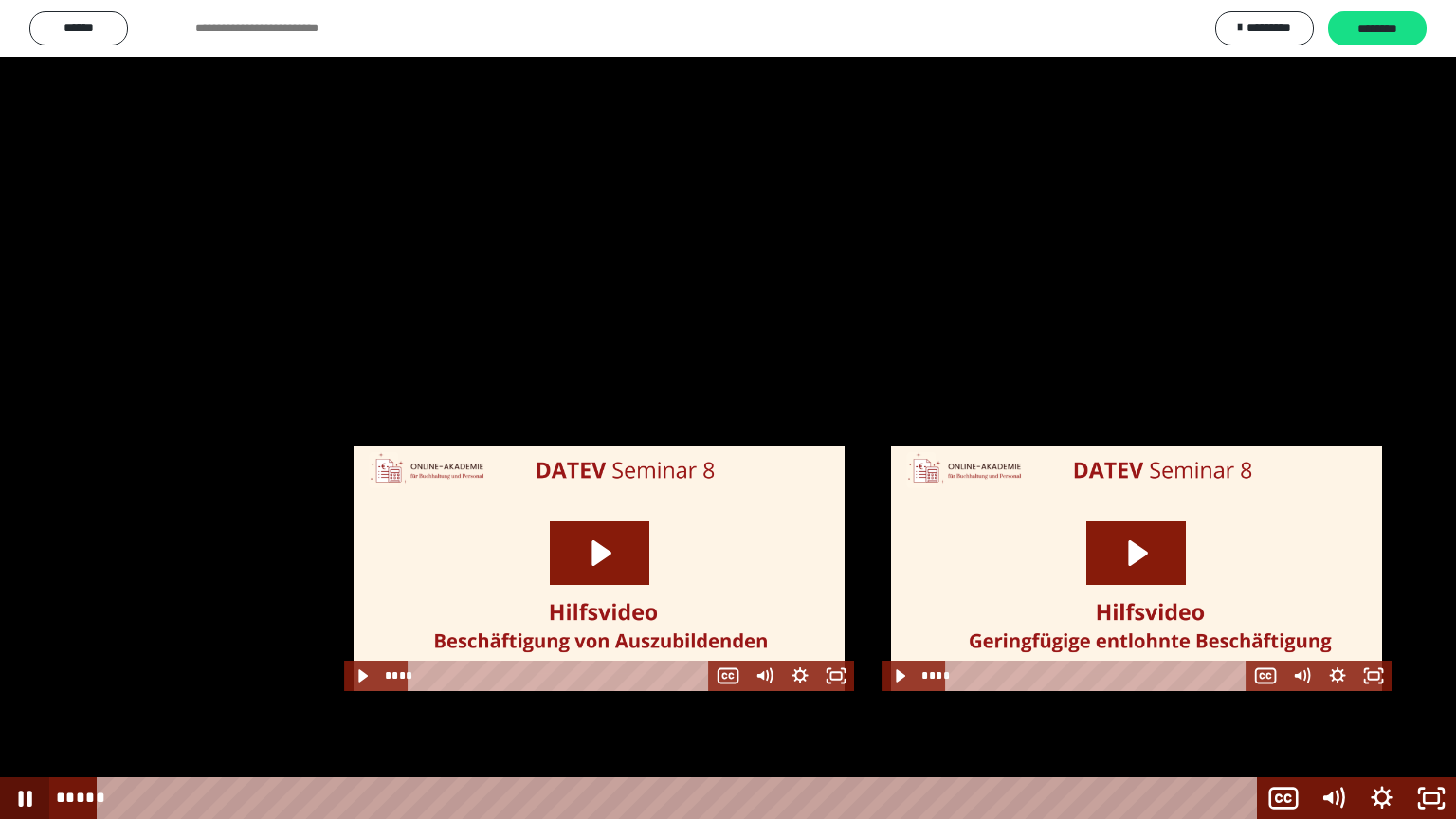 click 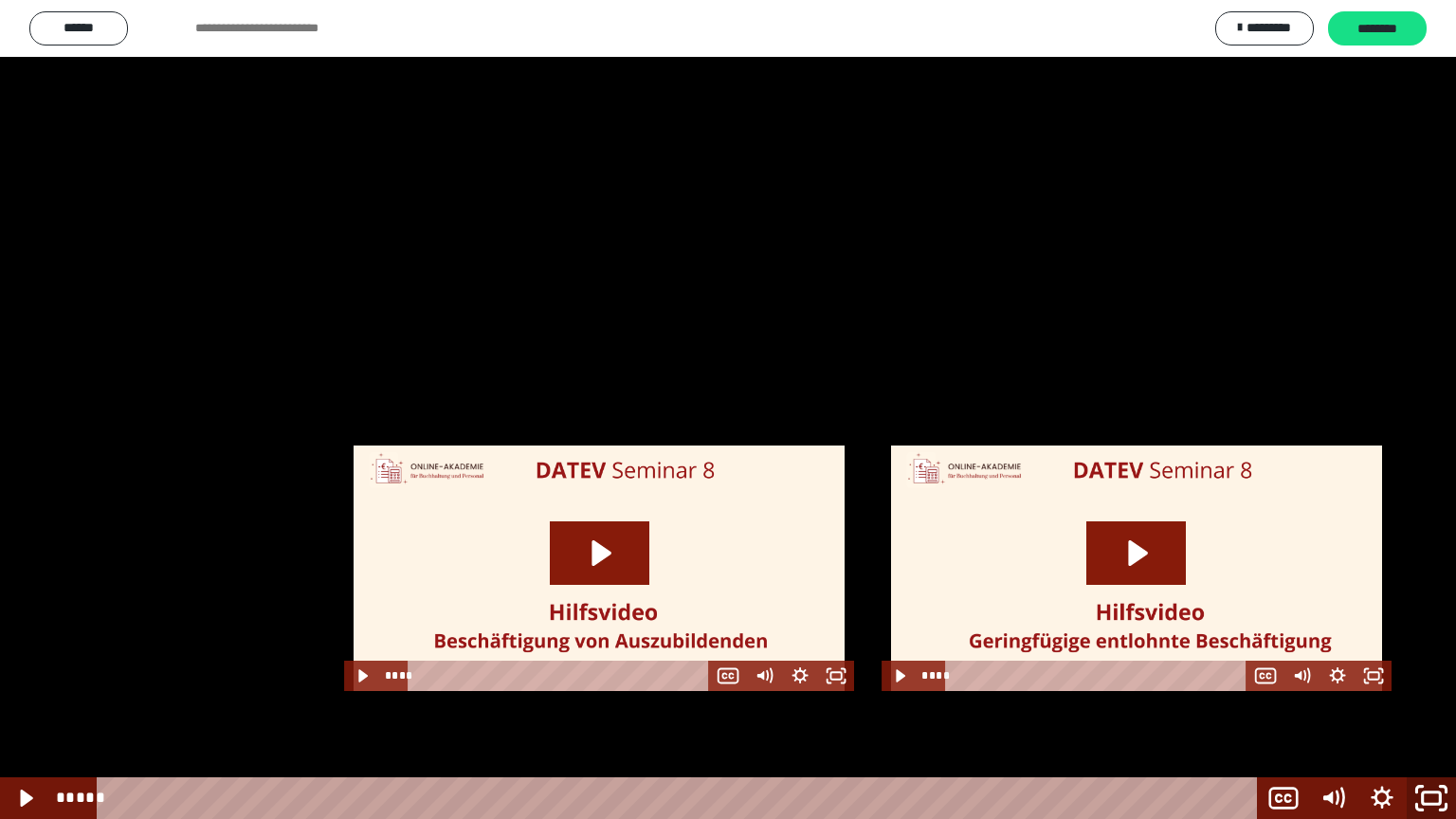 click 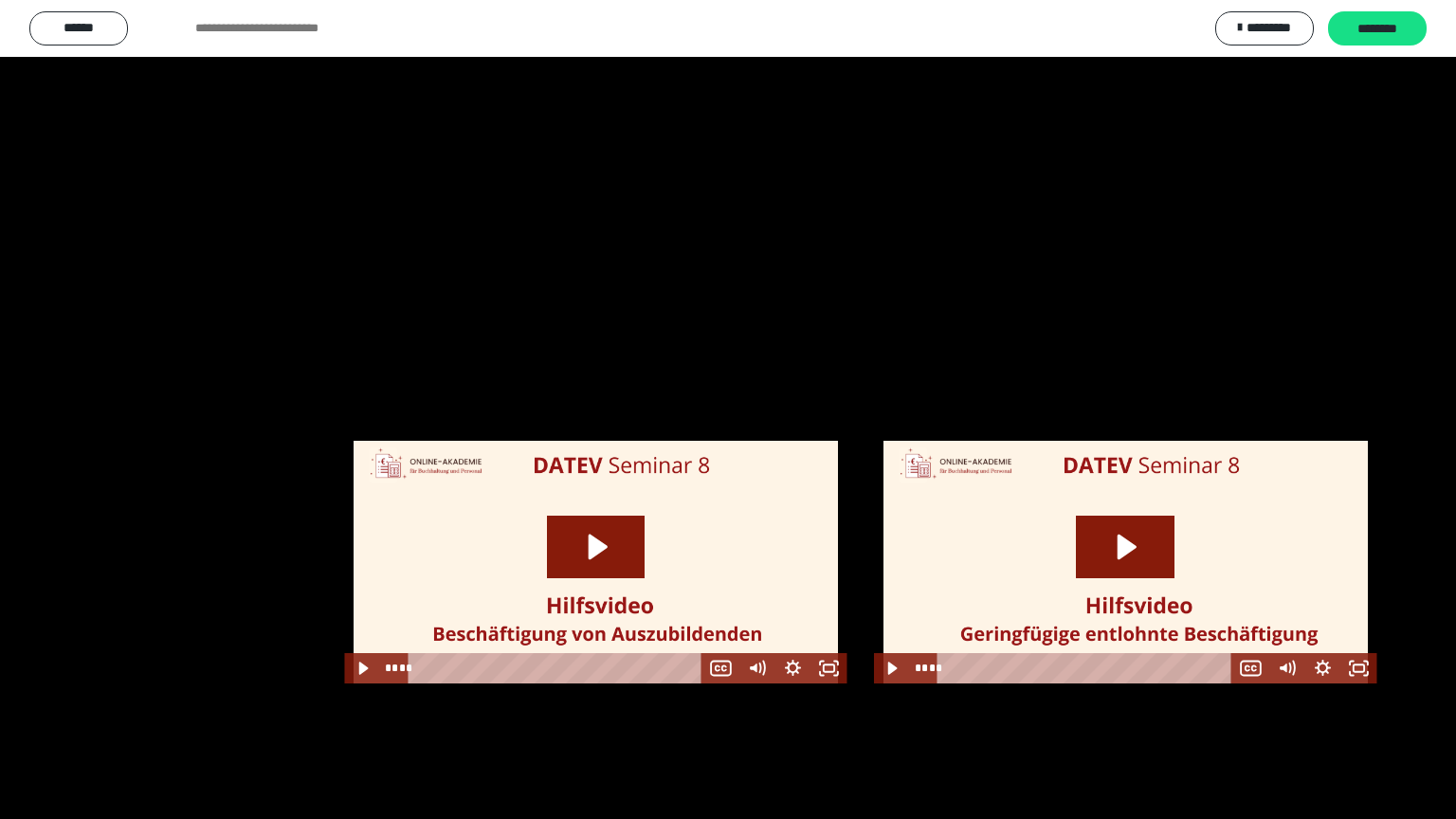 scroll, scrollTop: 2373, scrollLeft: 0, axis: vertical 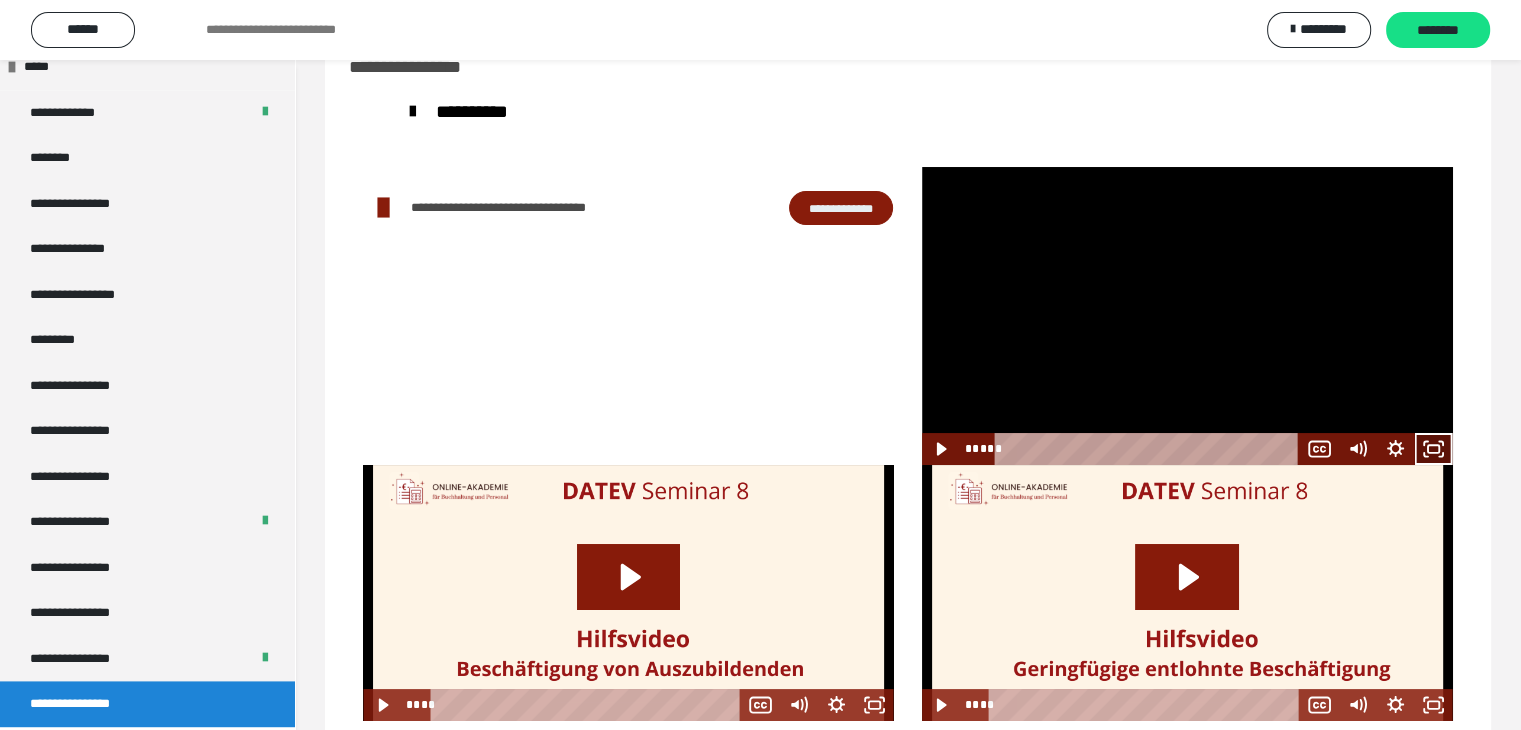 click 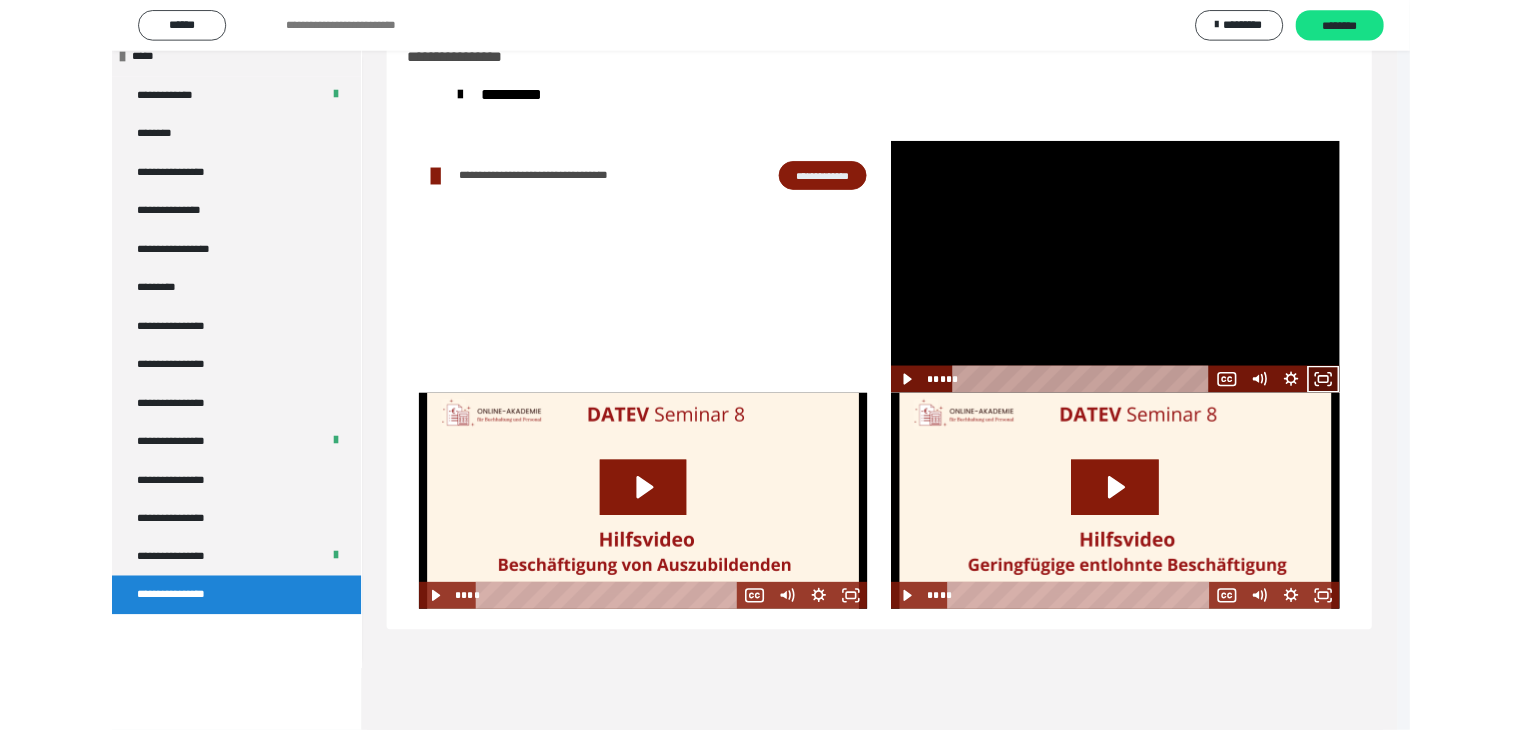 scroll, scrollTop: 2368, scrollLeft: 0, axis: vertical 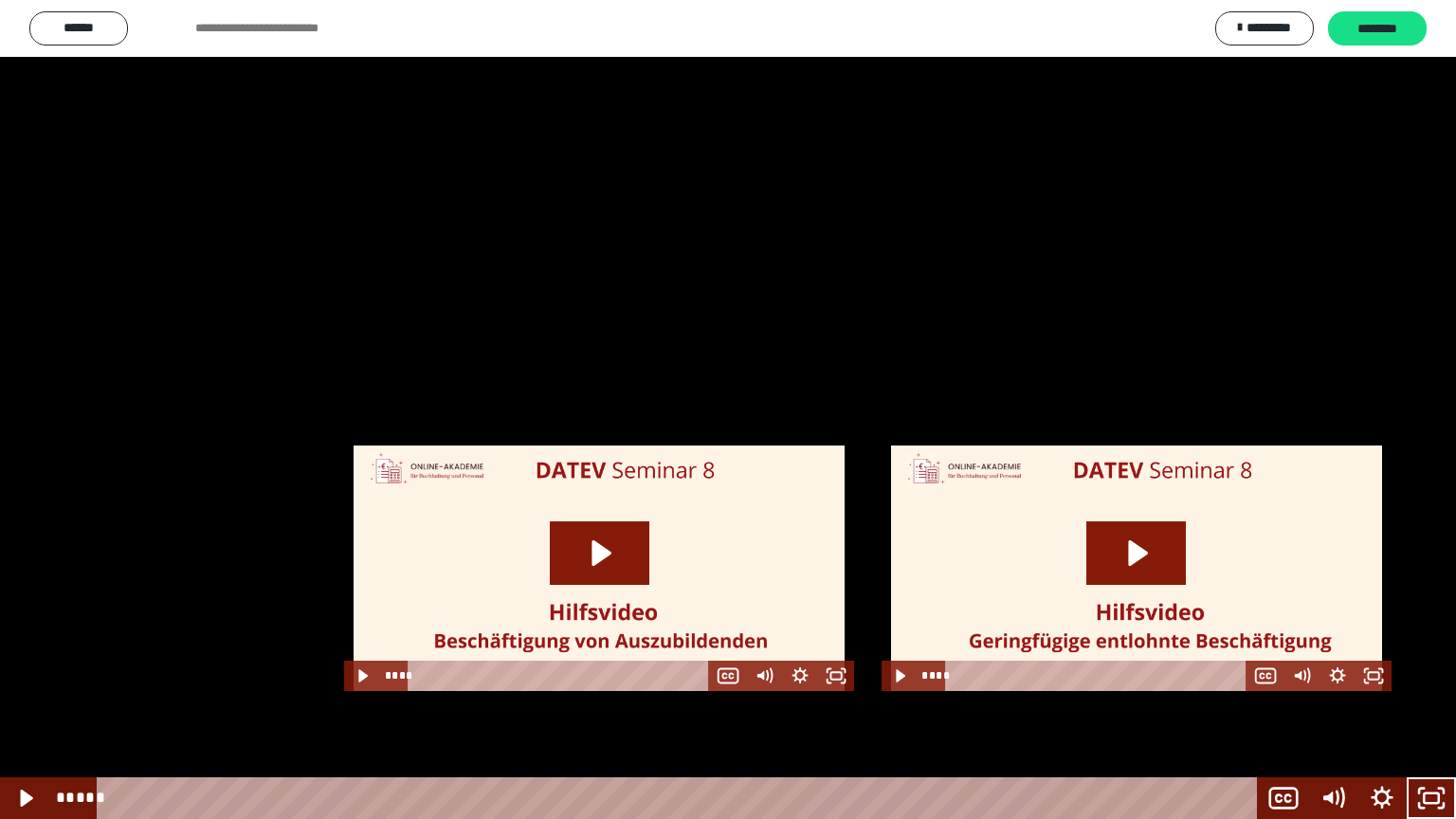 click at bounding box center [728, 410] 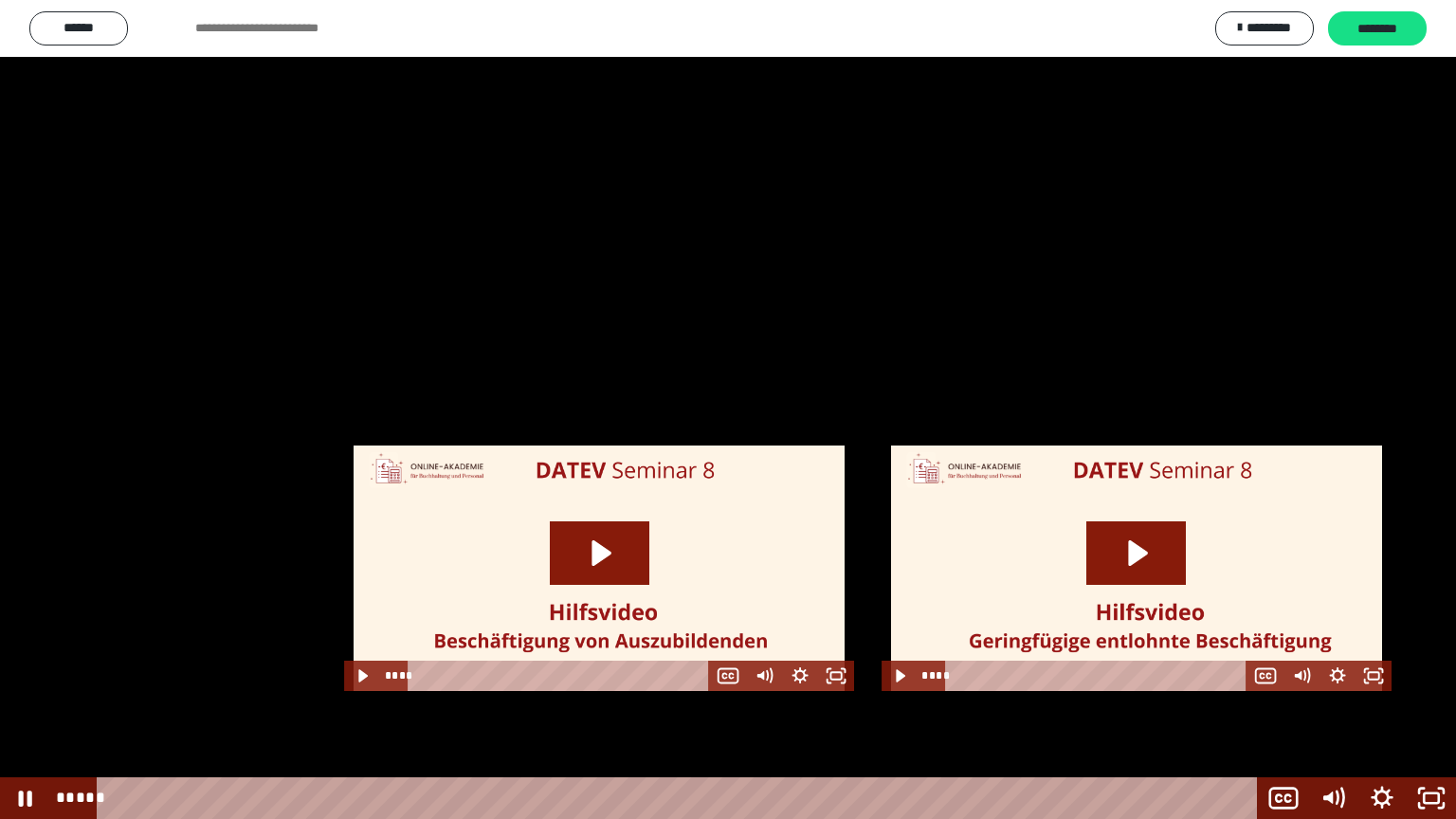 click at bounding box center (728, 410) 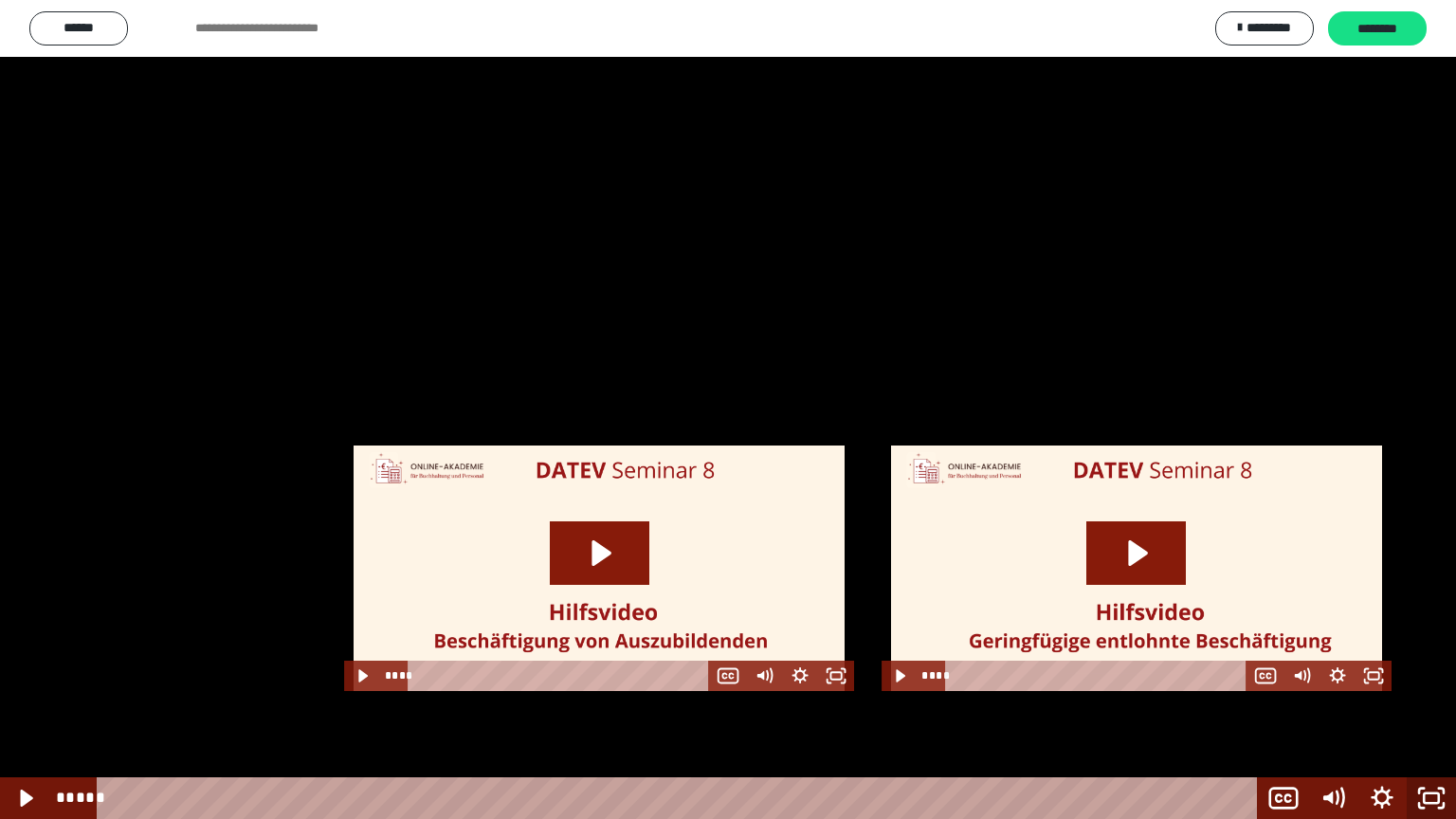 click 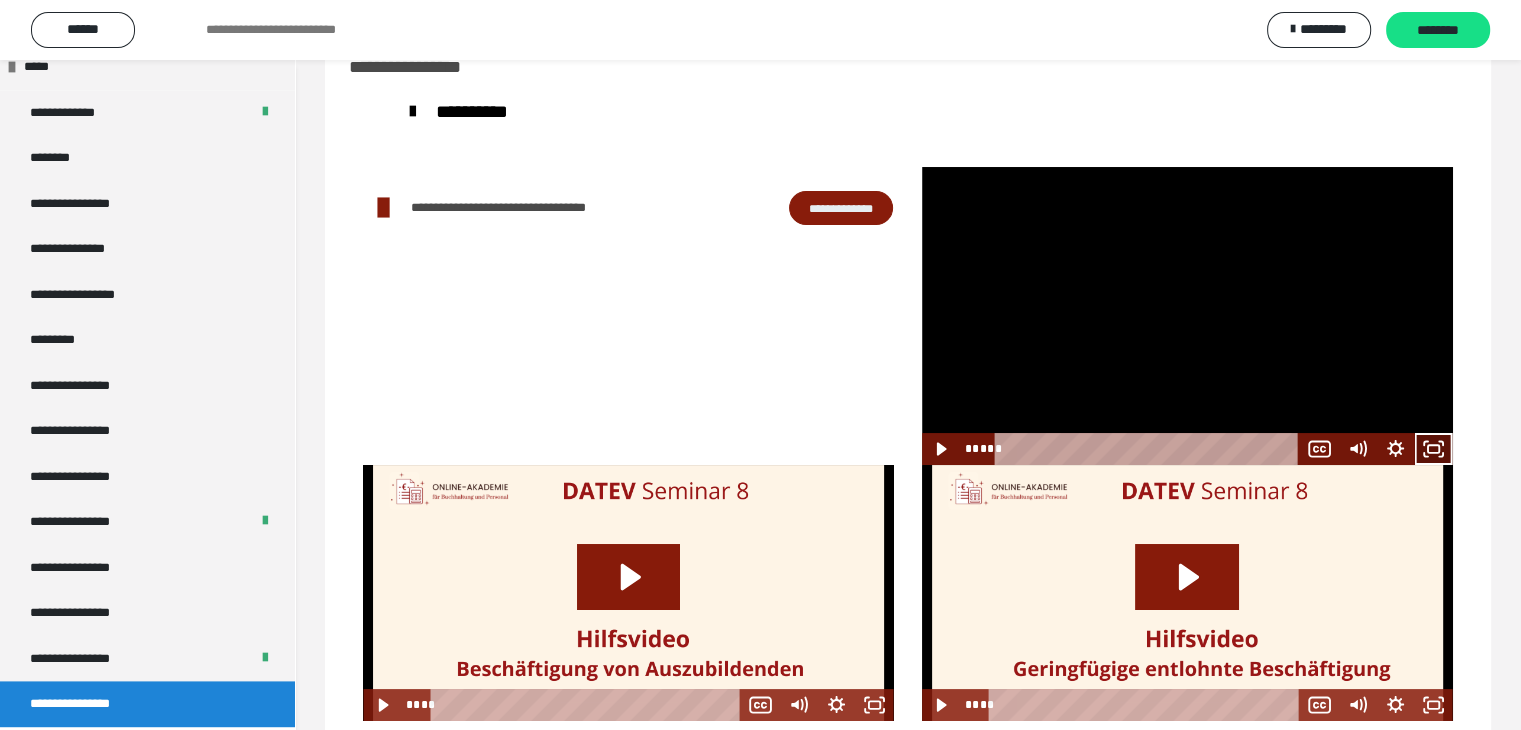 click 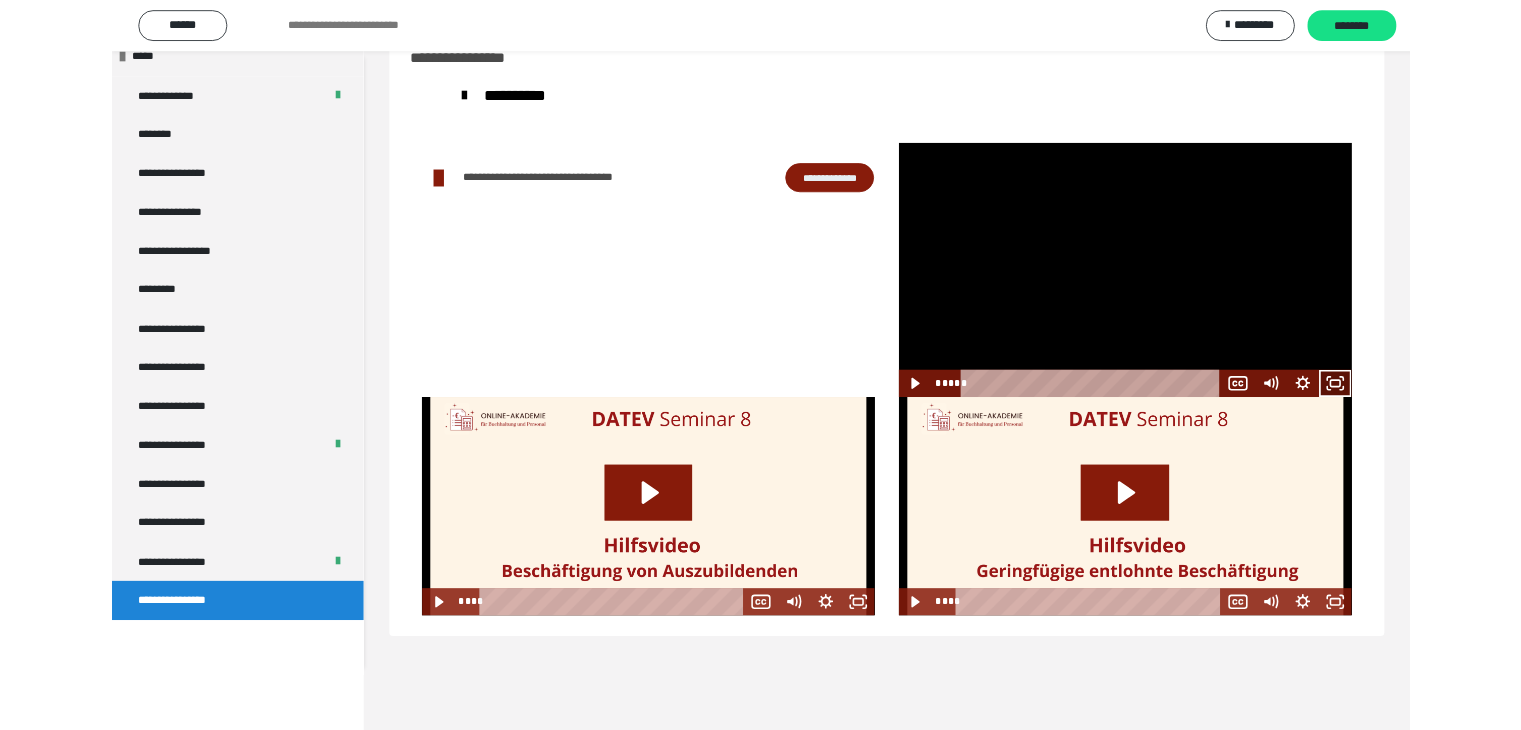 scroll, scrollTop: 2368, scrollLeft: 0, axis: vertical 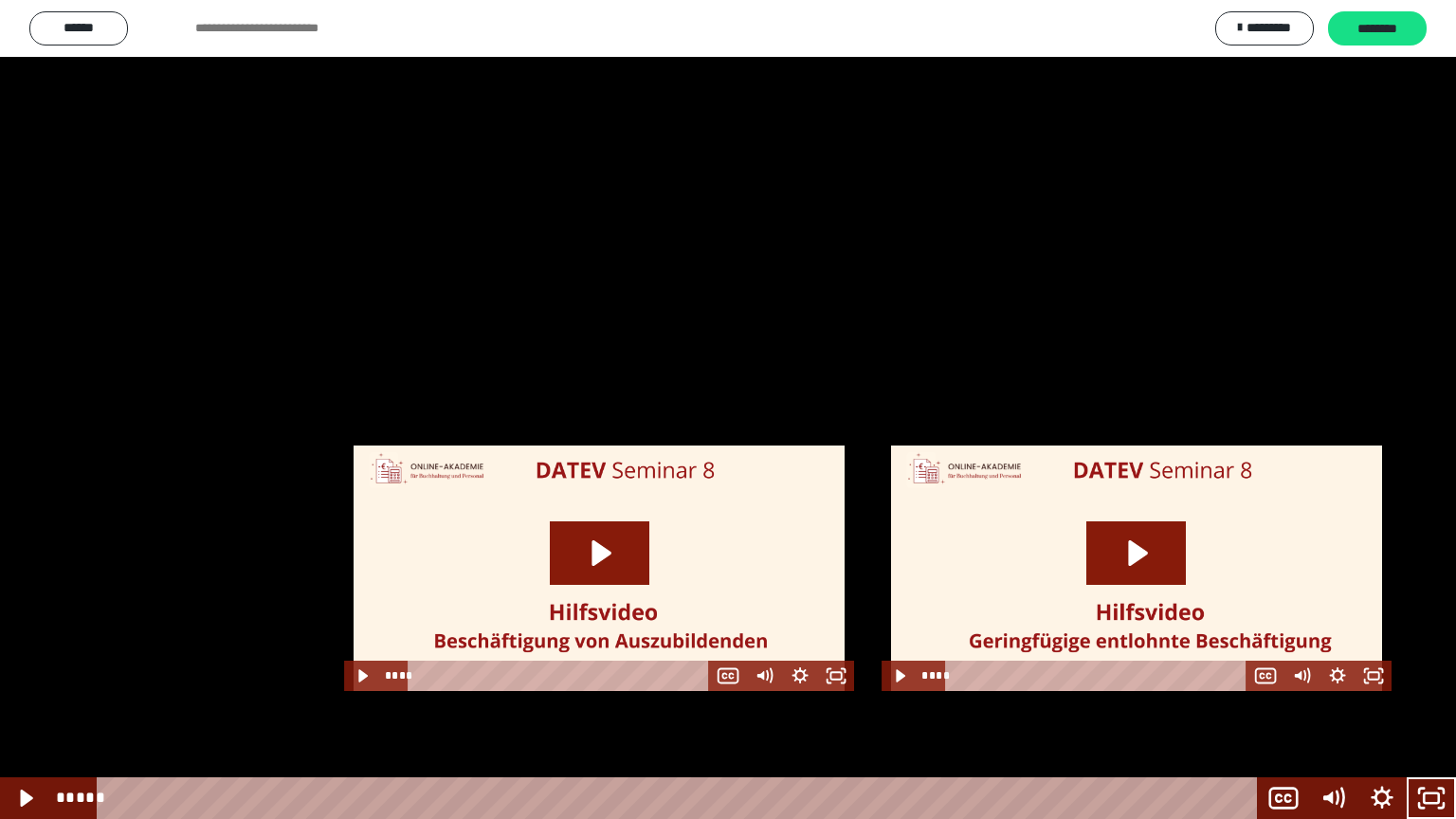 click at bounding box center [728, 410] 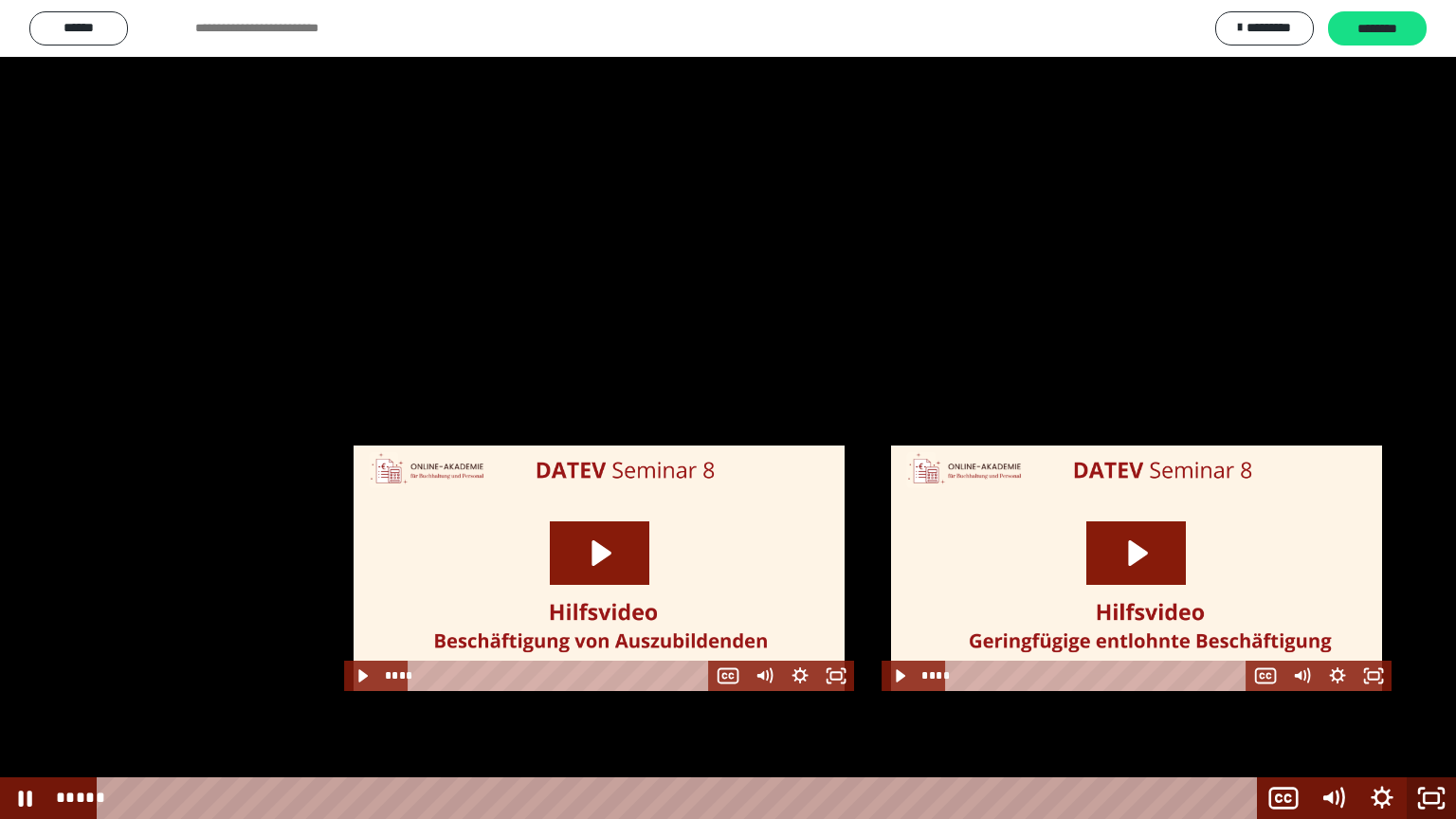 click 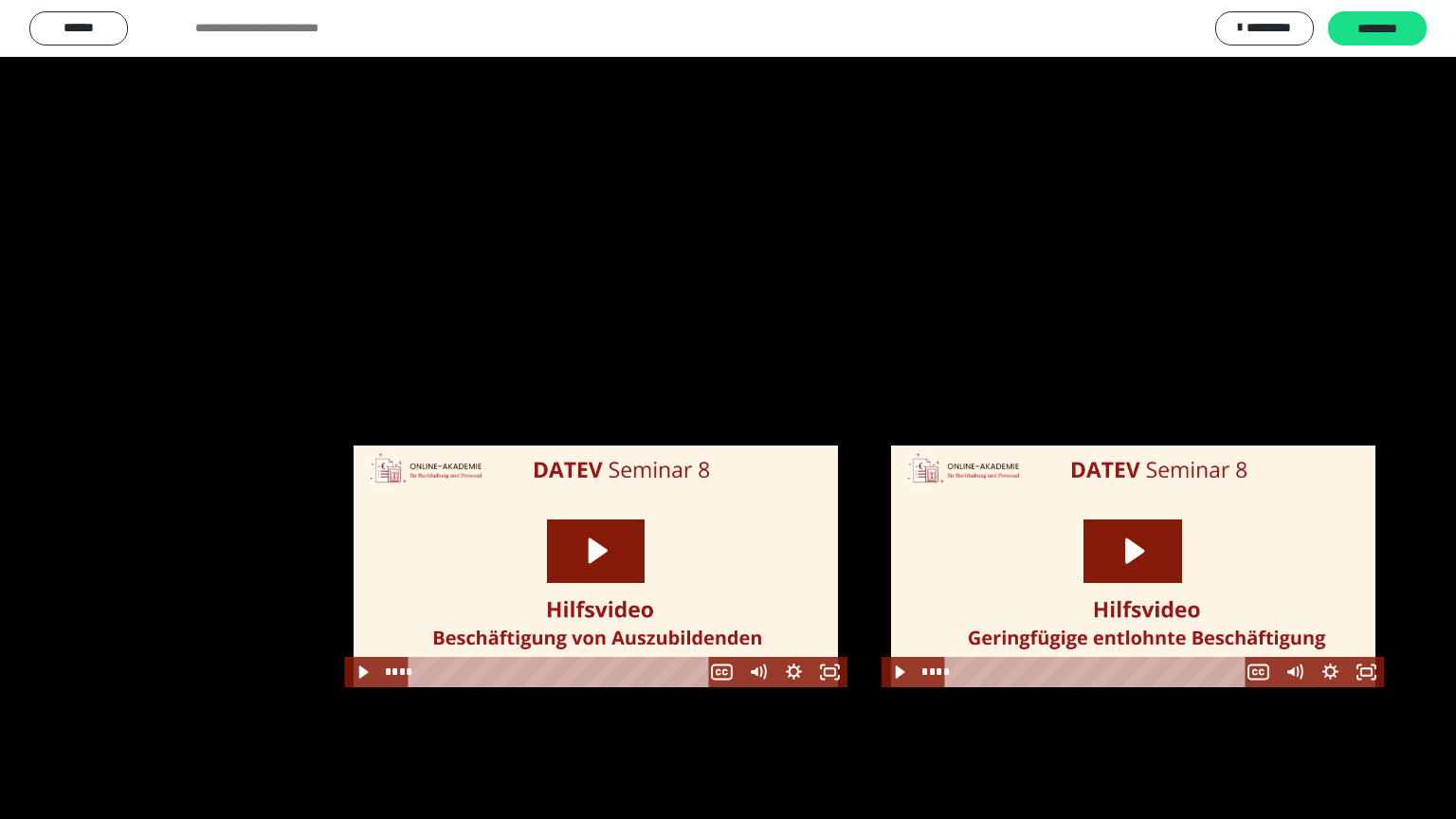 scroll, scrollTop: 2373, scrollLeft: 0, axis: vertical 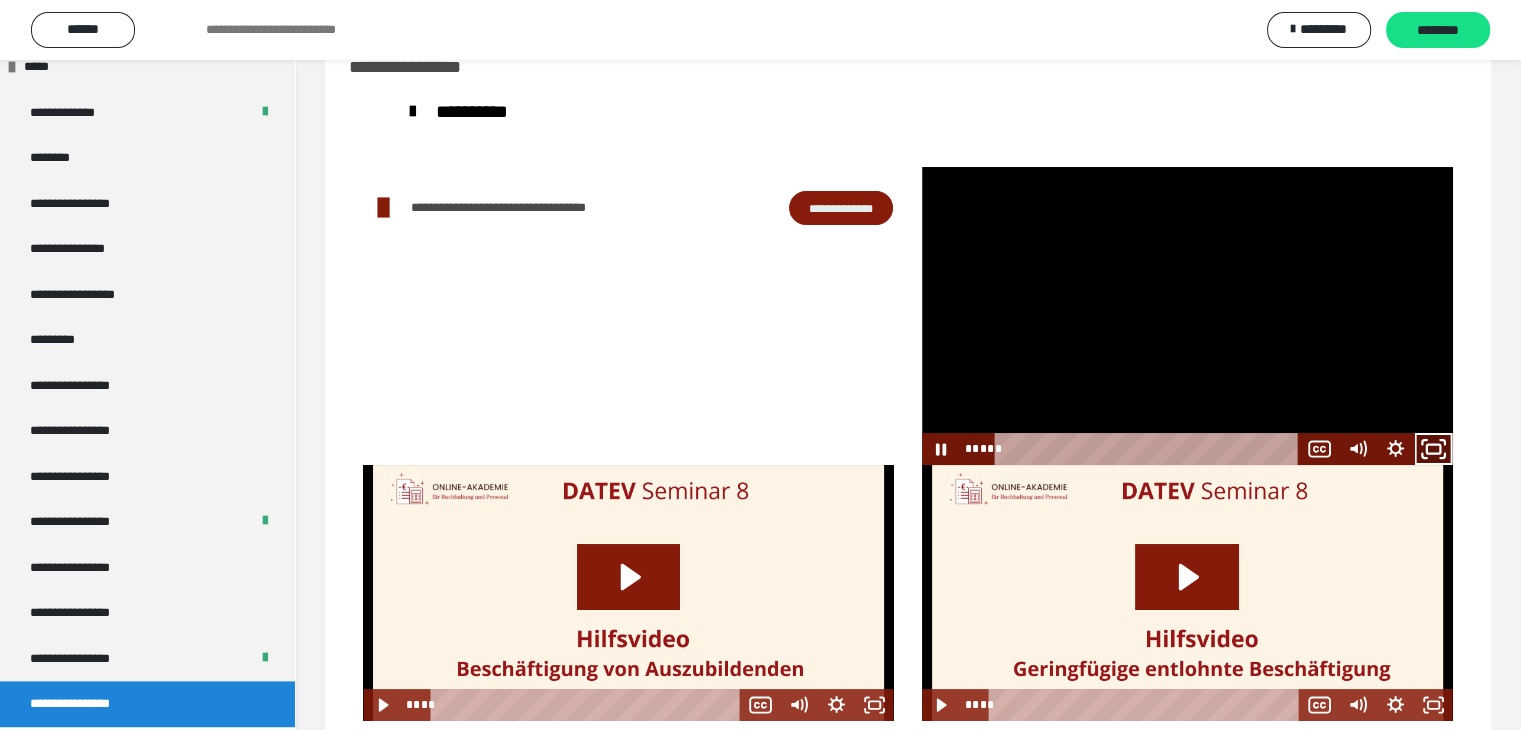 click 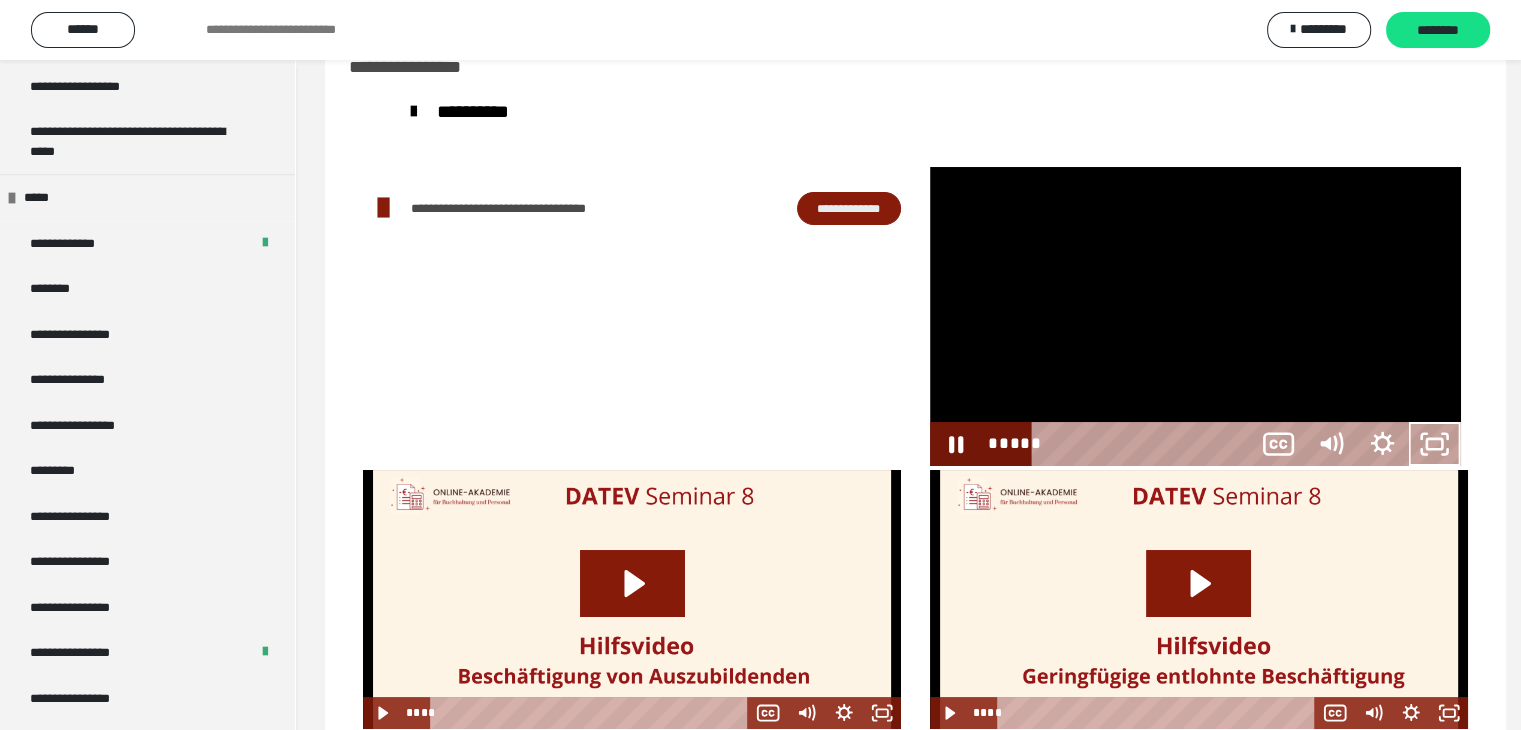 scroll, scrollTop: 2368, scrollLeft: 0, axis: vertical 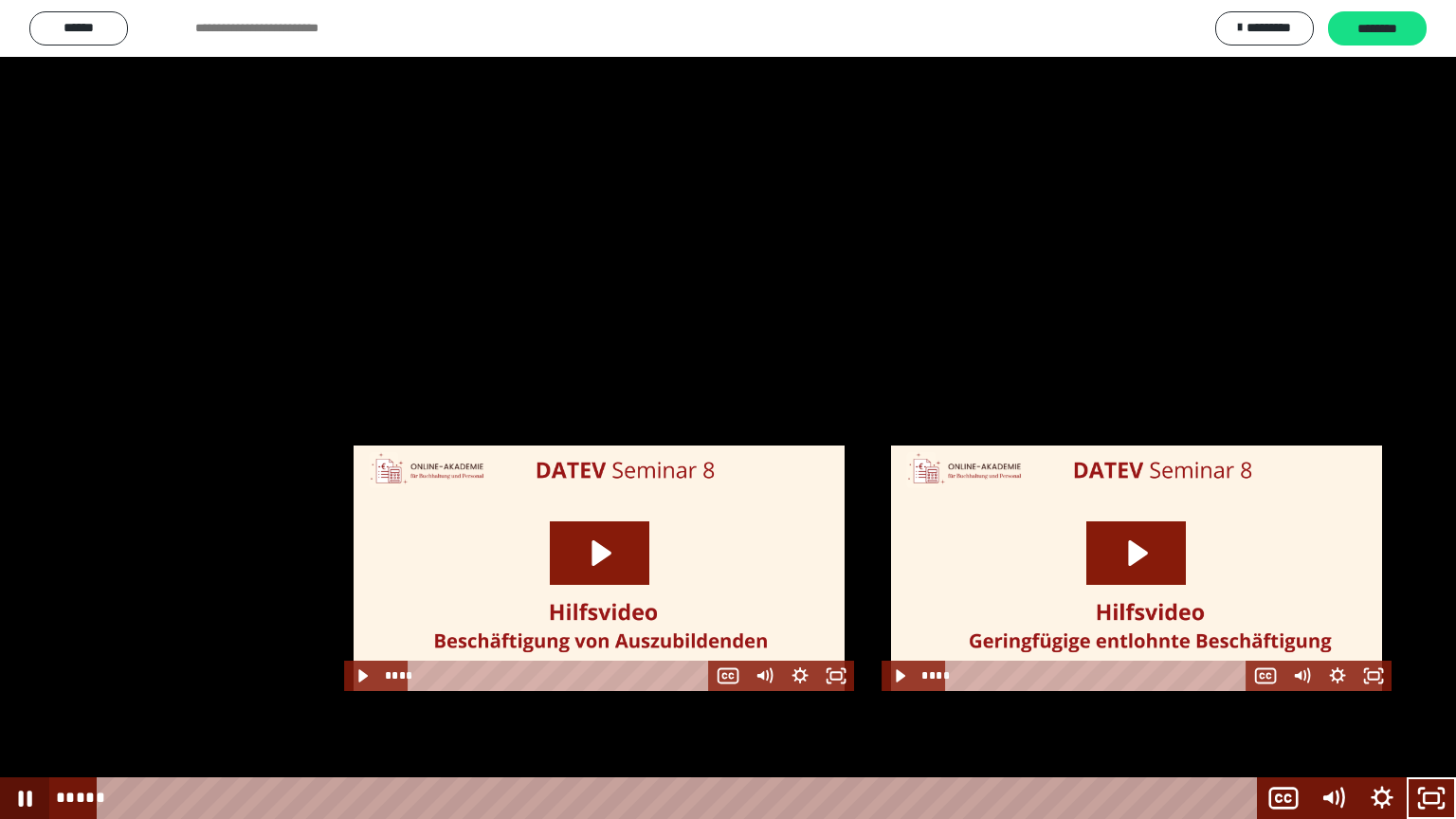 drag, startPoint x: 27, startPoint y: 797, endPoint x: 46, endPoint y: 796, distance: 19.026298 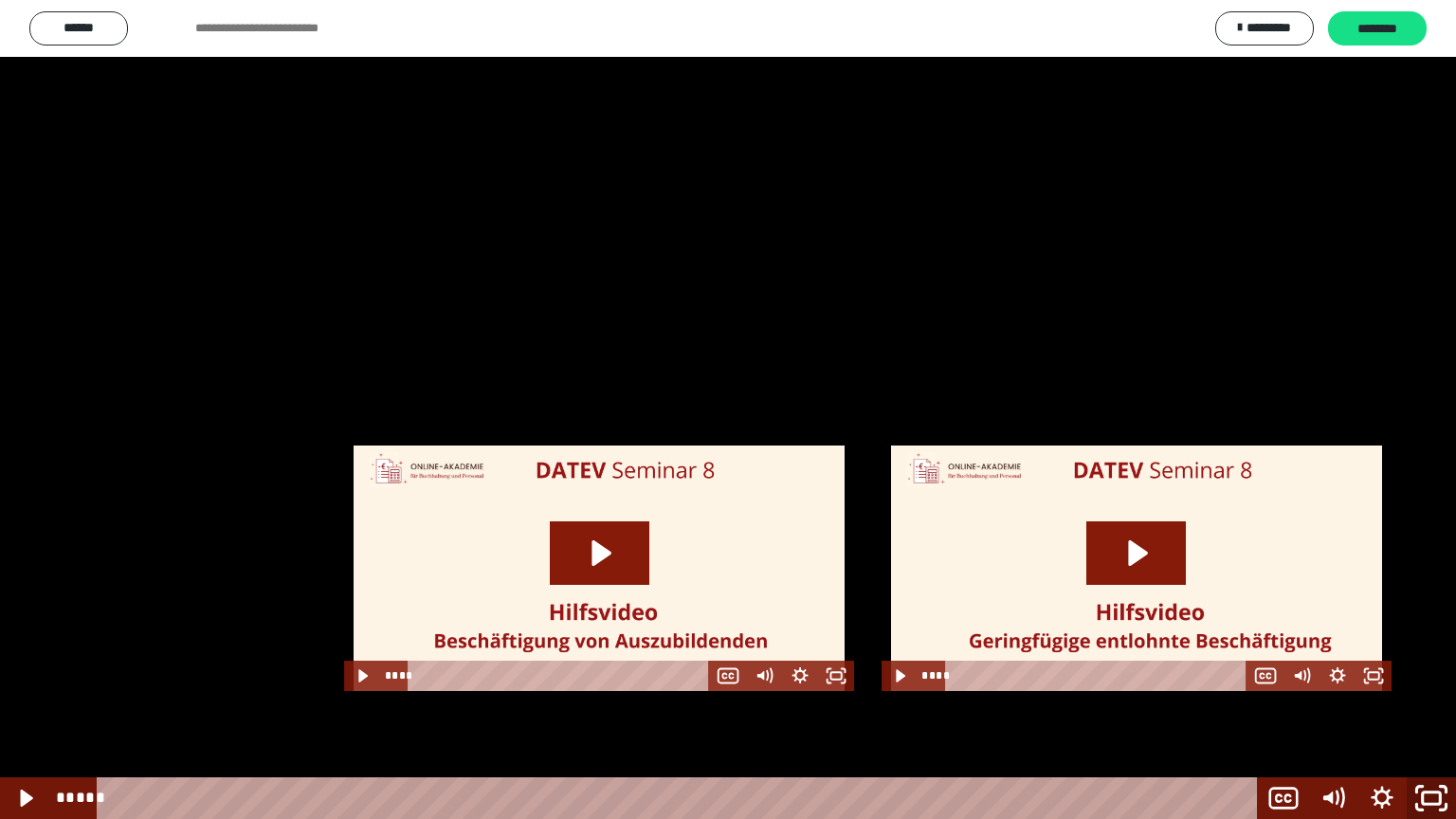 click 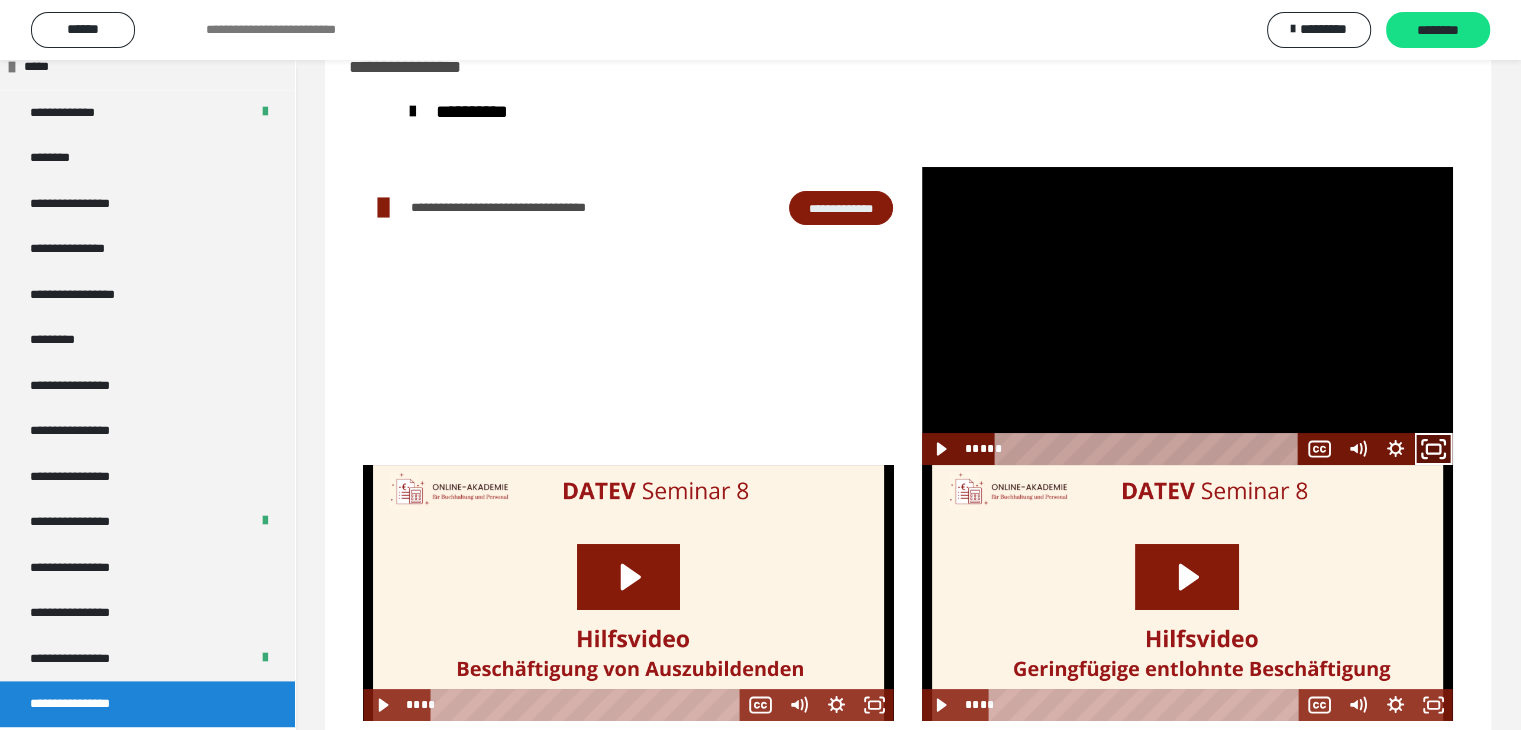 click 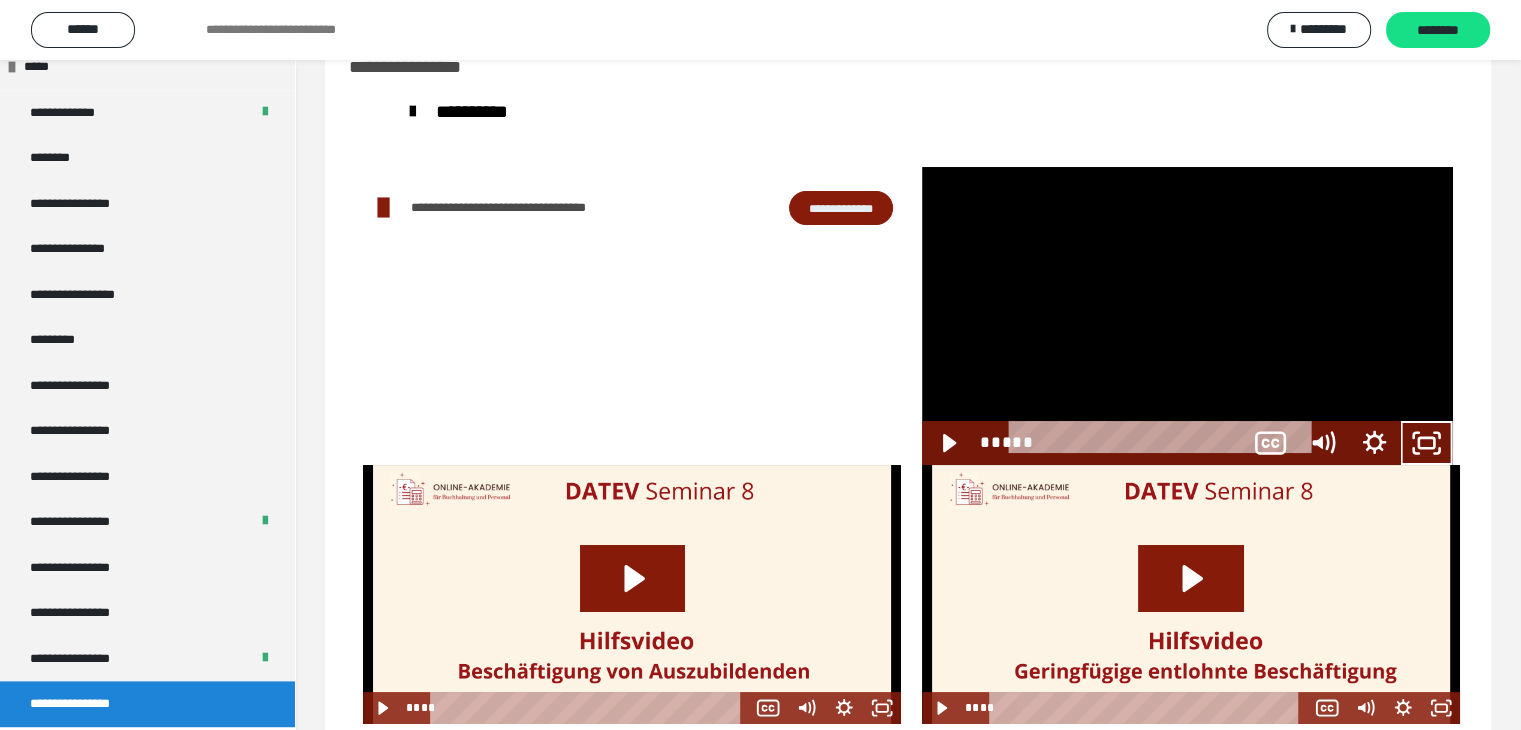 scroll, scrollTop: 2368, scrollLeft: 0, axis: vertical 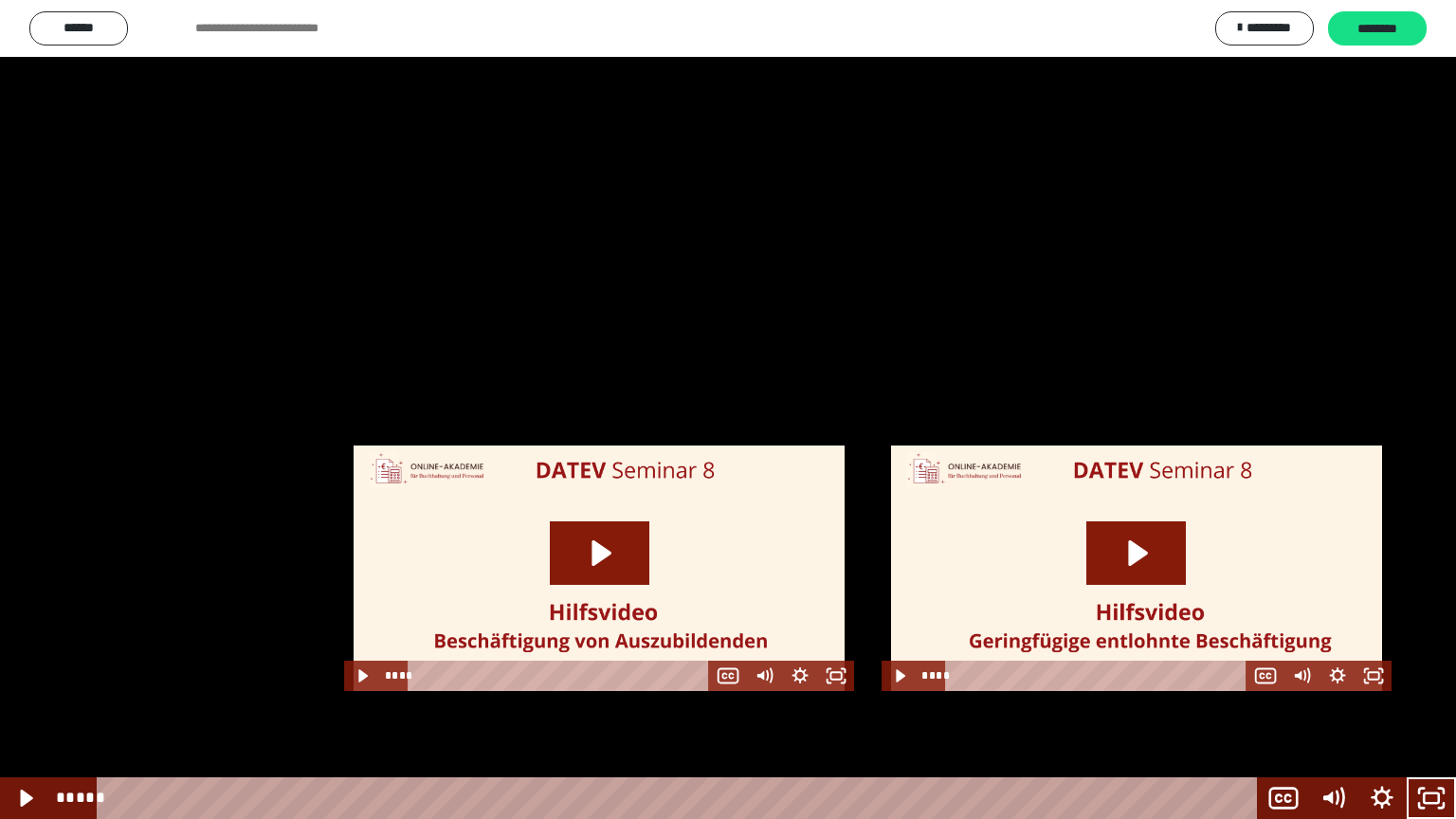 click at bounding box center [728, 410] 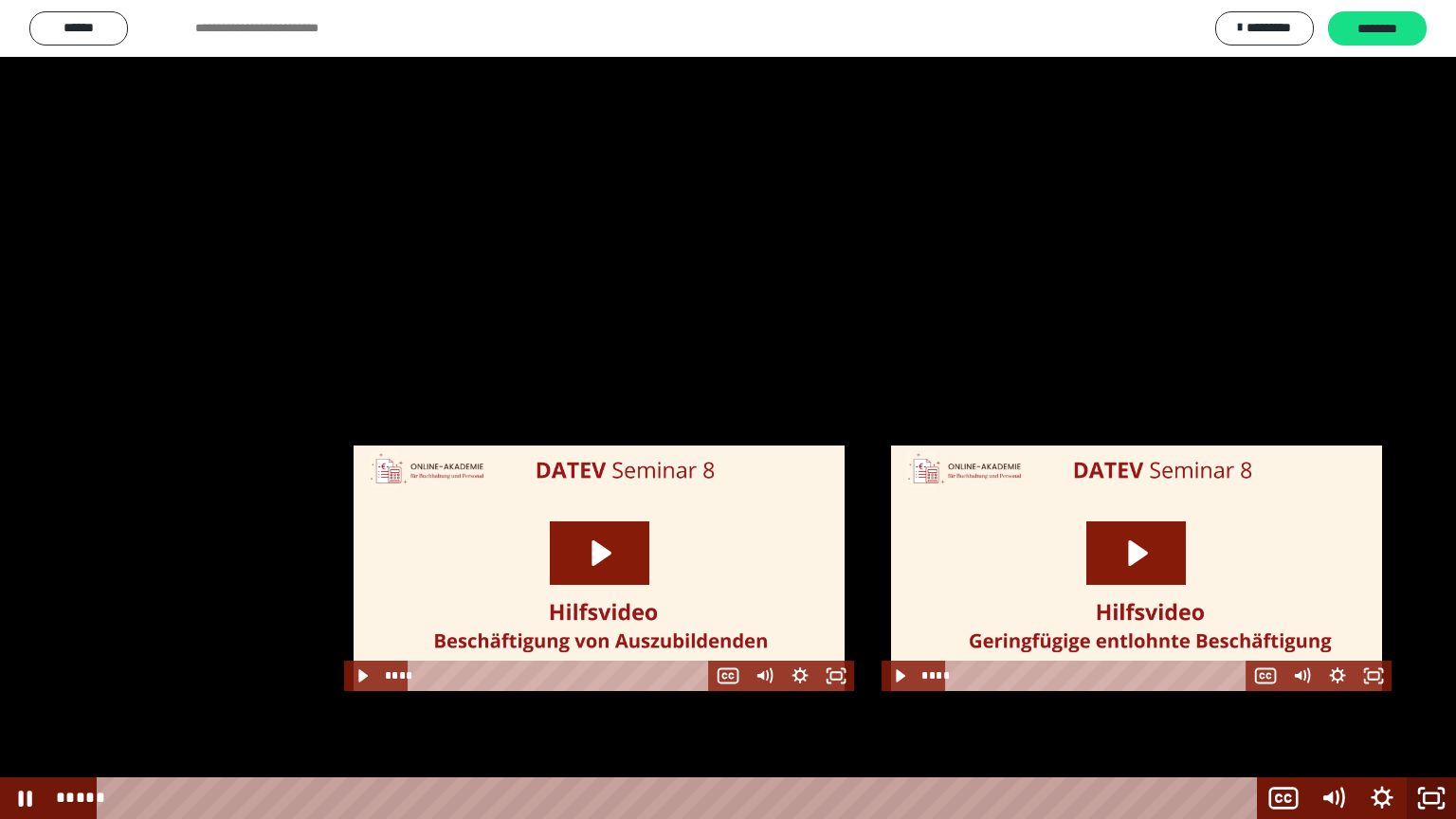 click 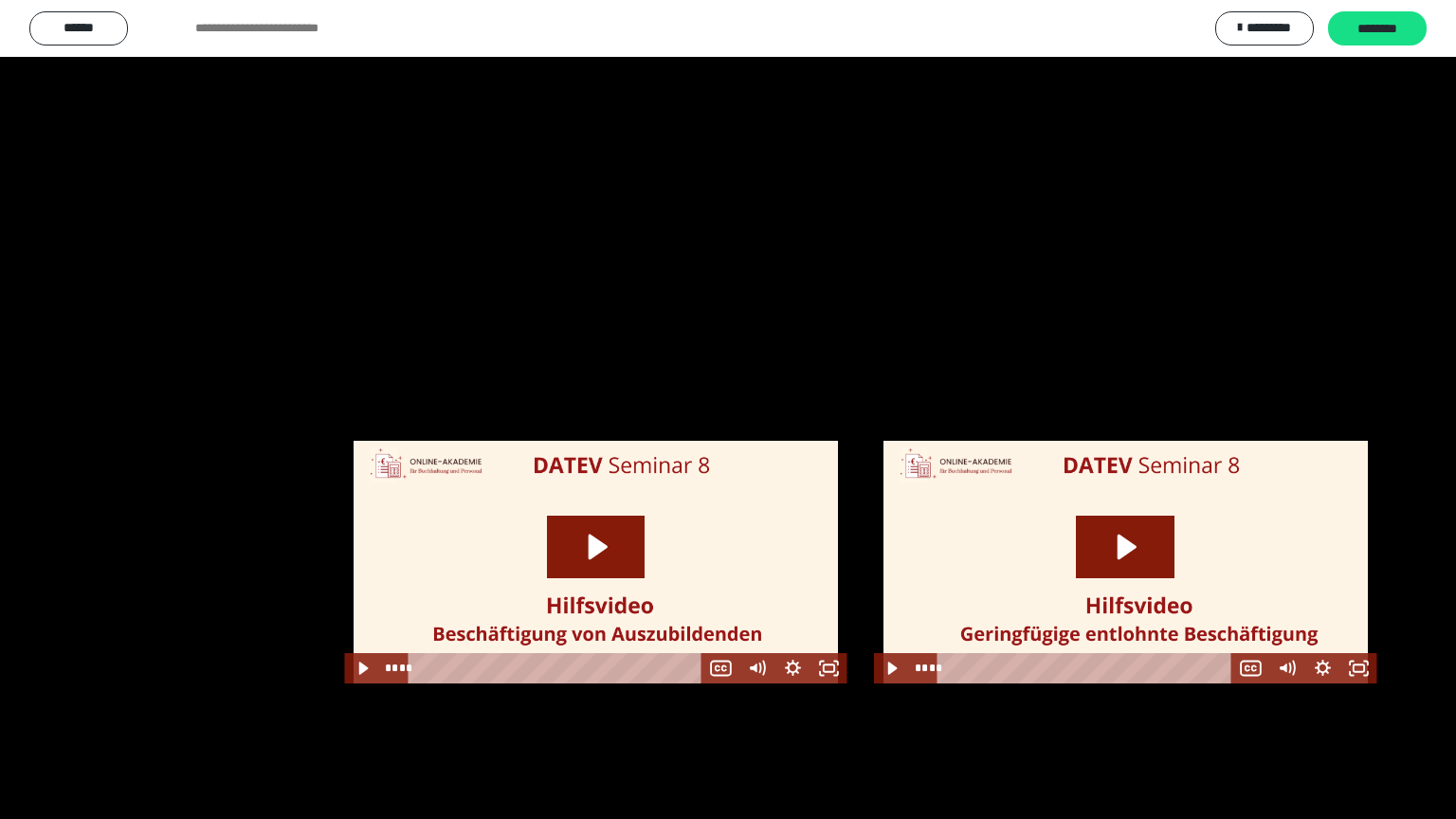 scroll, scrollTop: 2373, scrollLeft: 0, axis: vertical 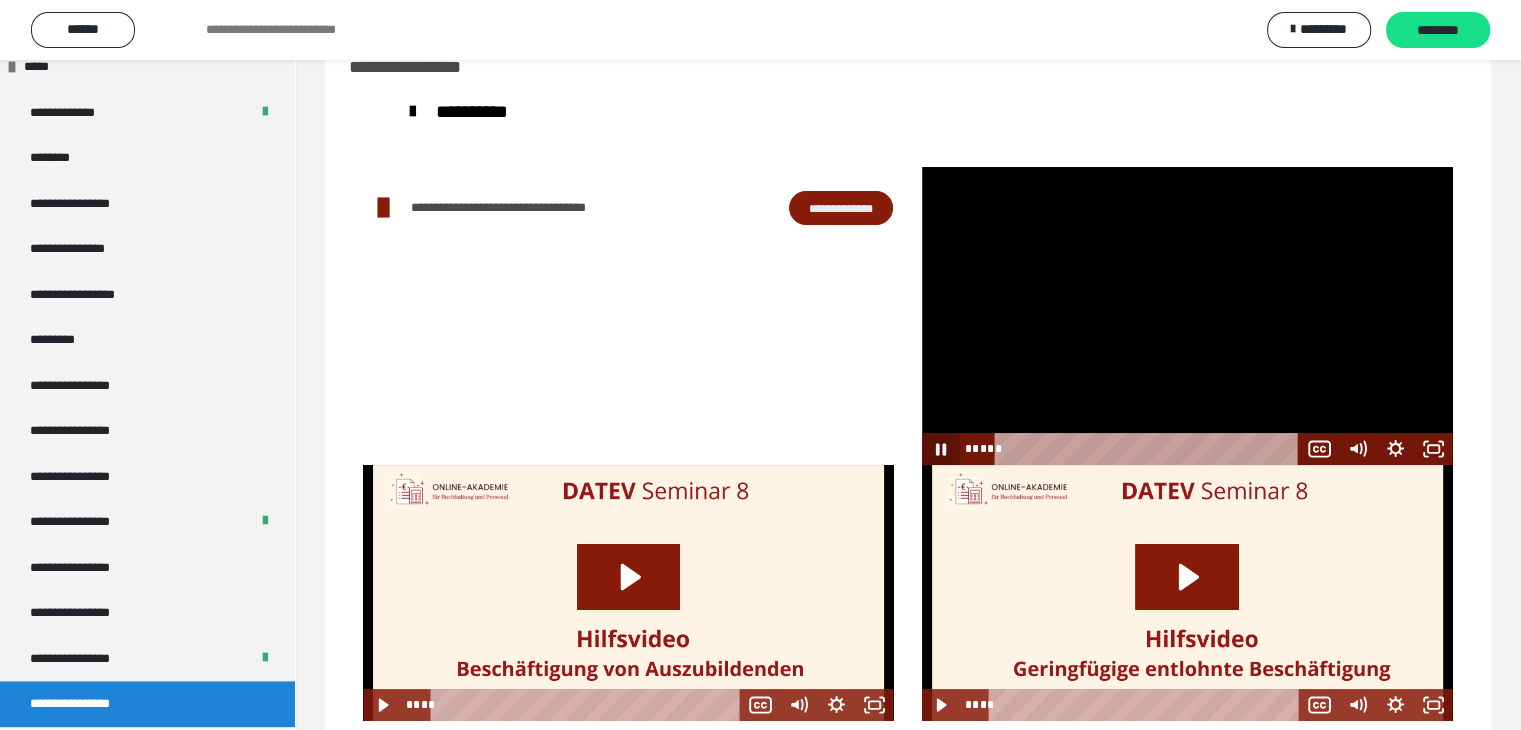 click 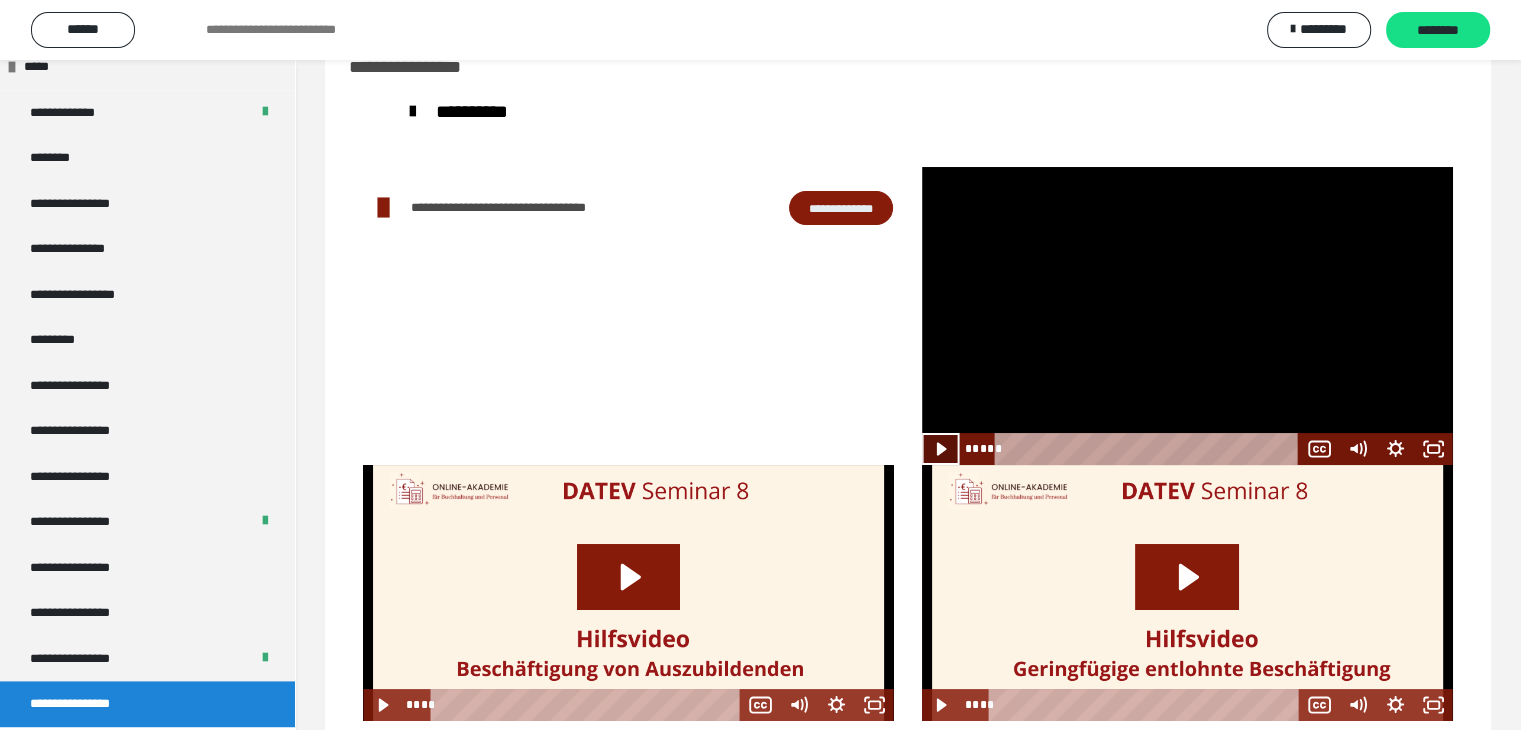 click 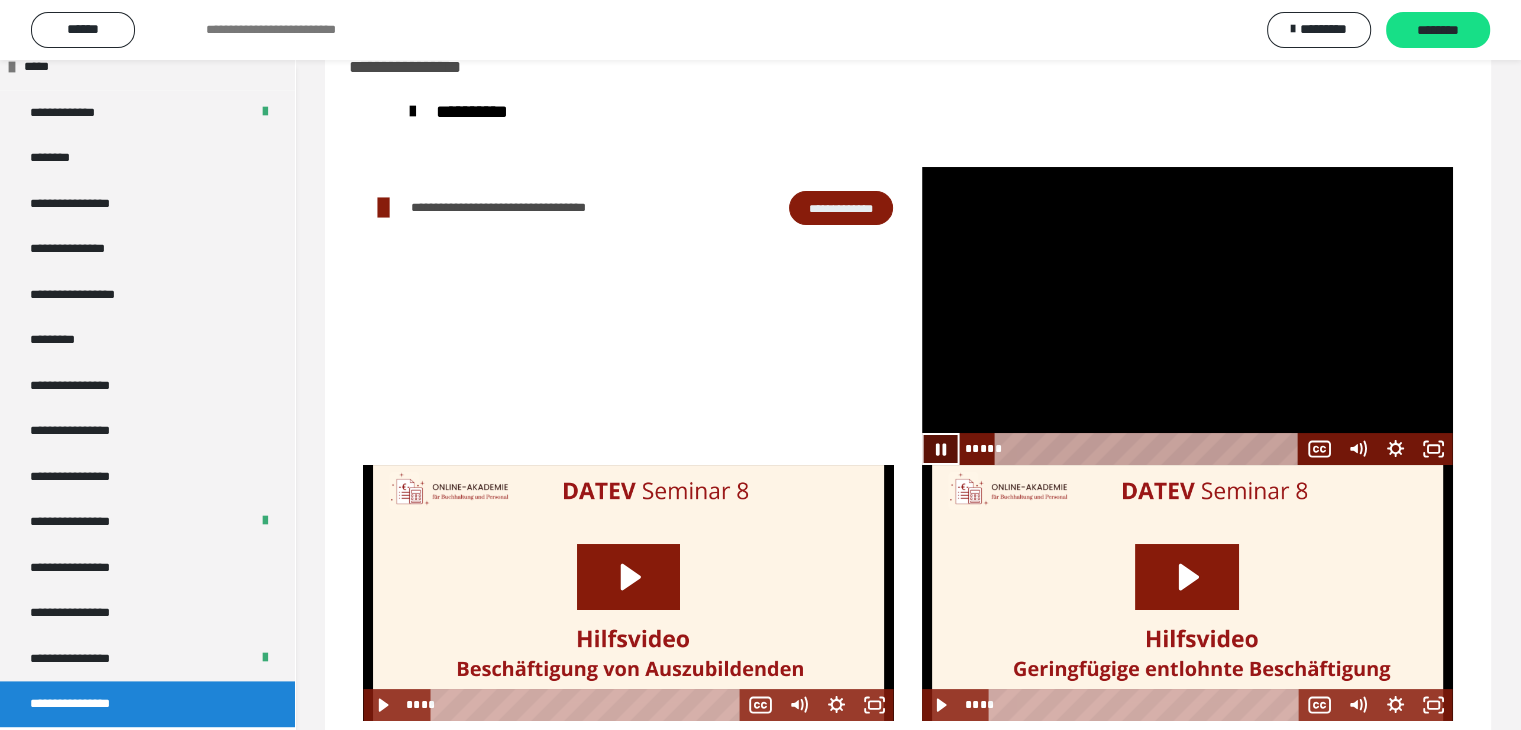 click 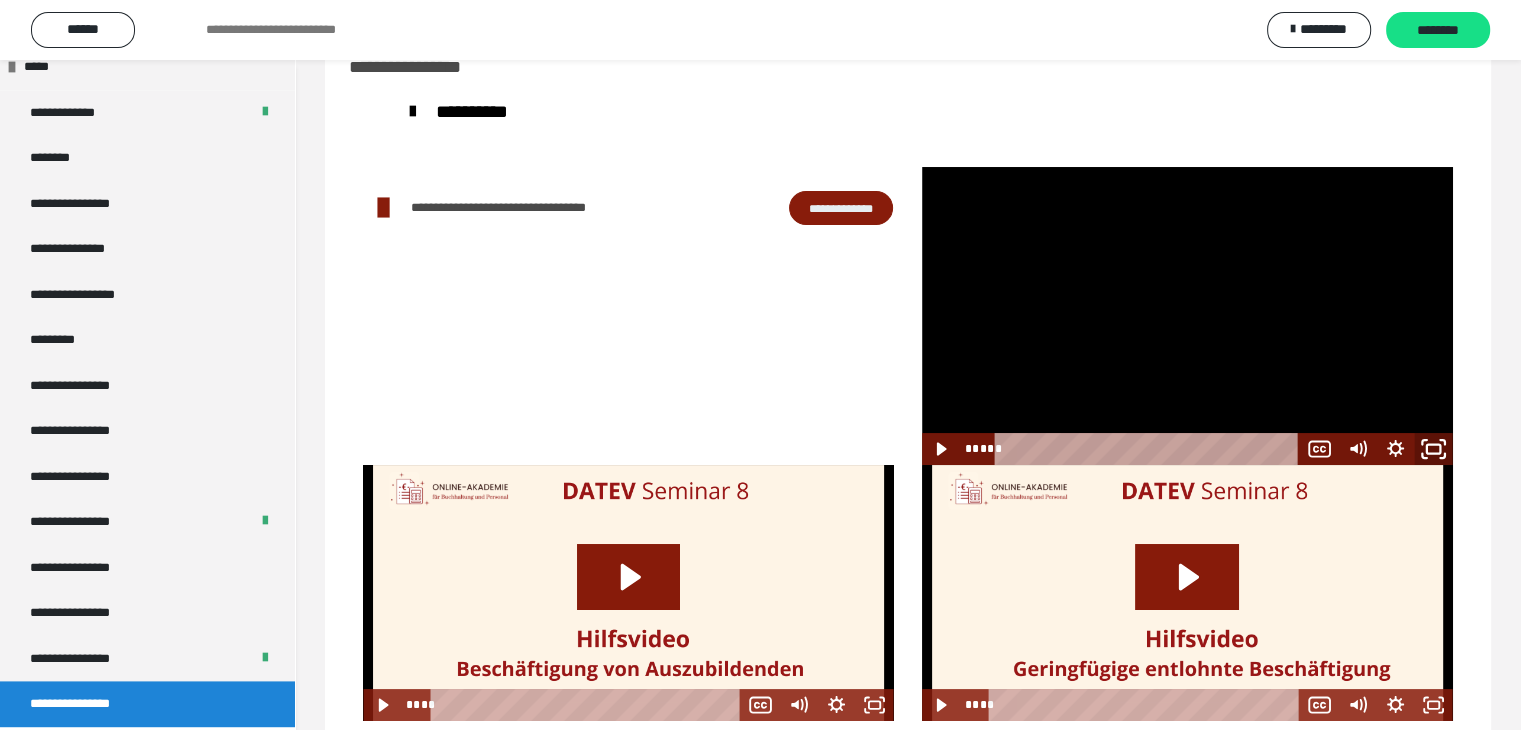 click 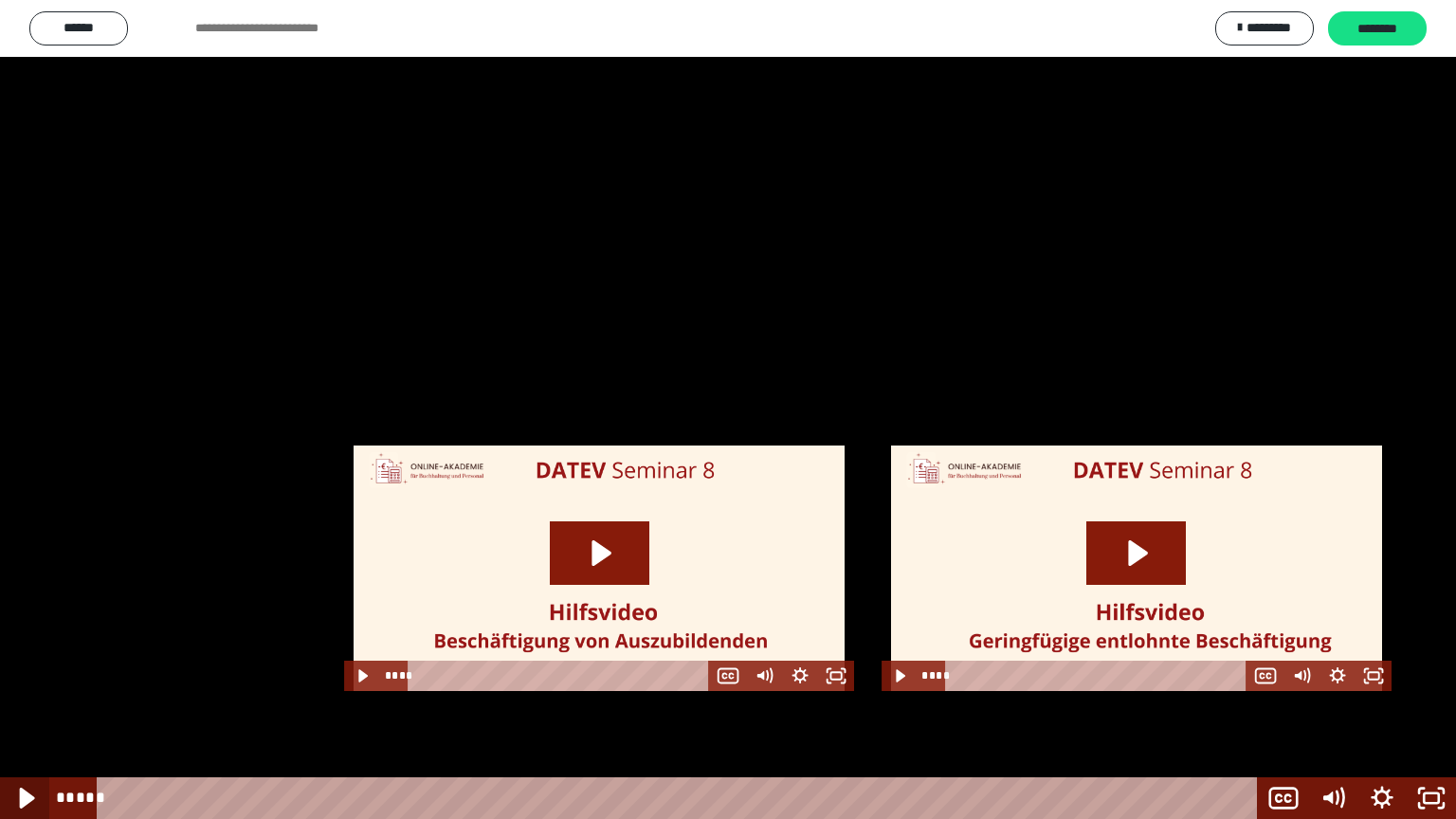 click 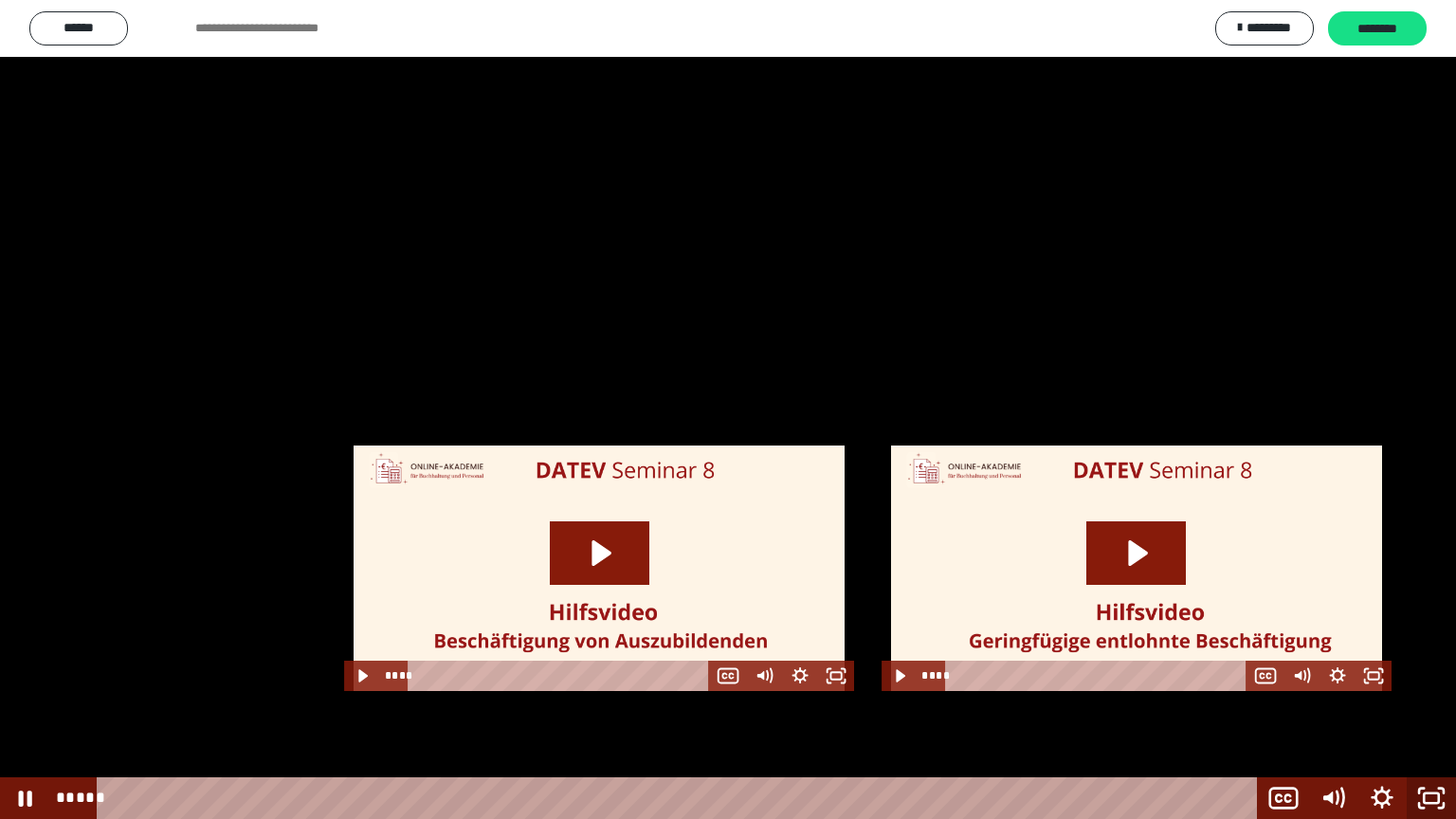 click 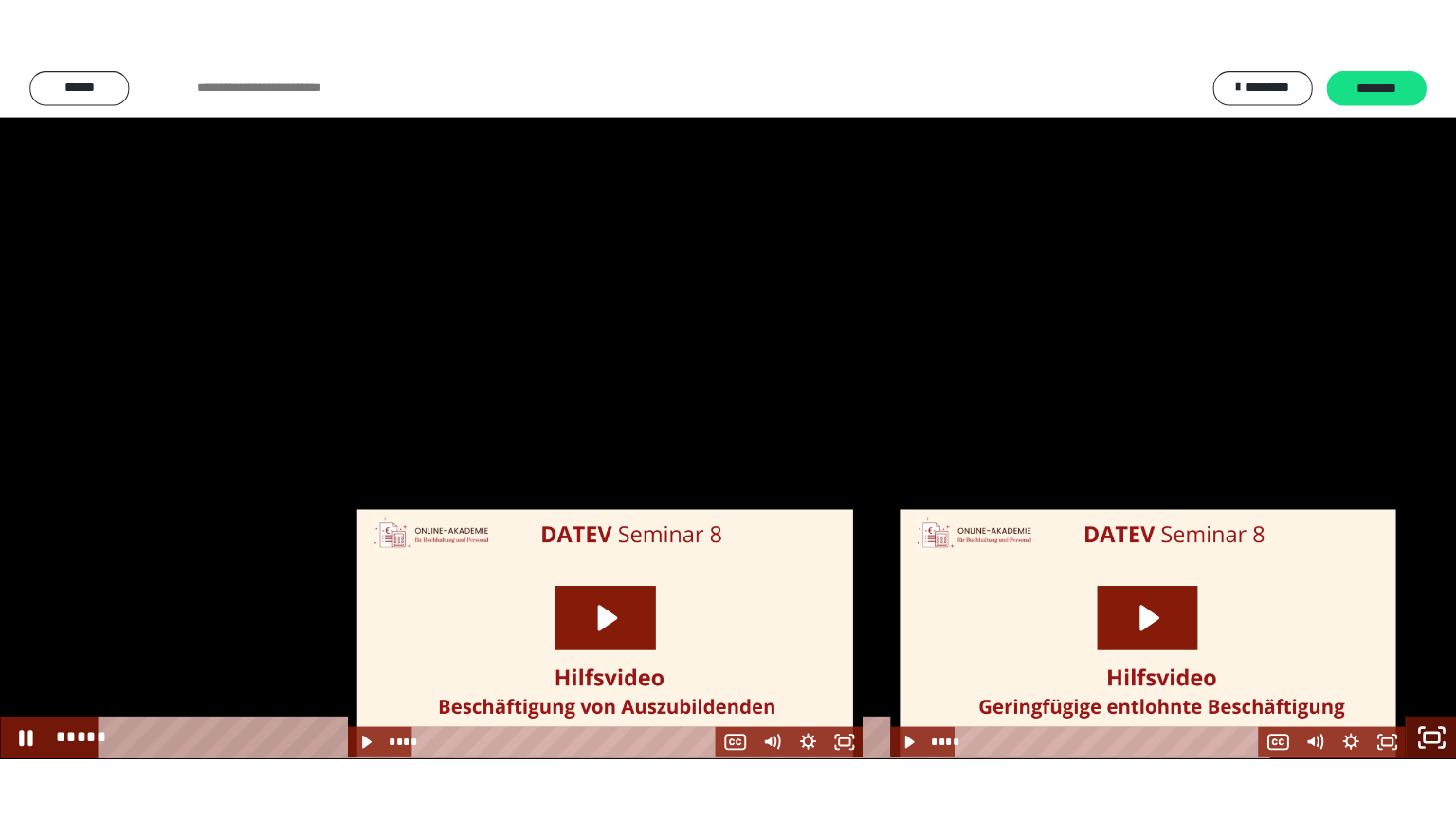 scroll, scrollTop: 2373, scrollLeft: 0, axis: vertical 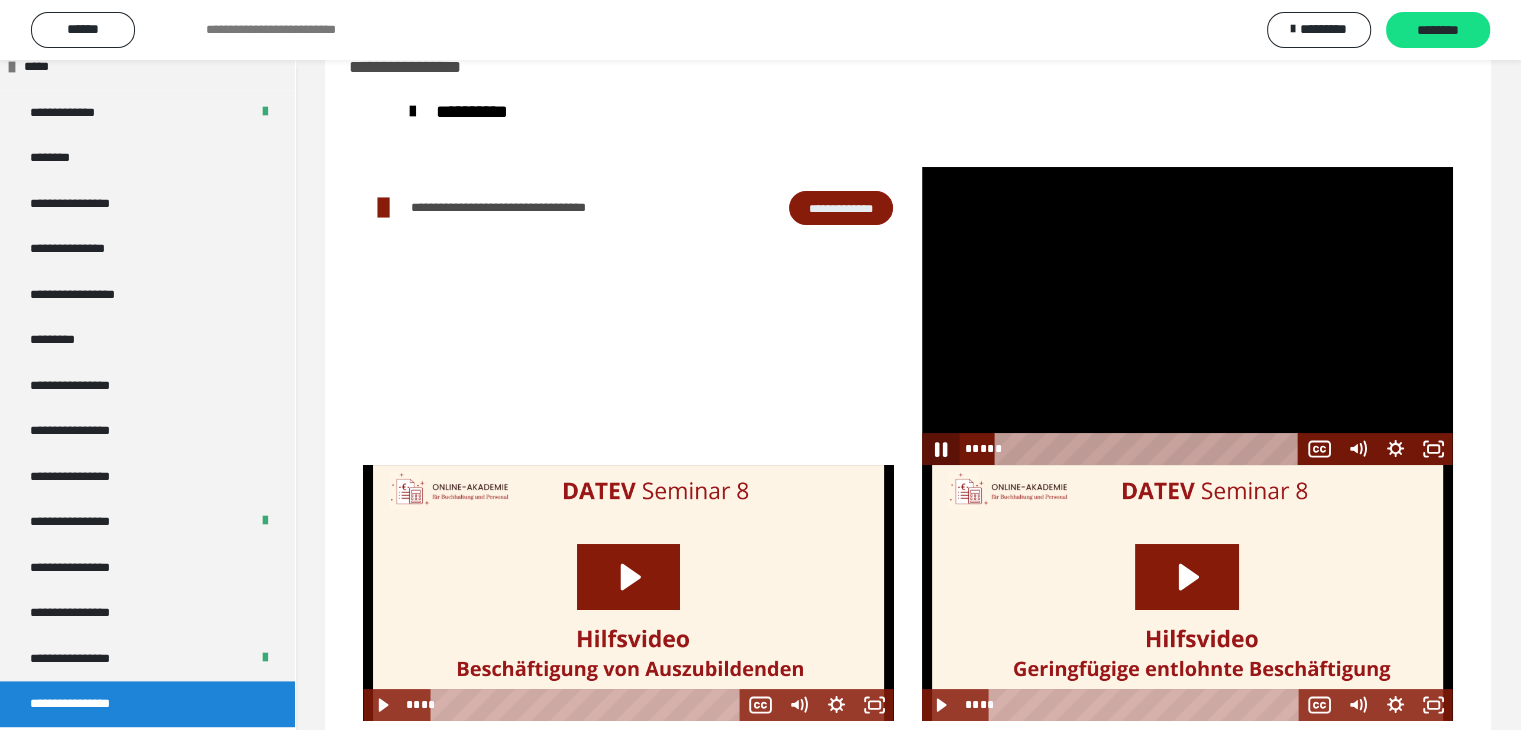 click 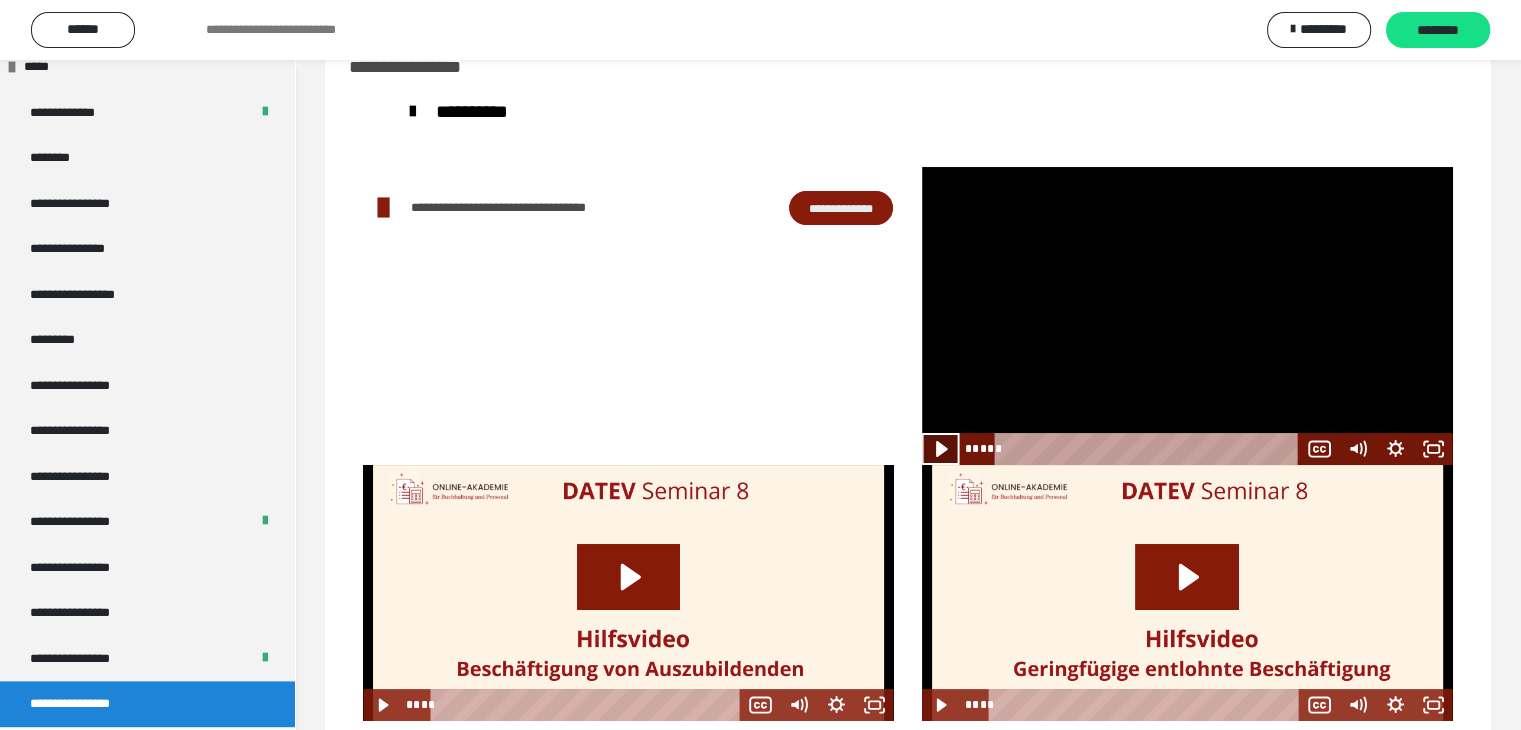 click 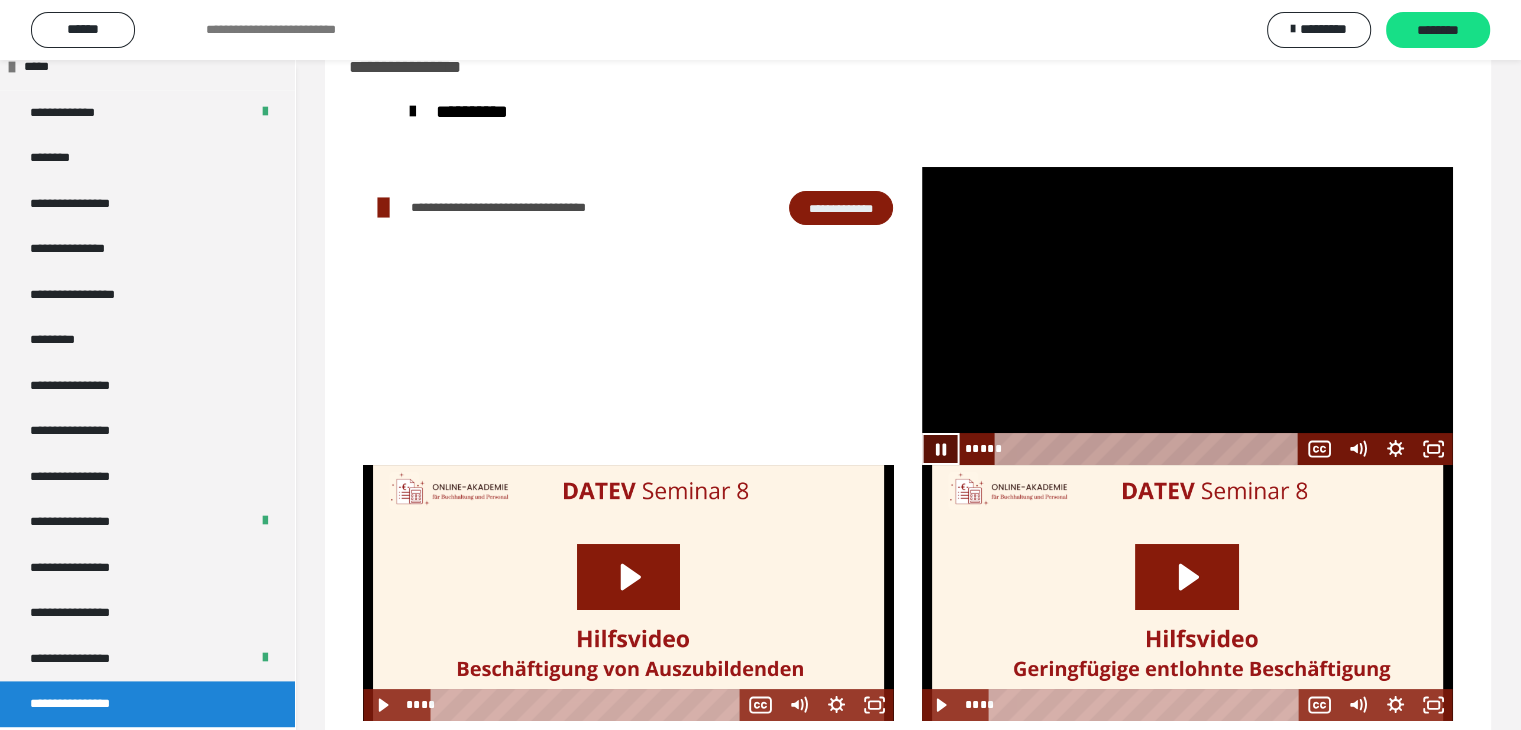 click 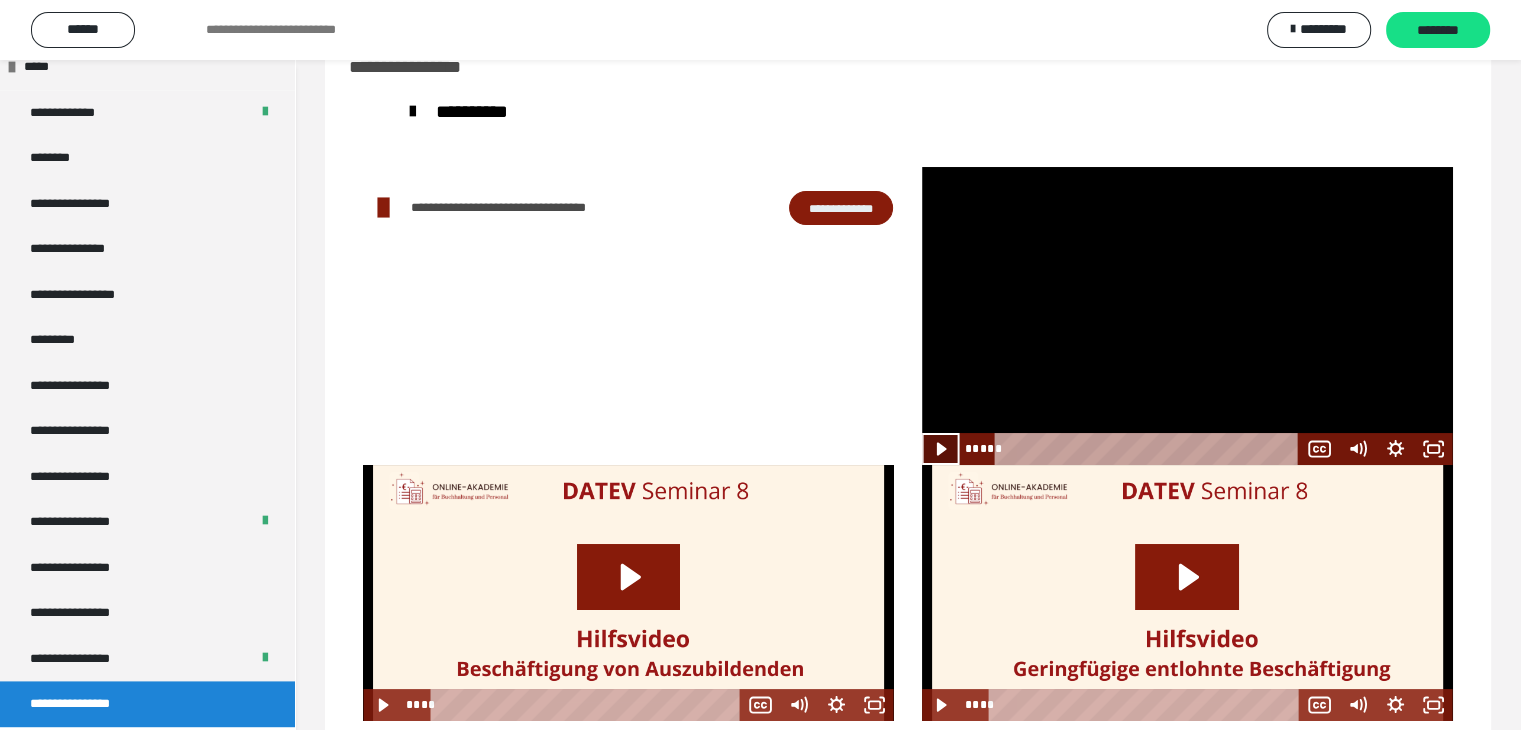click 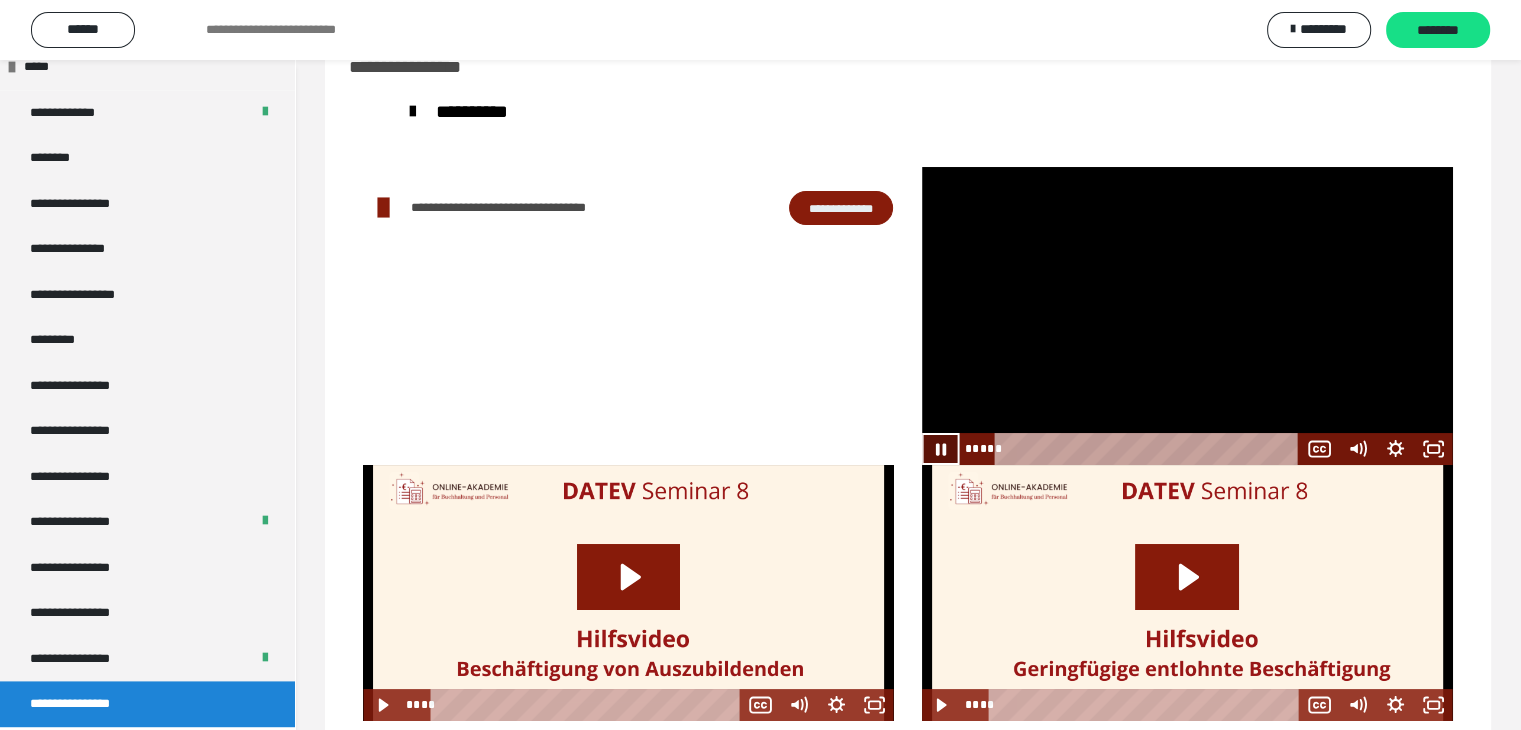 click 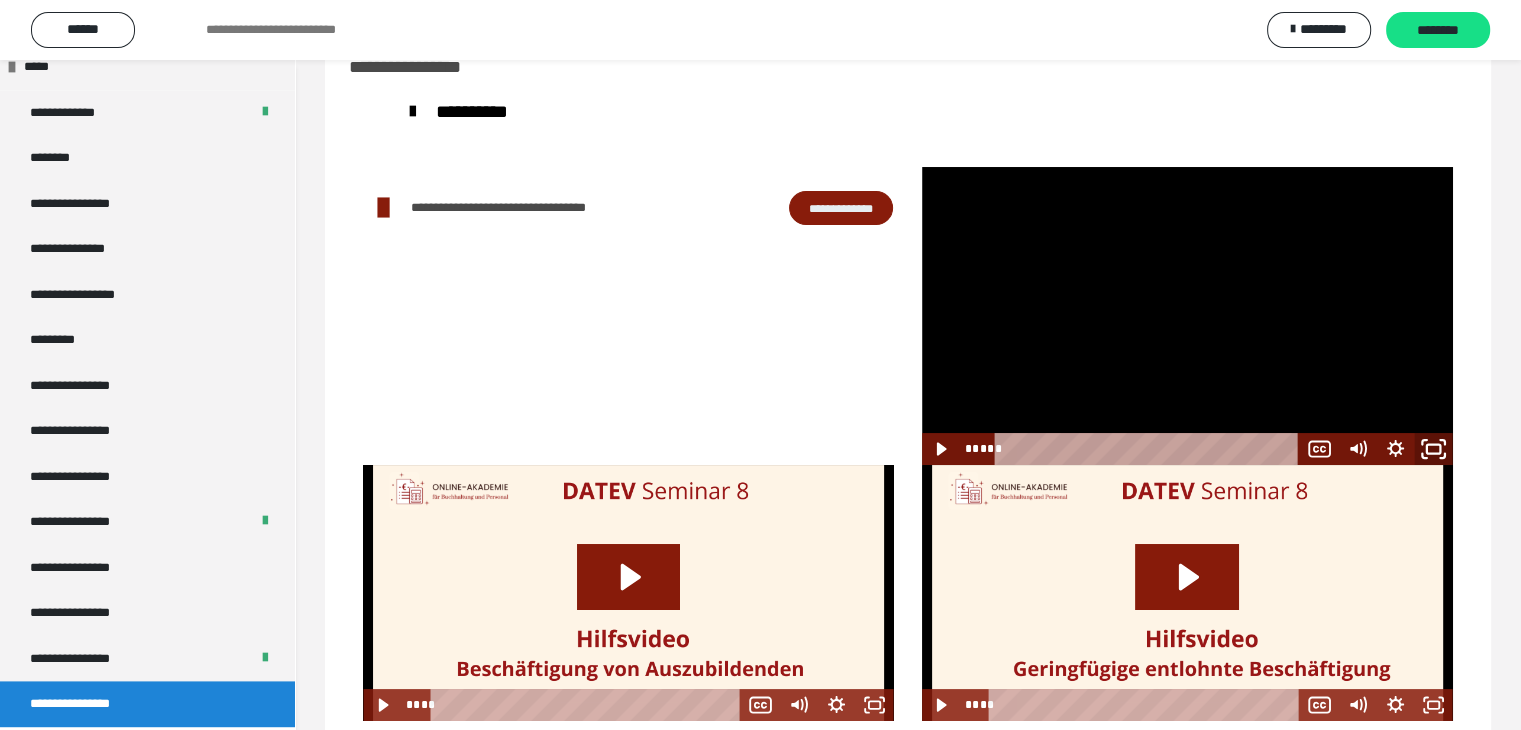 click 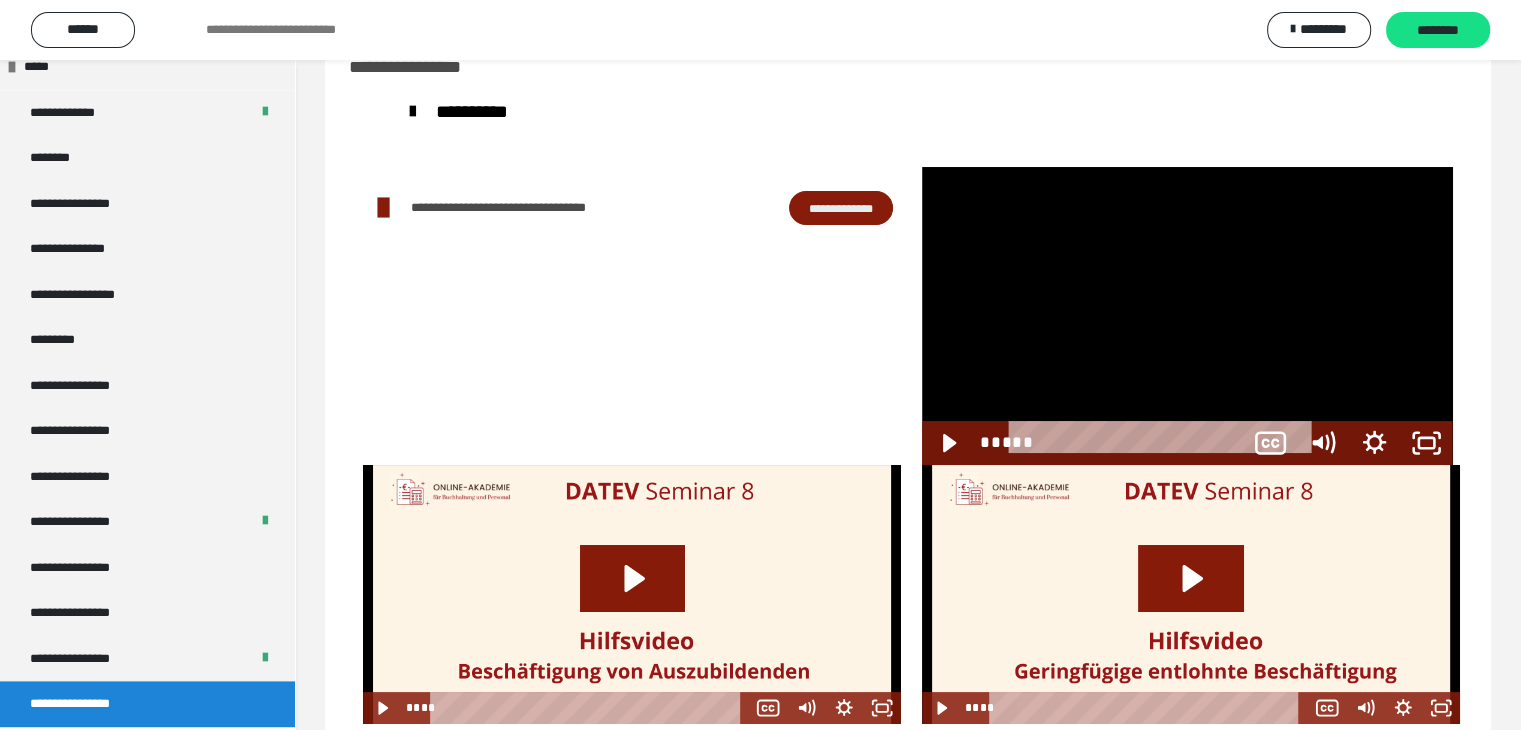 scroll, scrollTop: 2368, scrollLeft: 0, axis: vertical 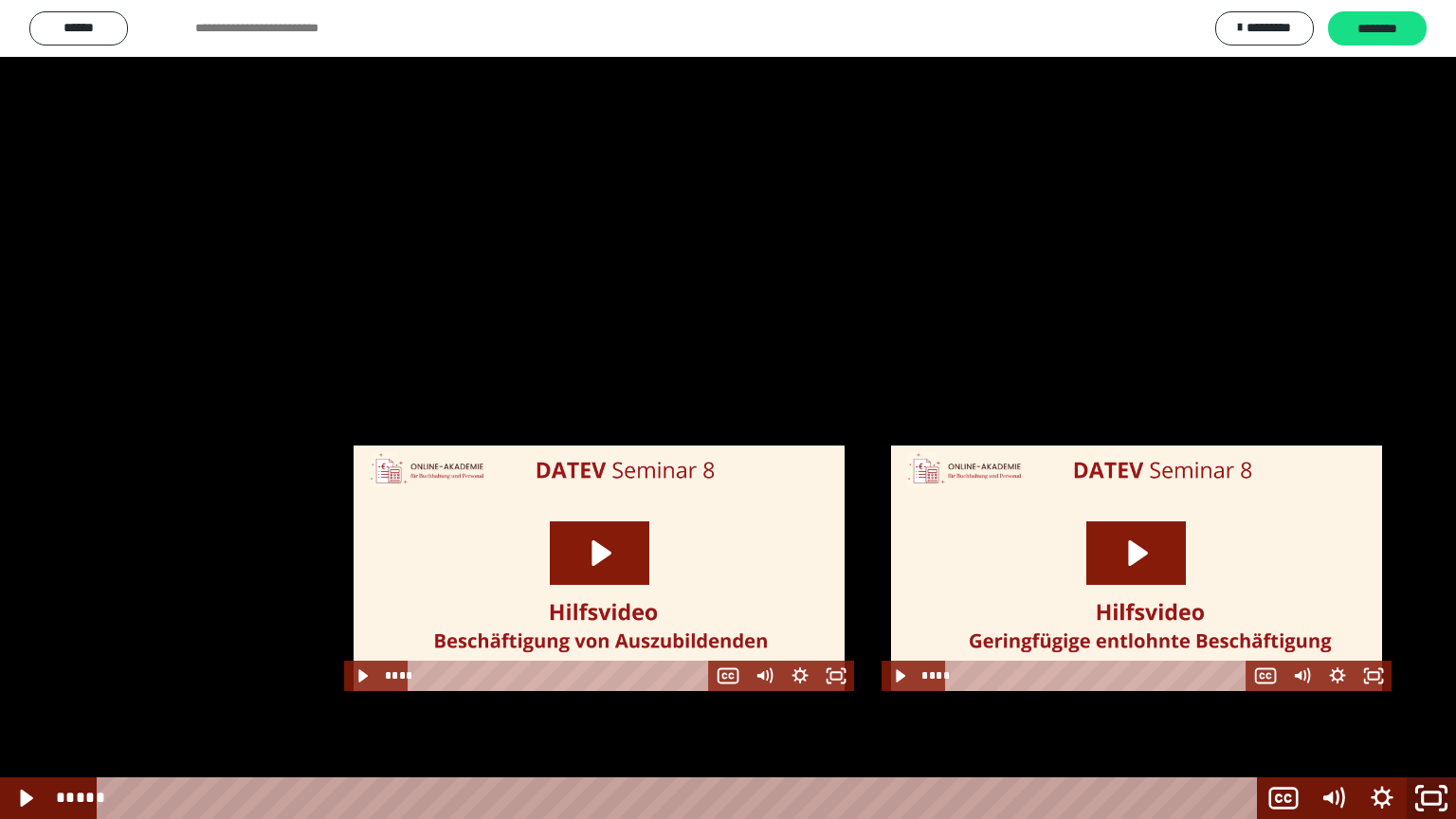 click 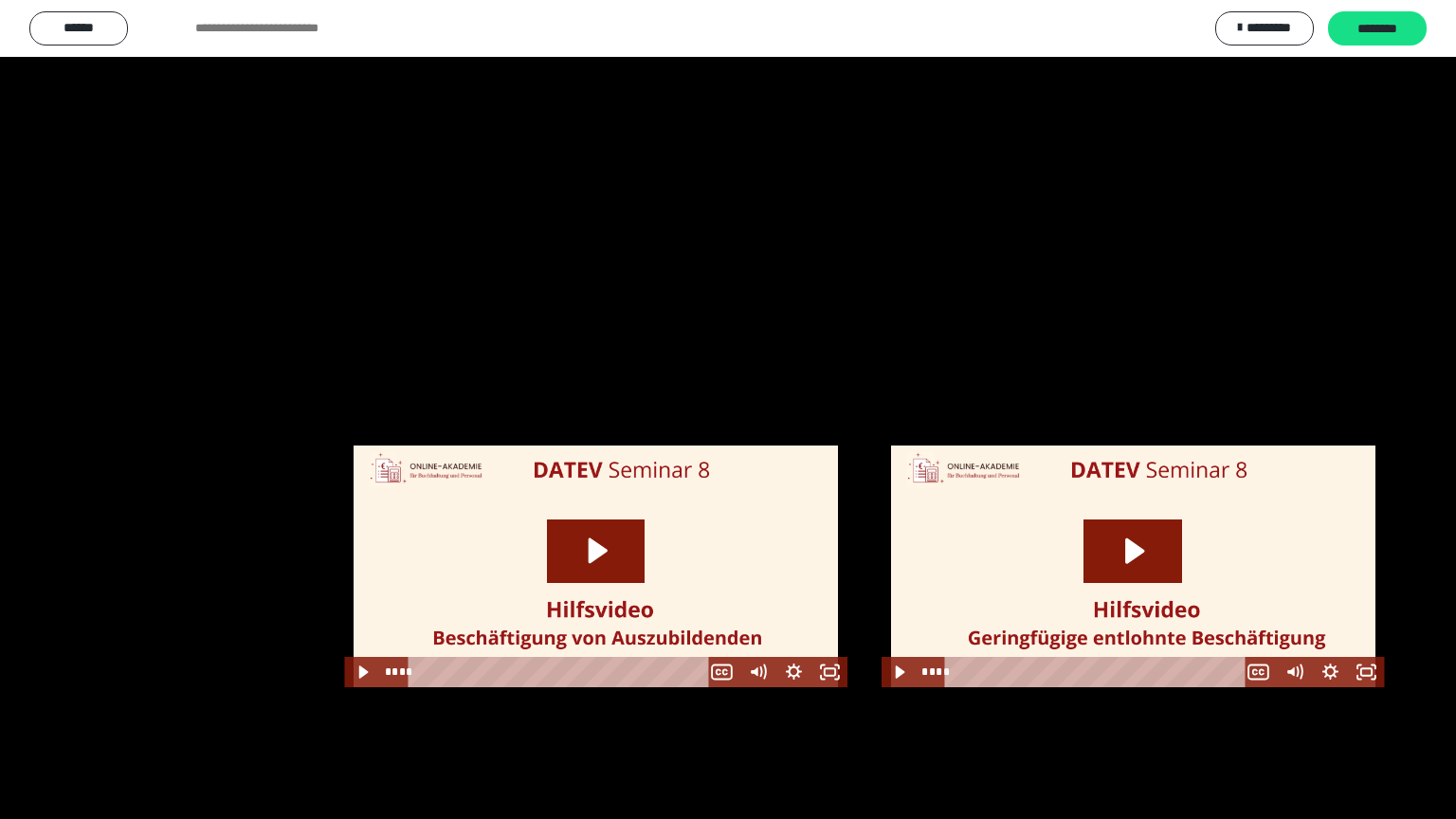 scroll, scrollTop: 2373, scrollLeft: 0, axis: vertical 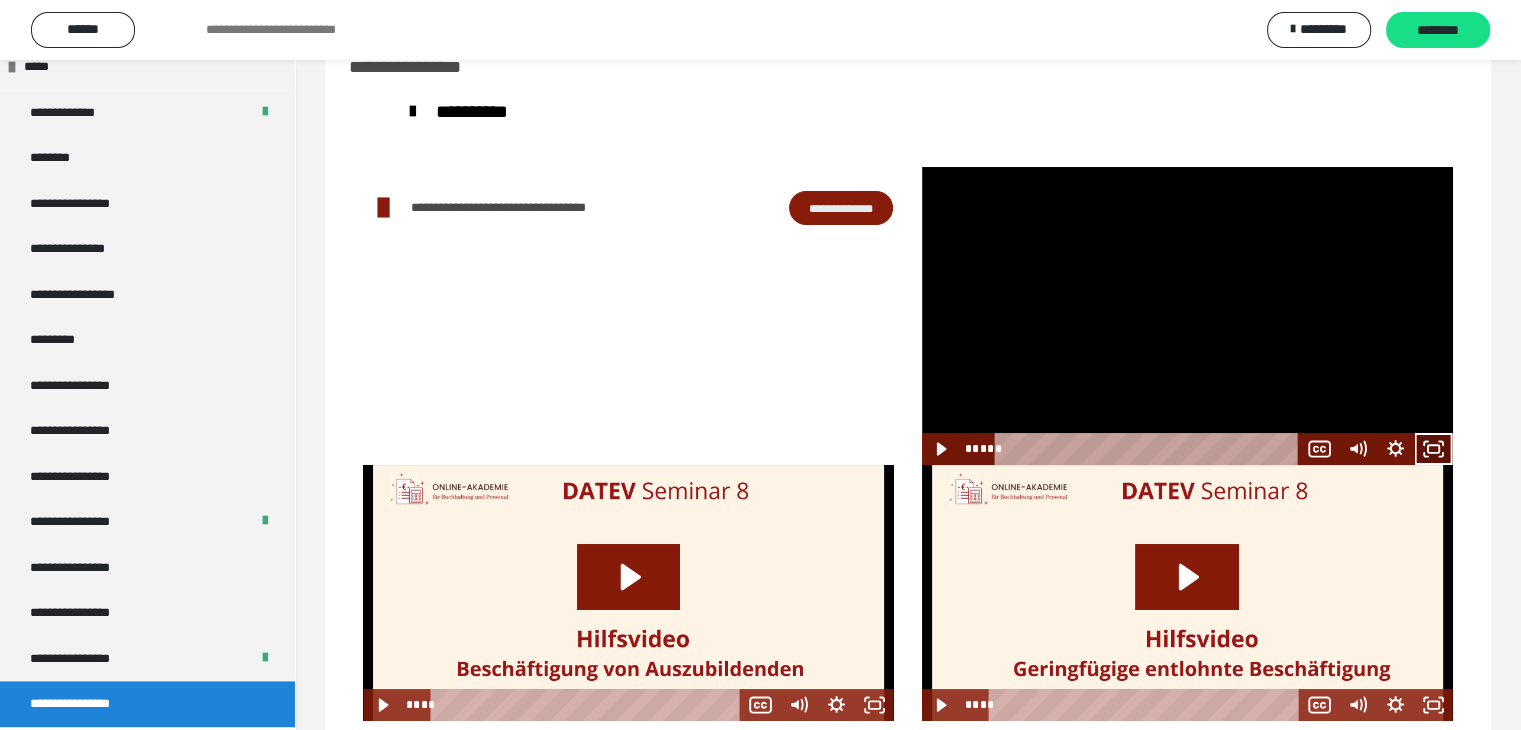 click 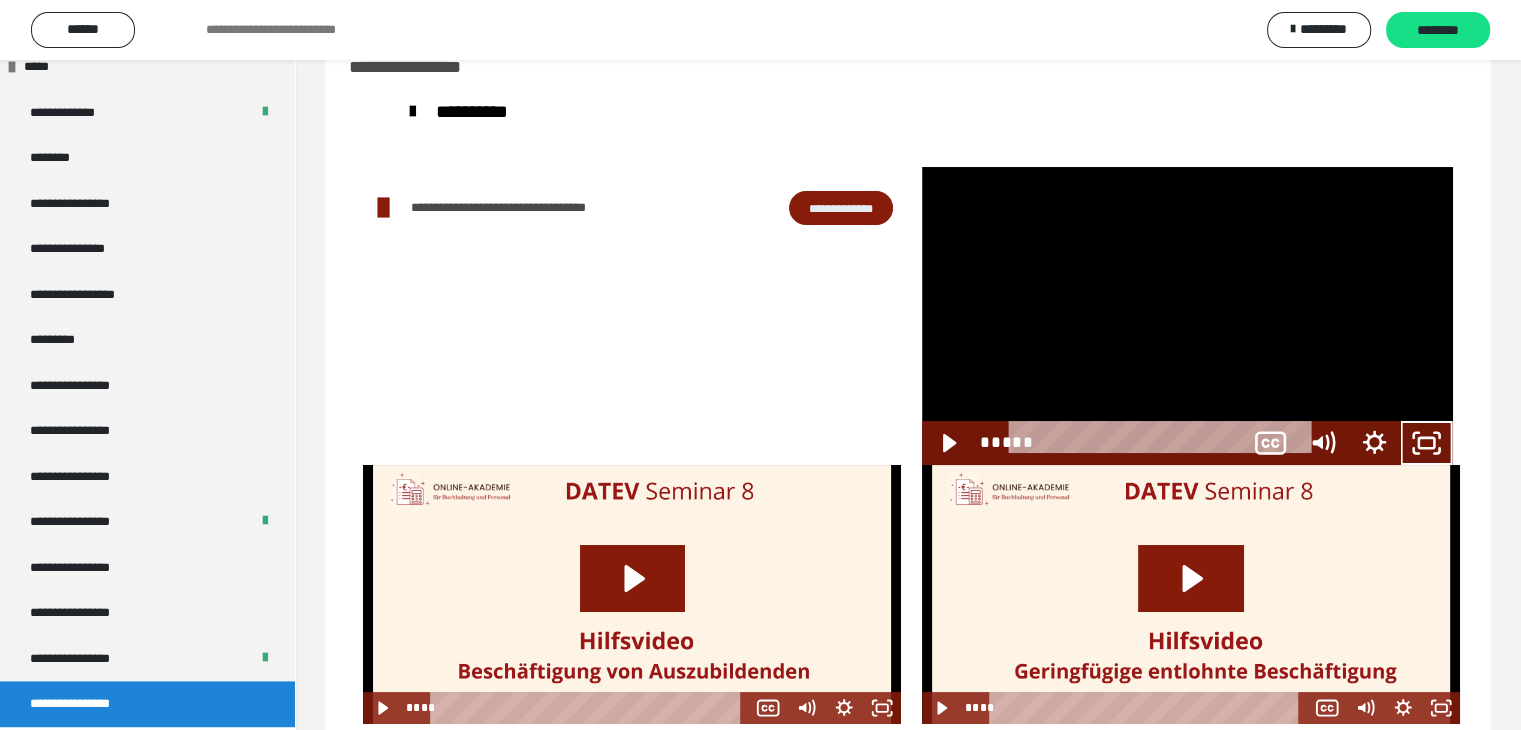 scroll, scrollTop: 2368, scrollLeft: 0, axis: vertical 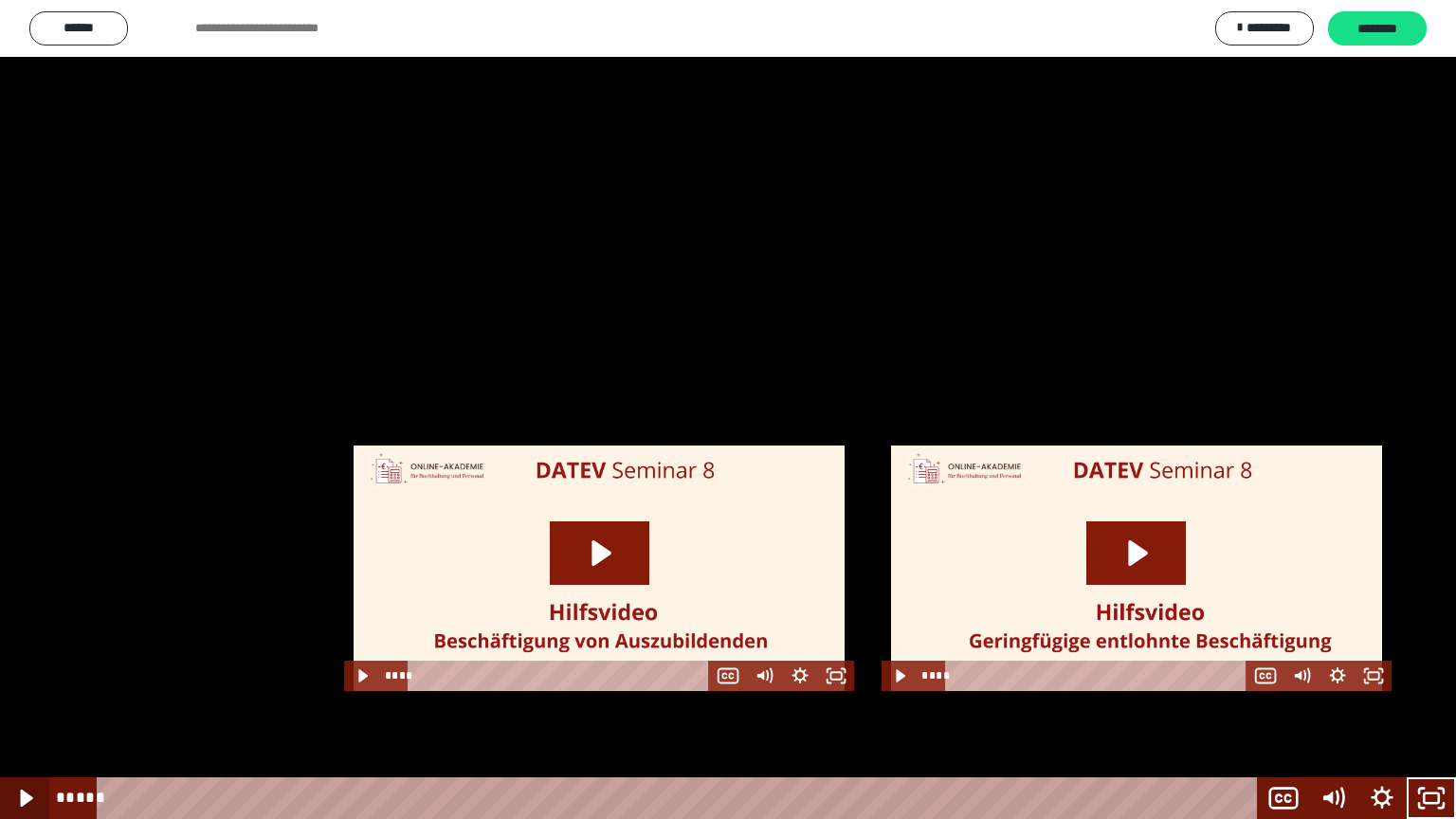 click 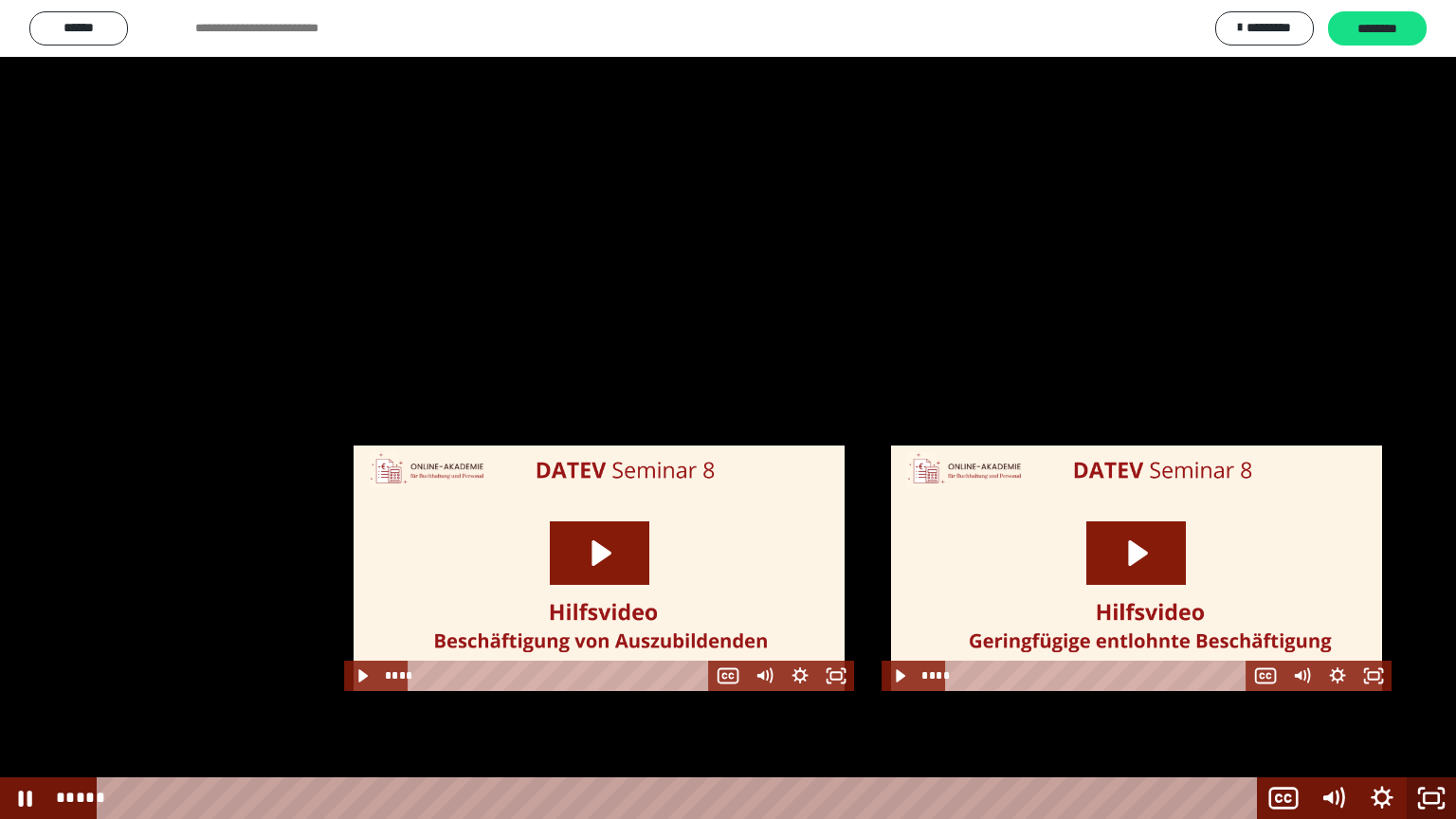 click 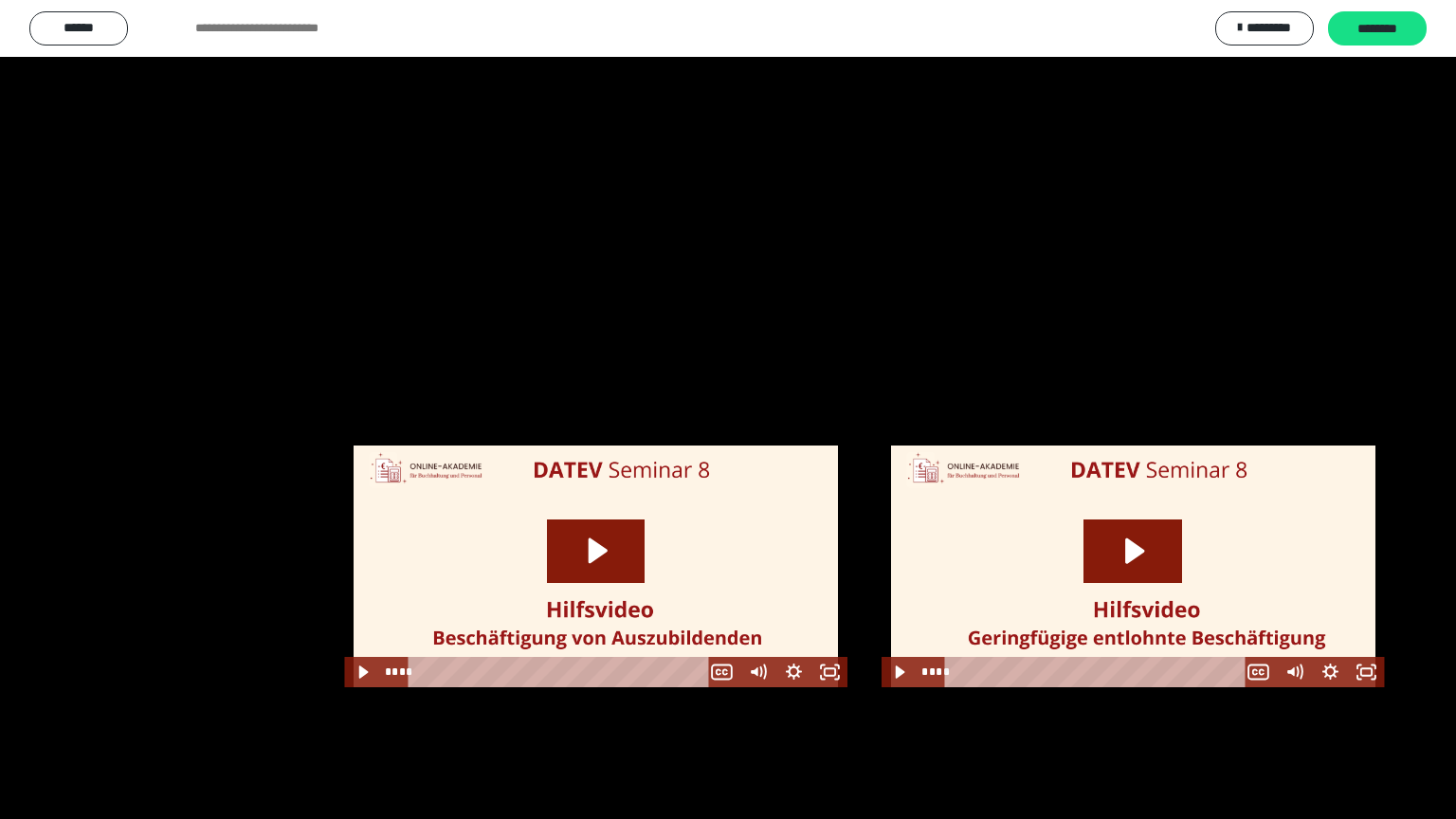 scroll, scrollTop: 2373, scrollLeft: 0, axis: vertical 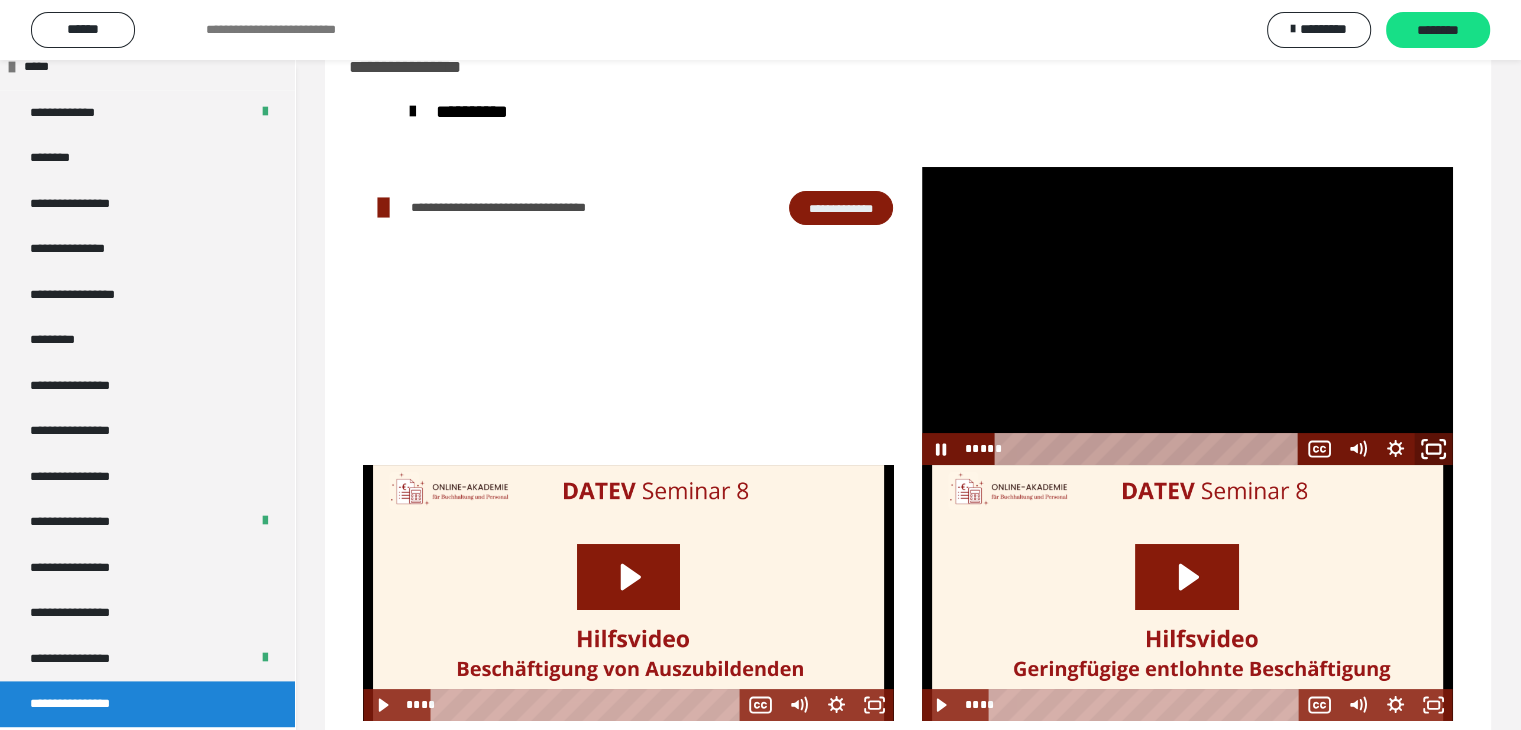 click 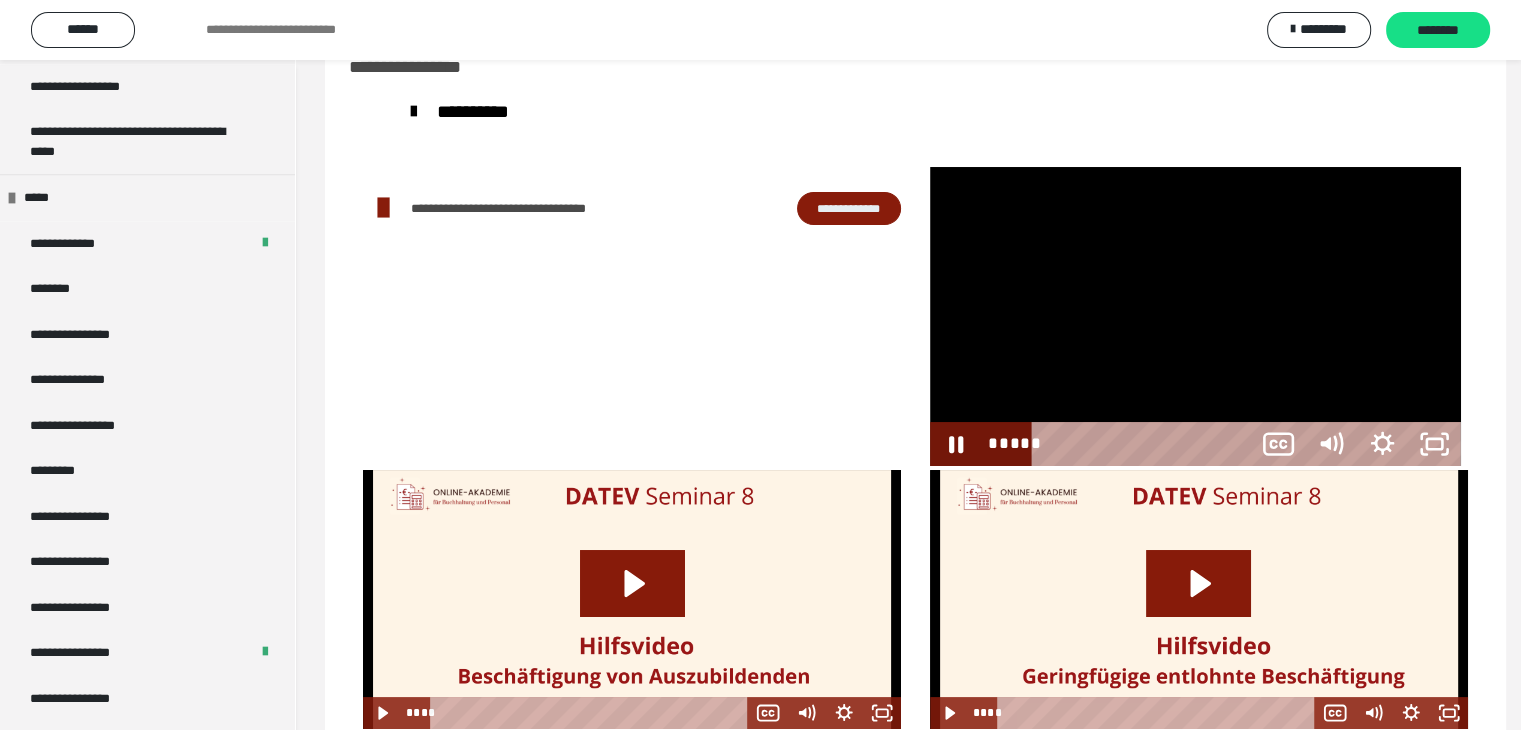 scroll, scrollTop: 2368, scrollLeft: 0, axis: vertical 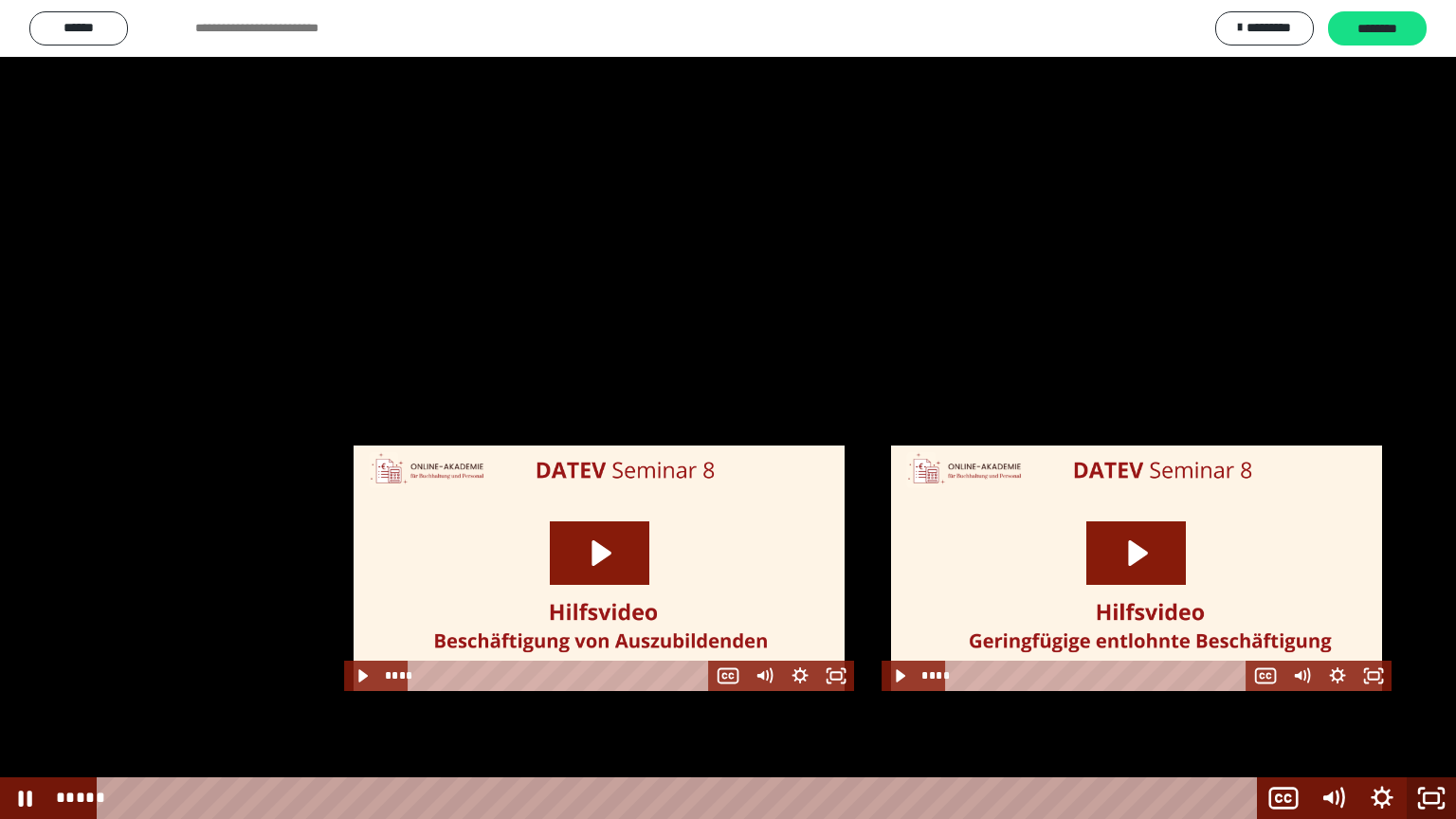 click 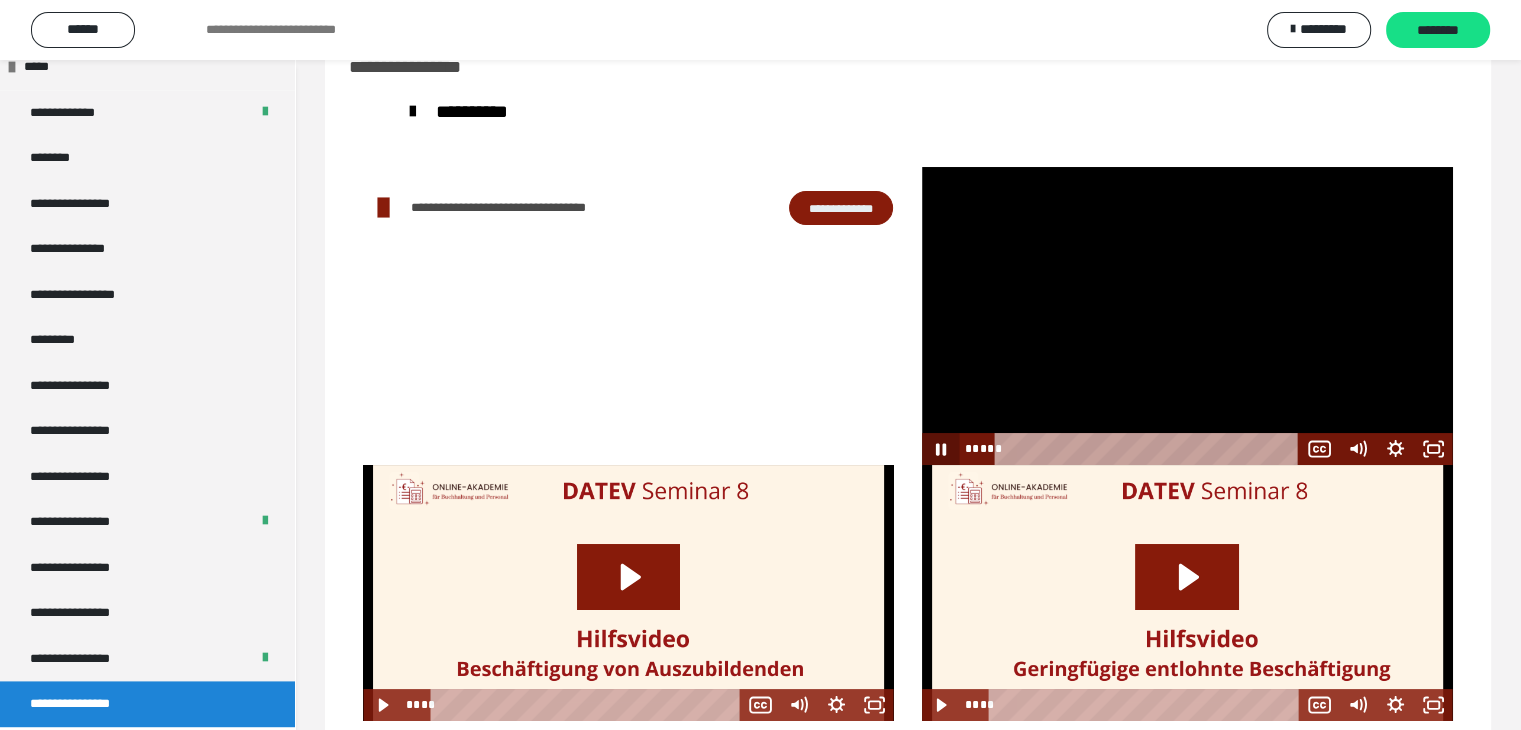 click 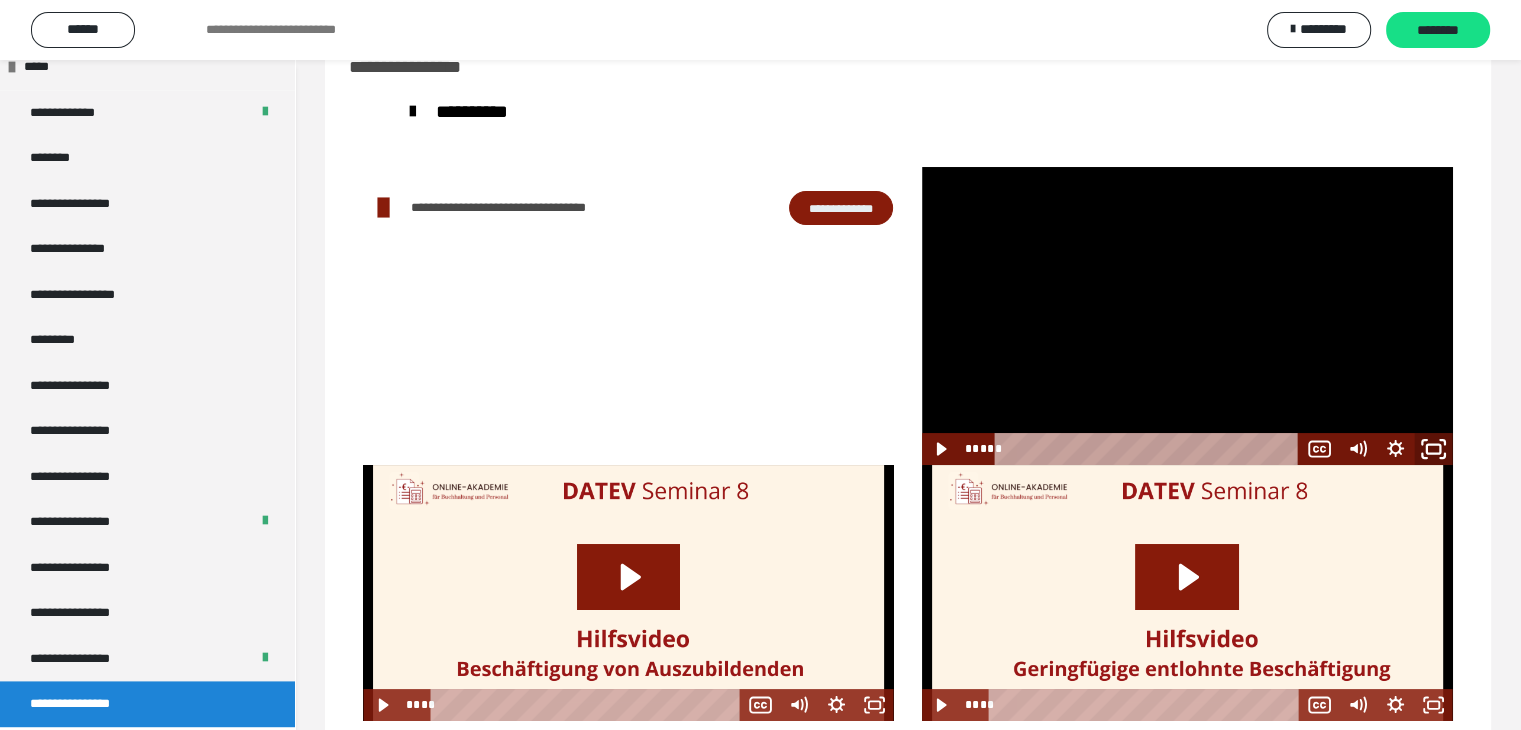 click 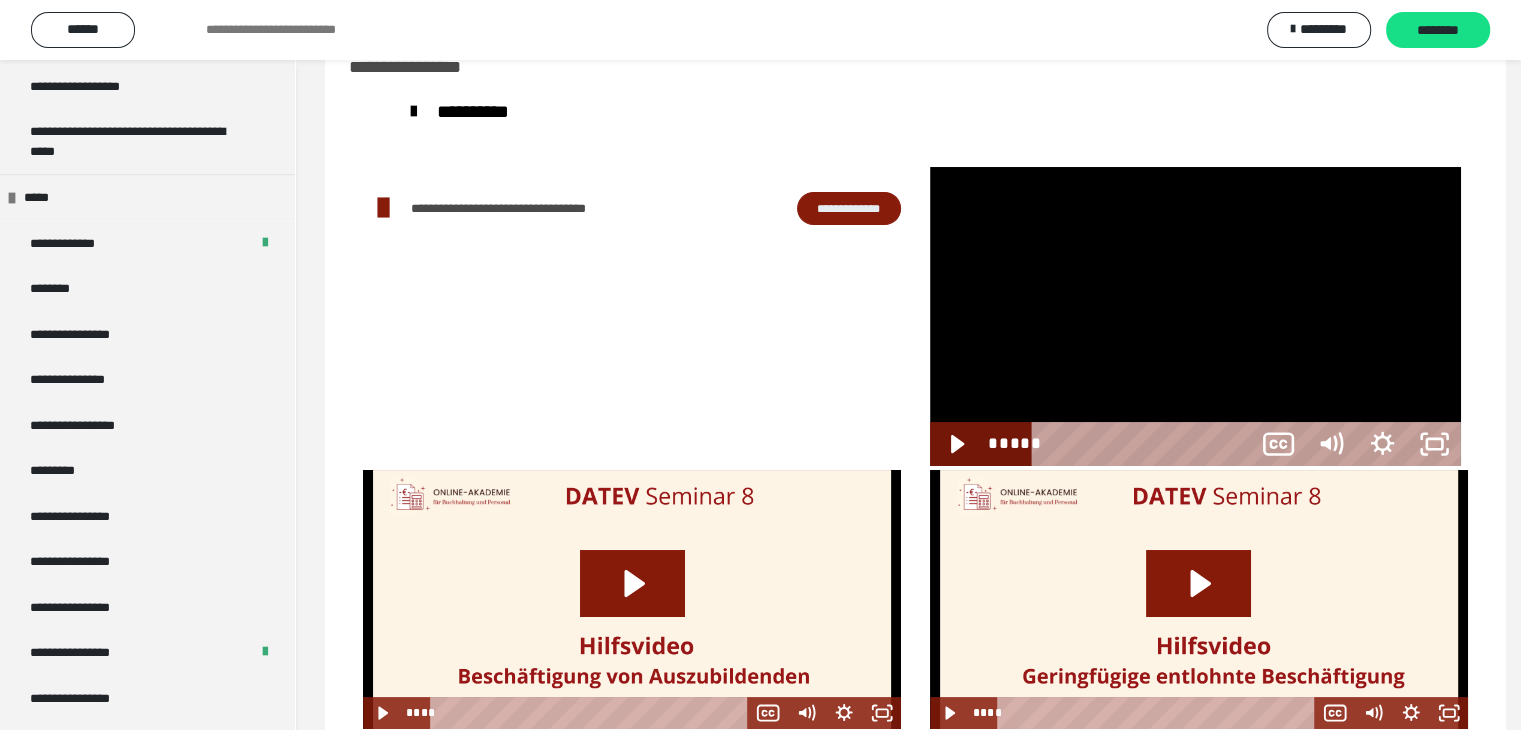 scroll, scrollTop: 2368, scrollLeft: 0, axis: vertical 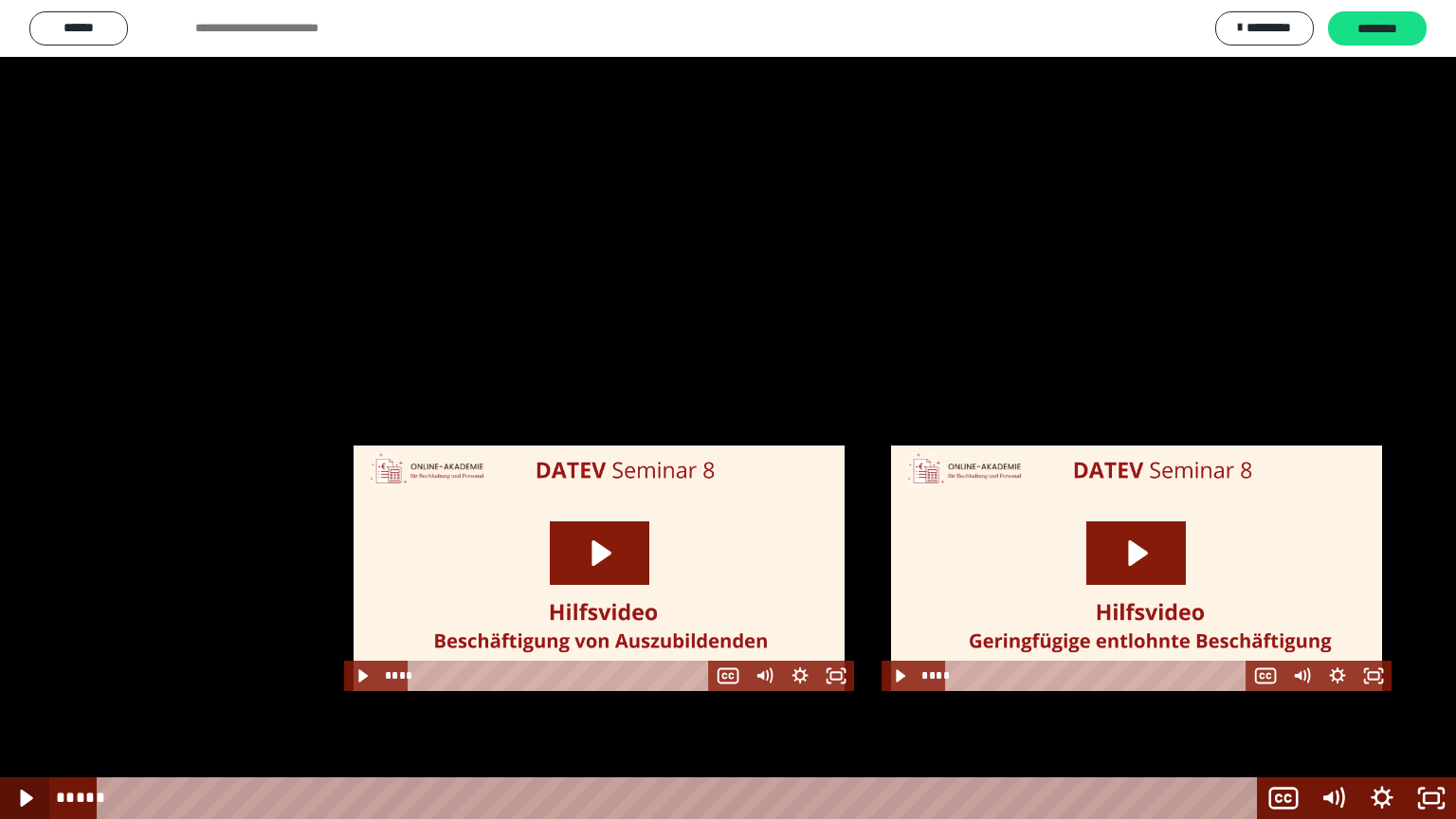 click 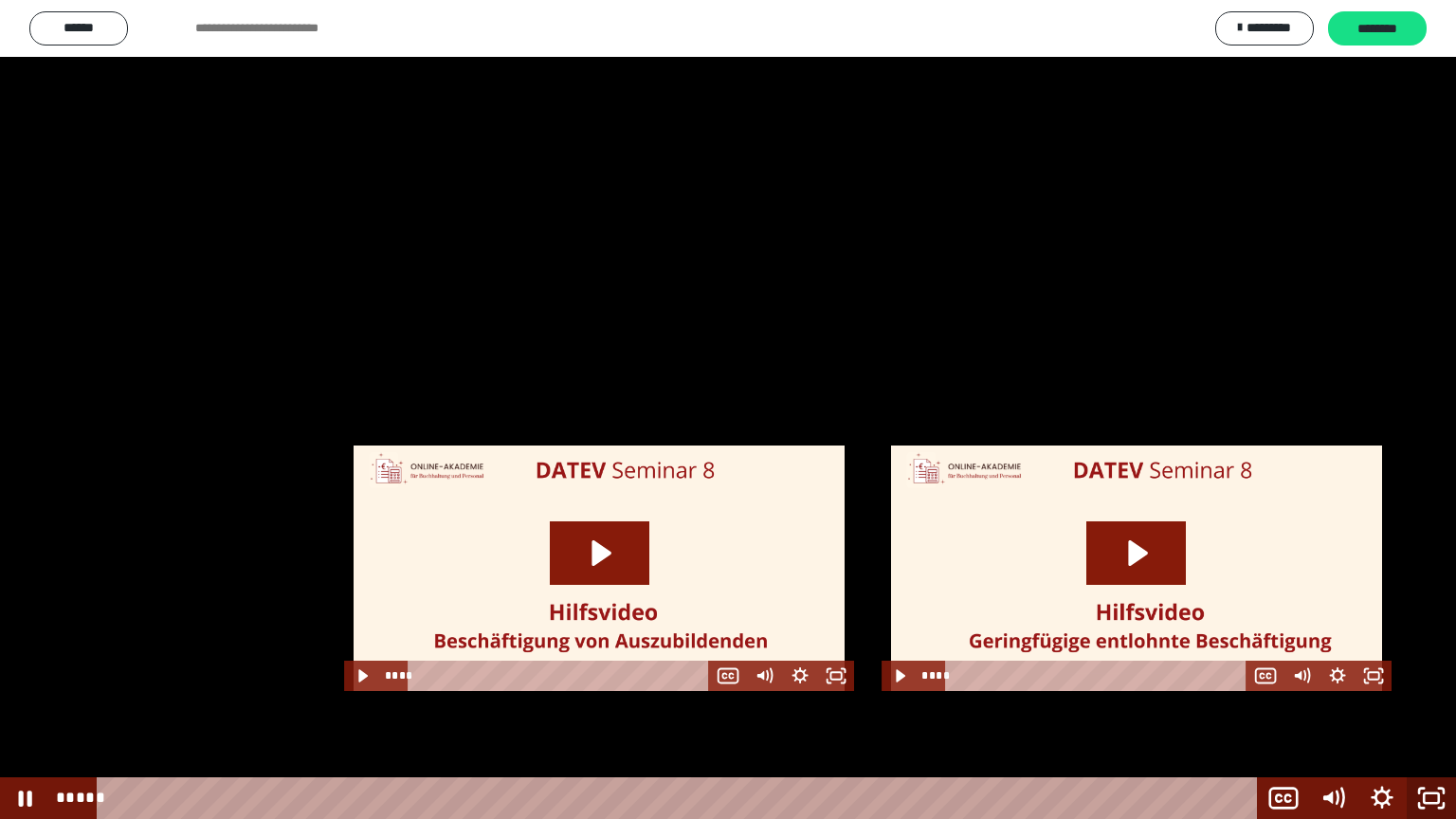 click 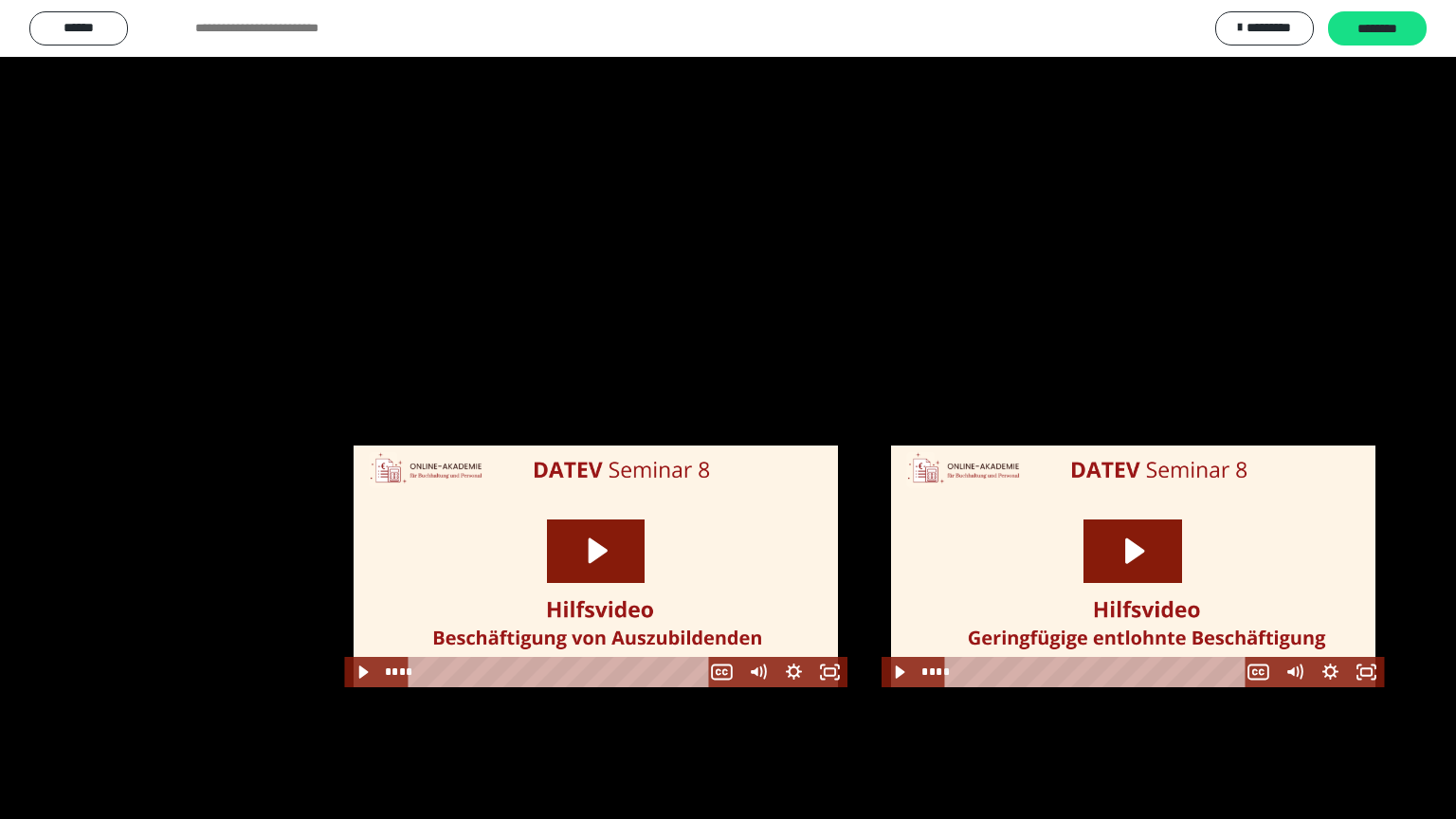 scroll, scrollTop: 2373, scrollLeft: 0, axis: vertical 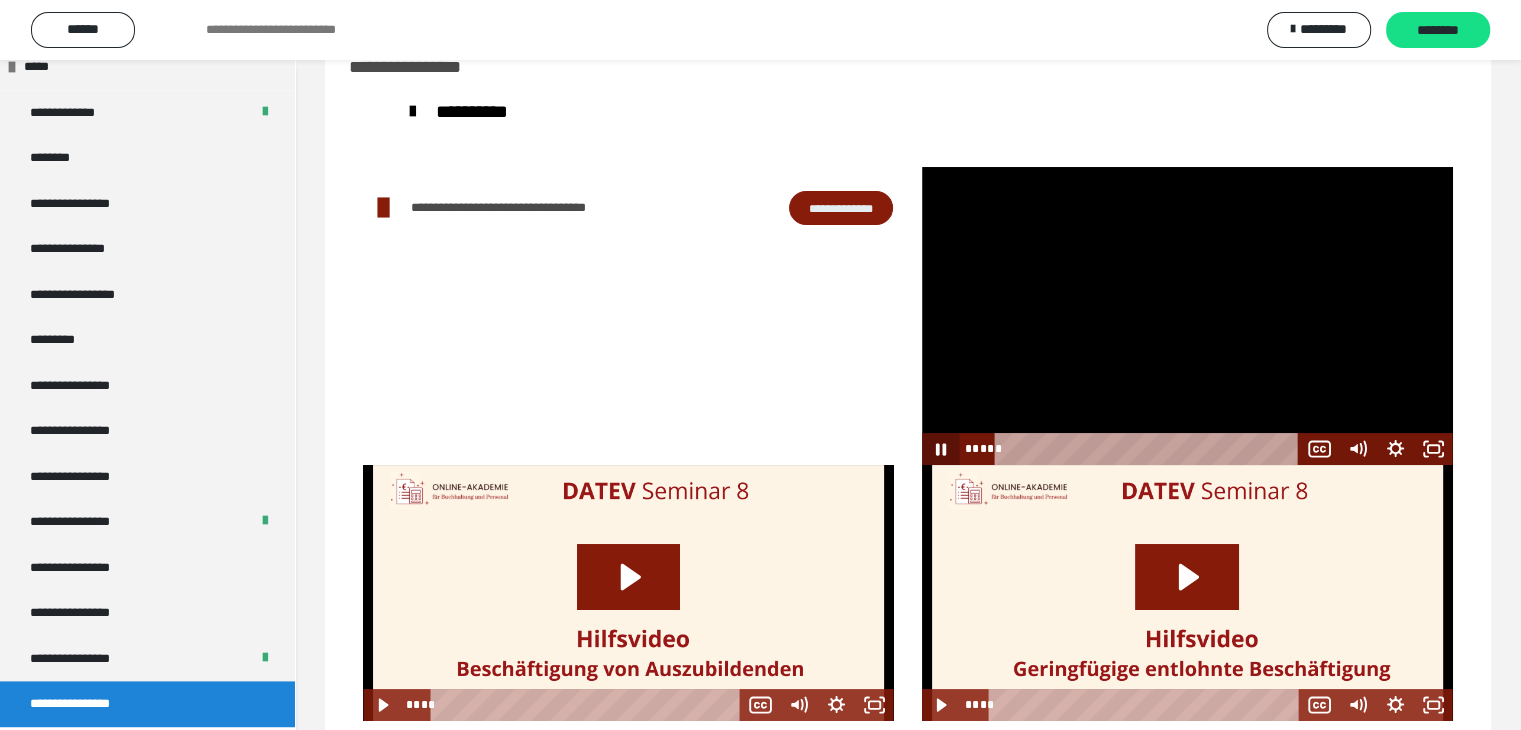 click 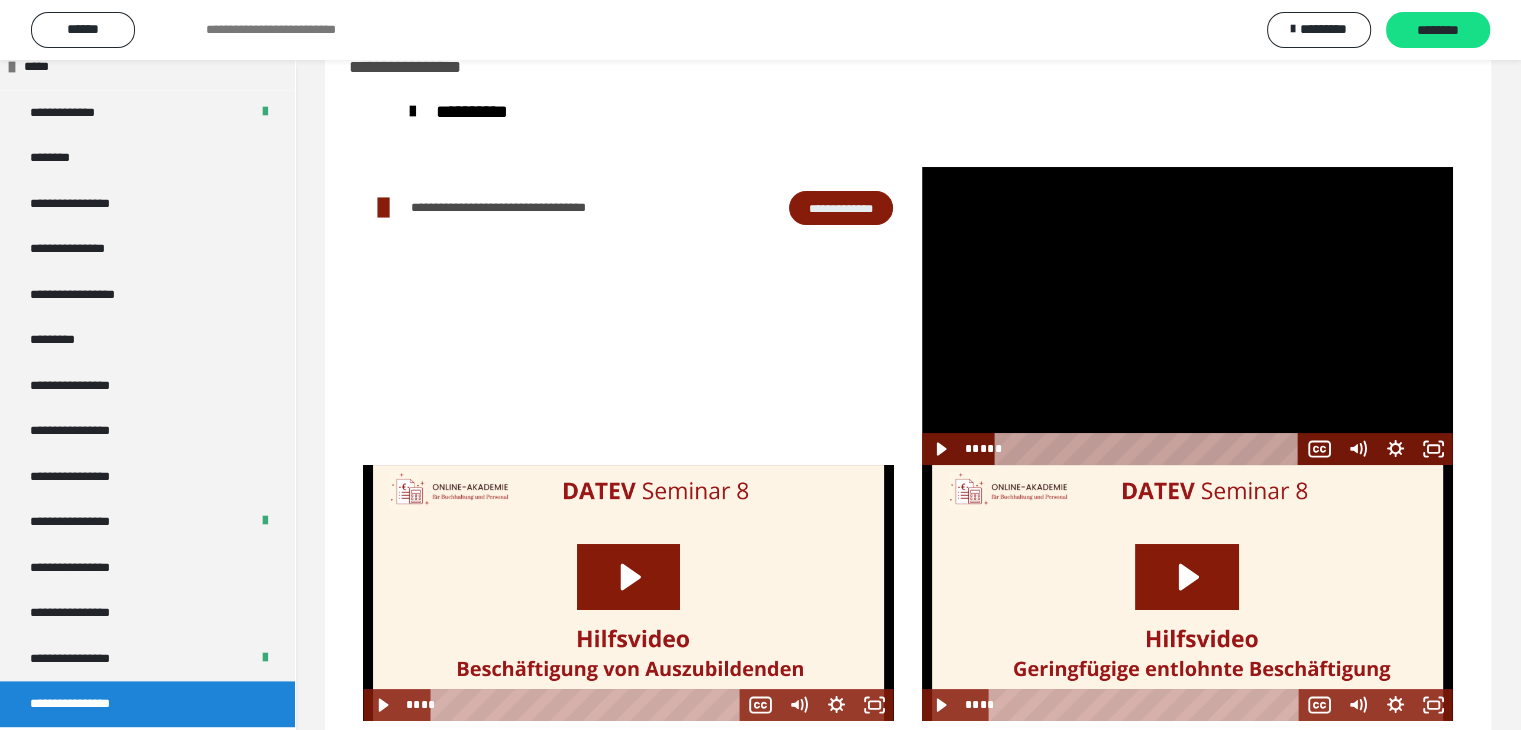 click at bounding box center (1187, 316) 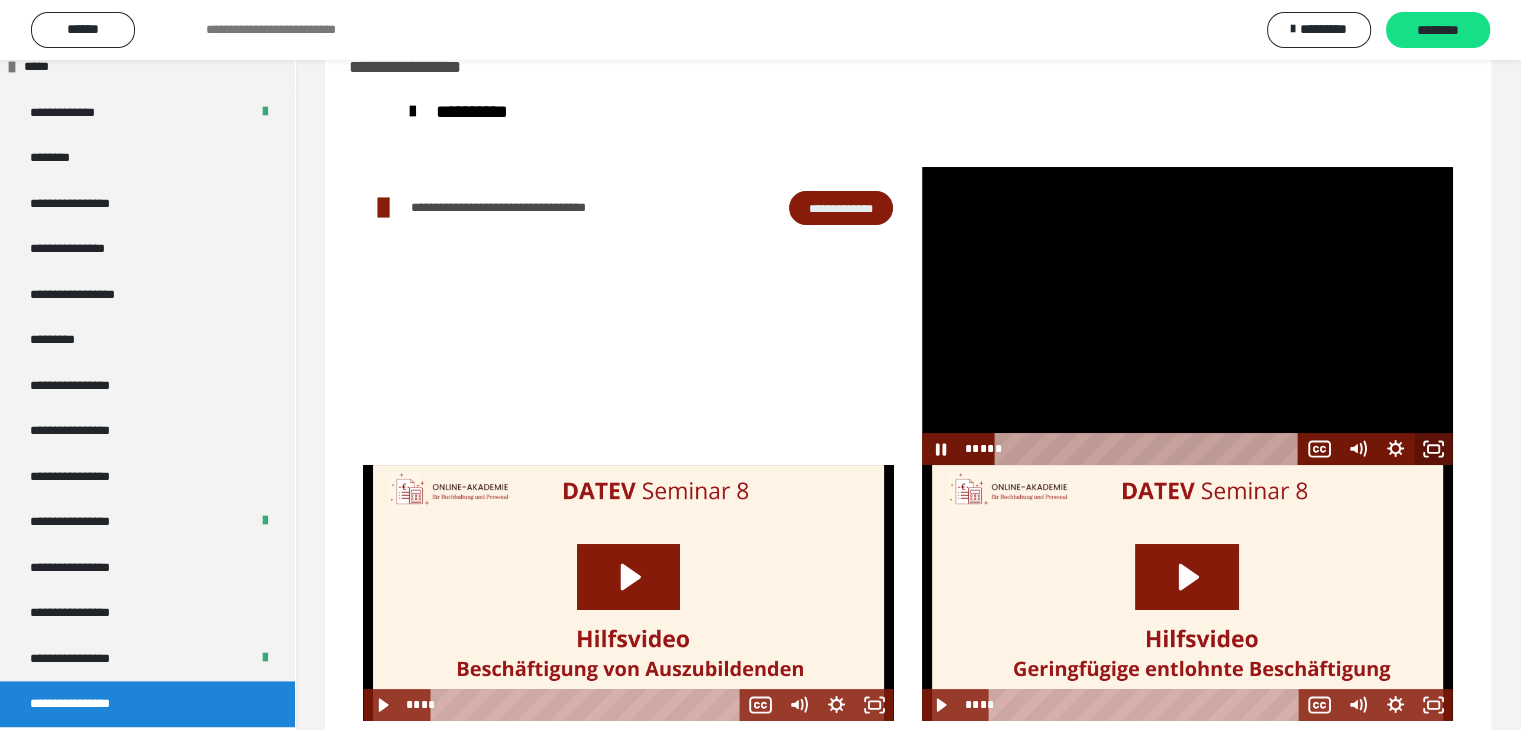 click 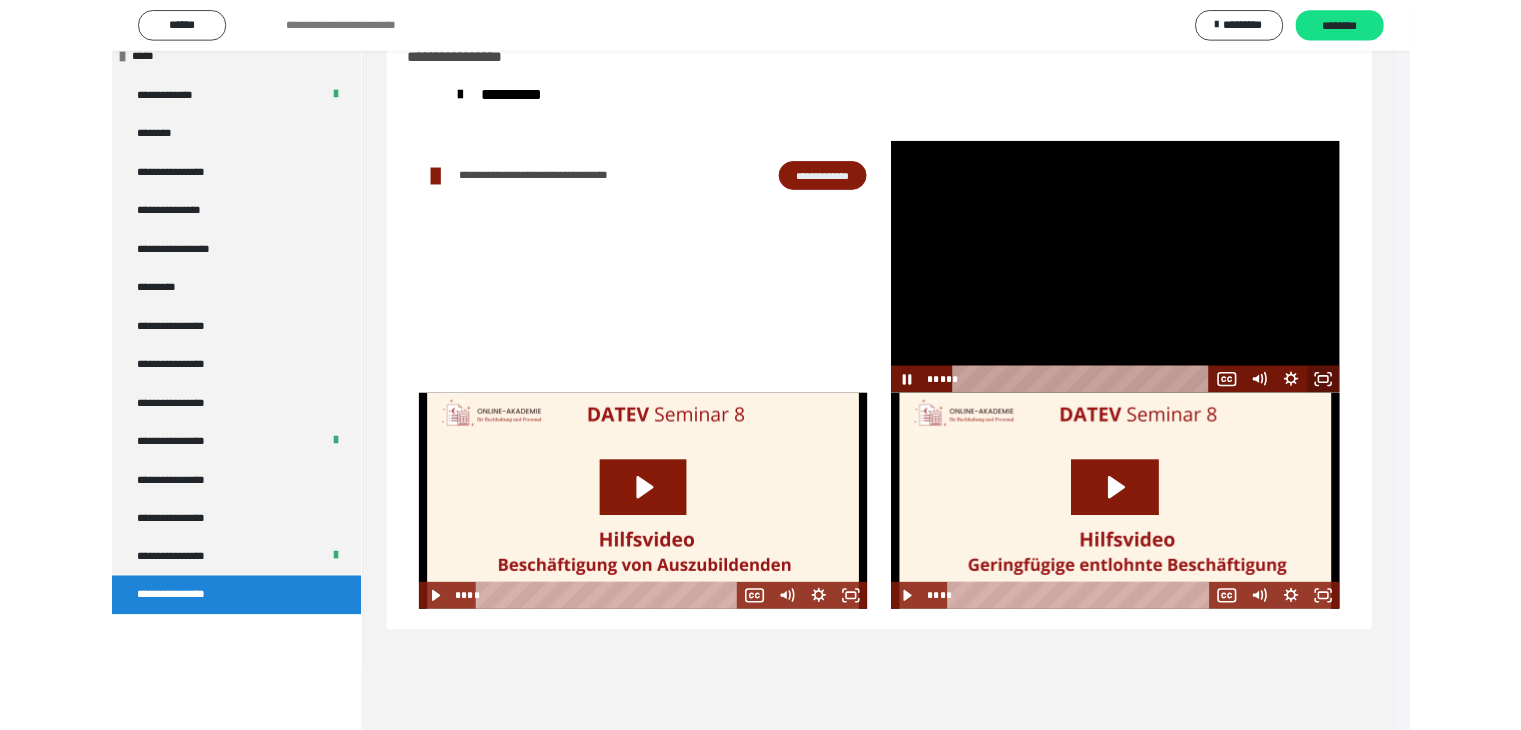 scroll, scrollTop: 2368, scrollLeft: 0, axis: vertical 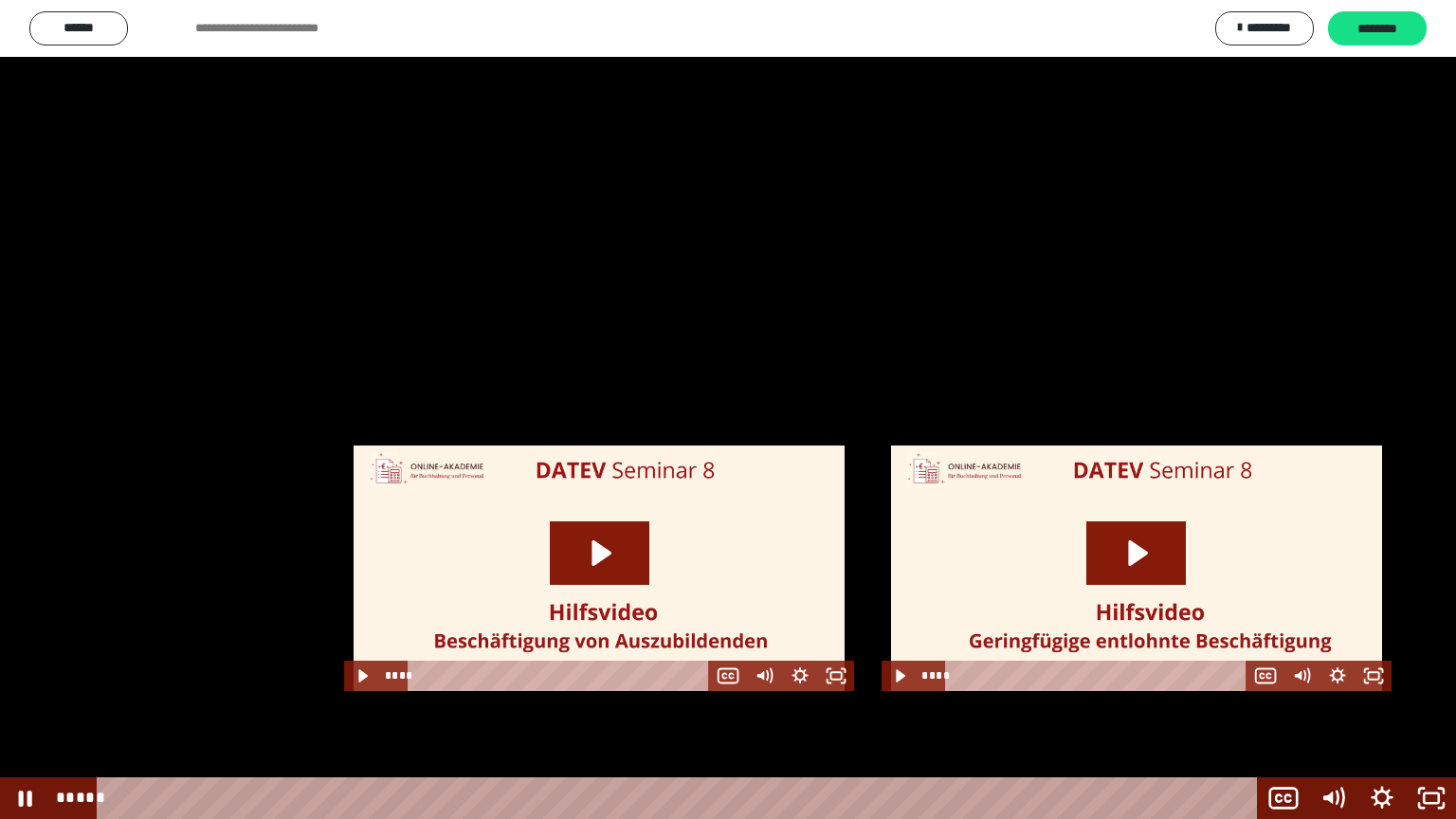 click at bounding box center (728, 410) 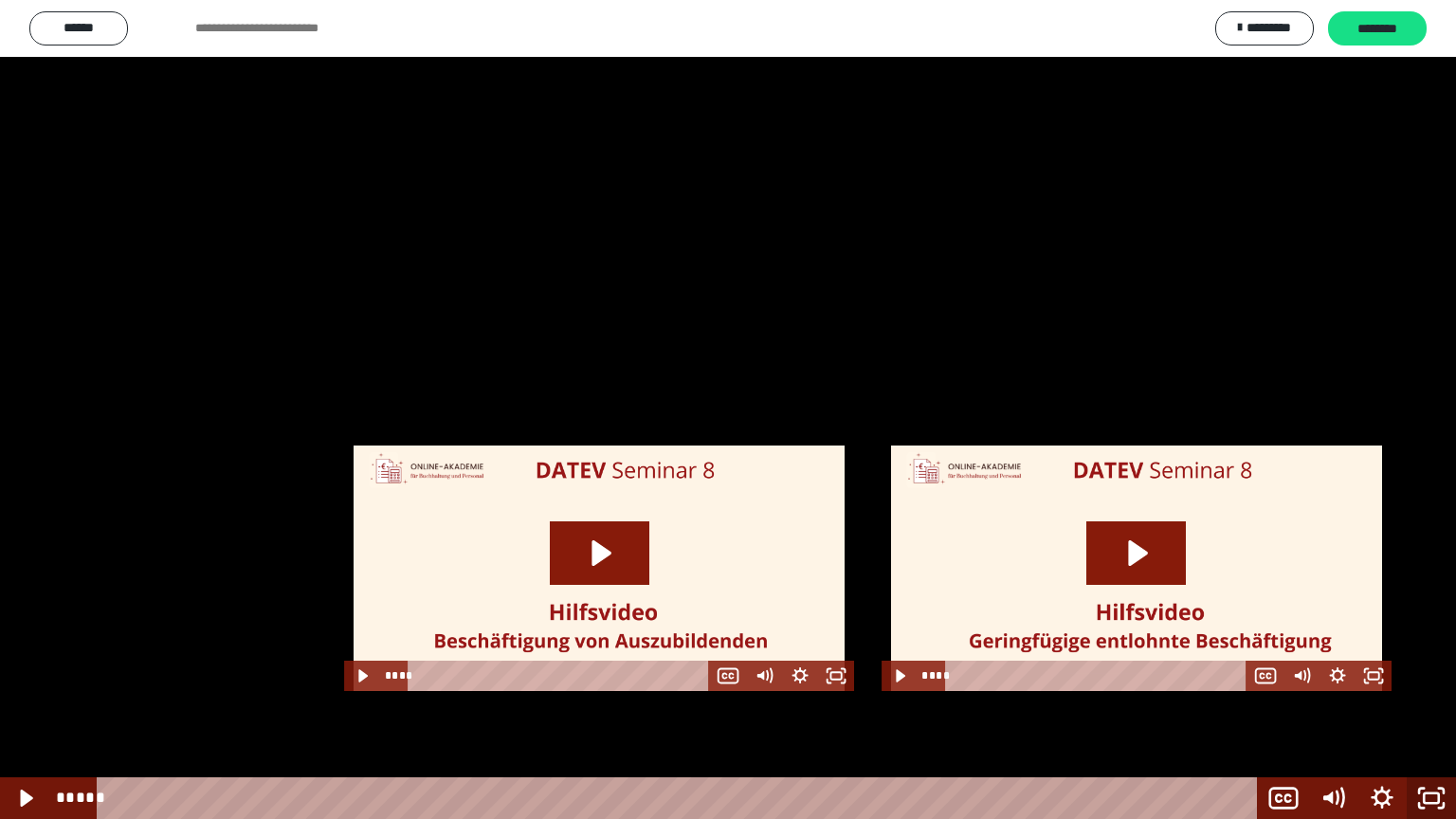 click 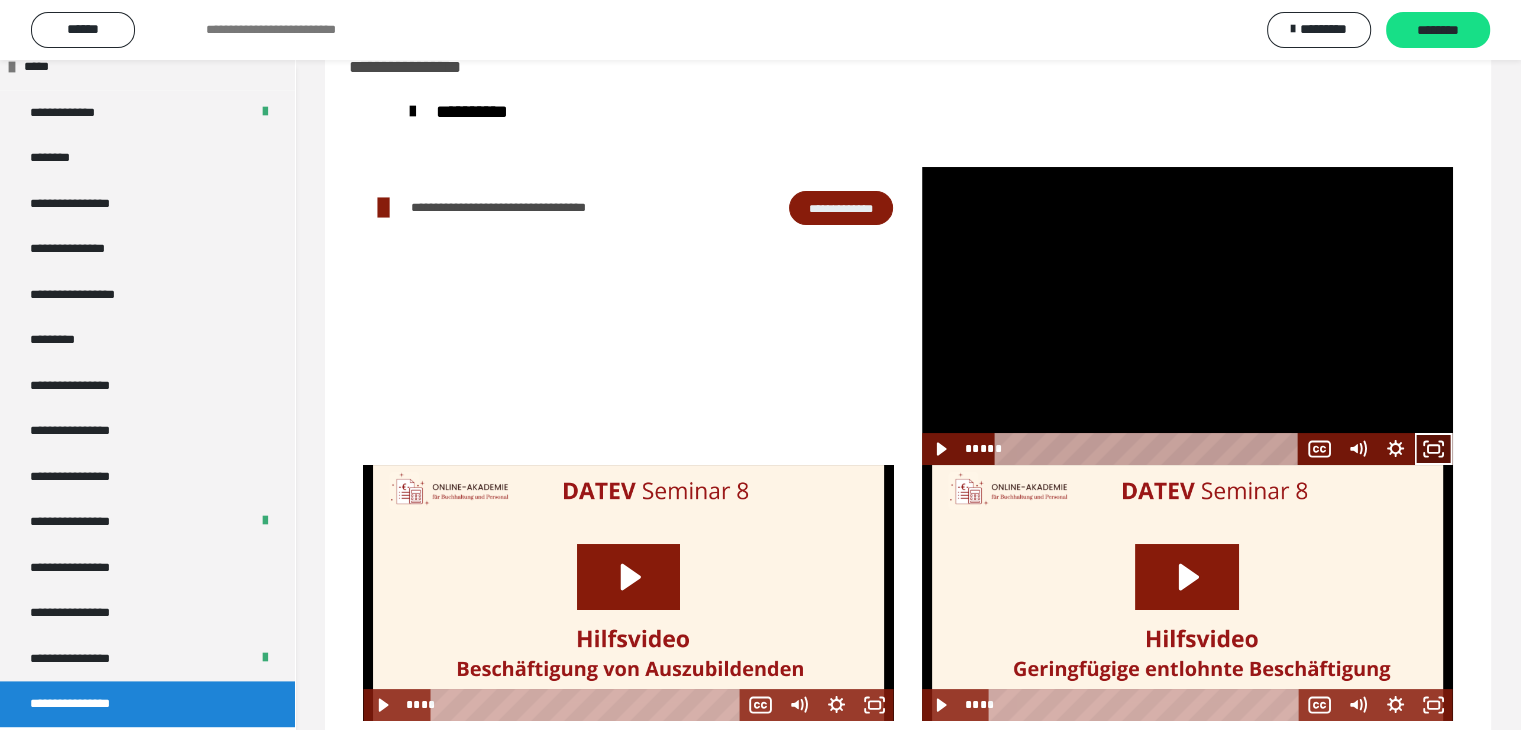 click 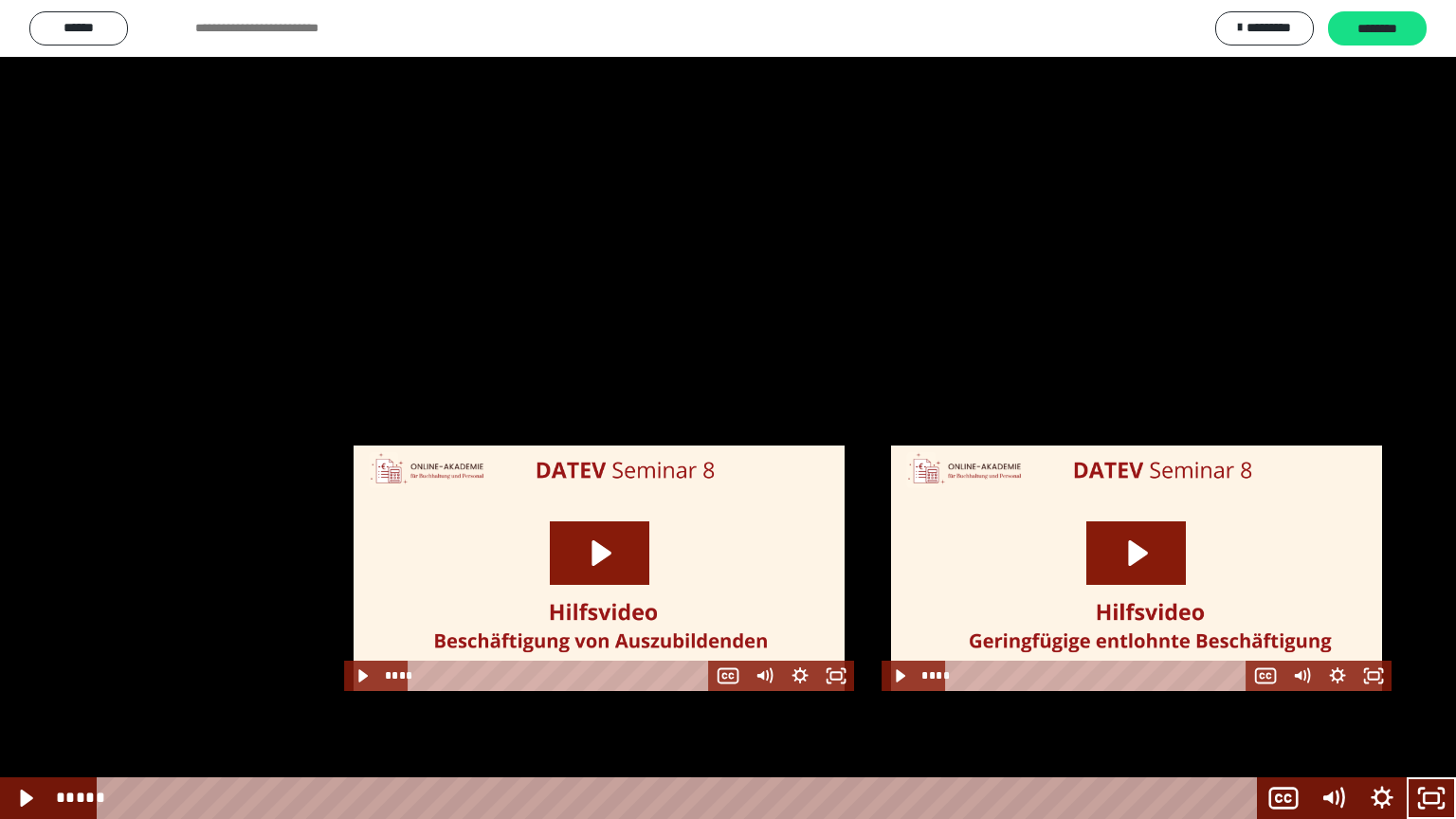 click at bounding box center [728, 410] 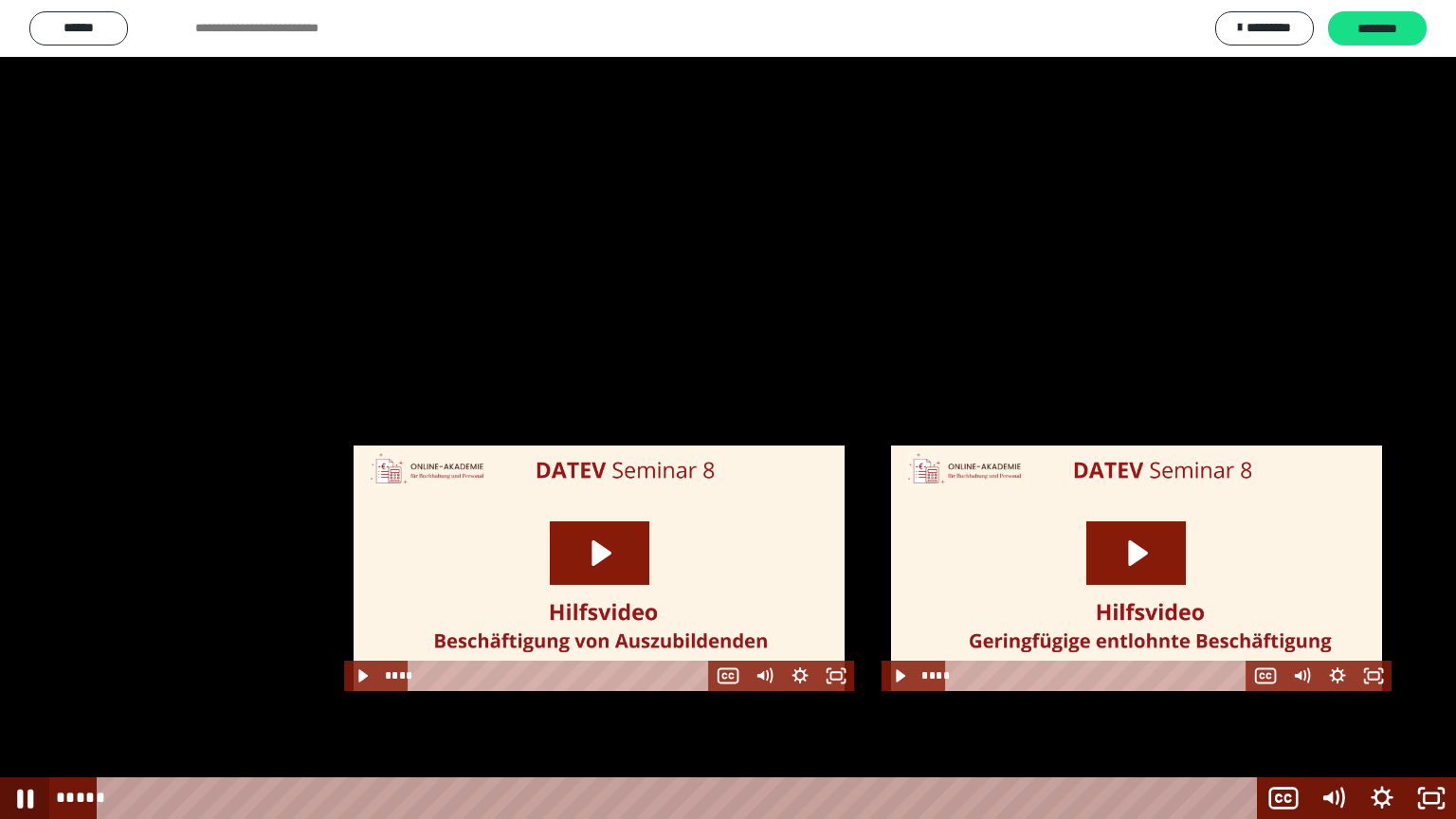 click 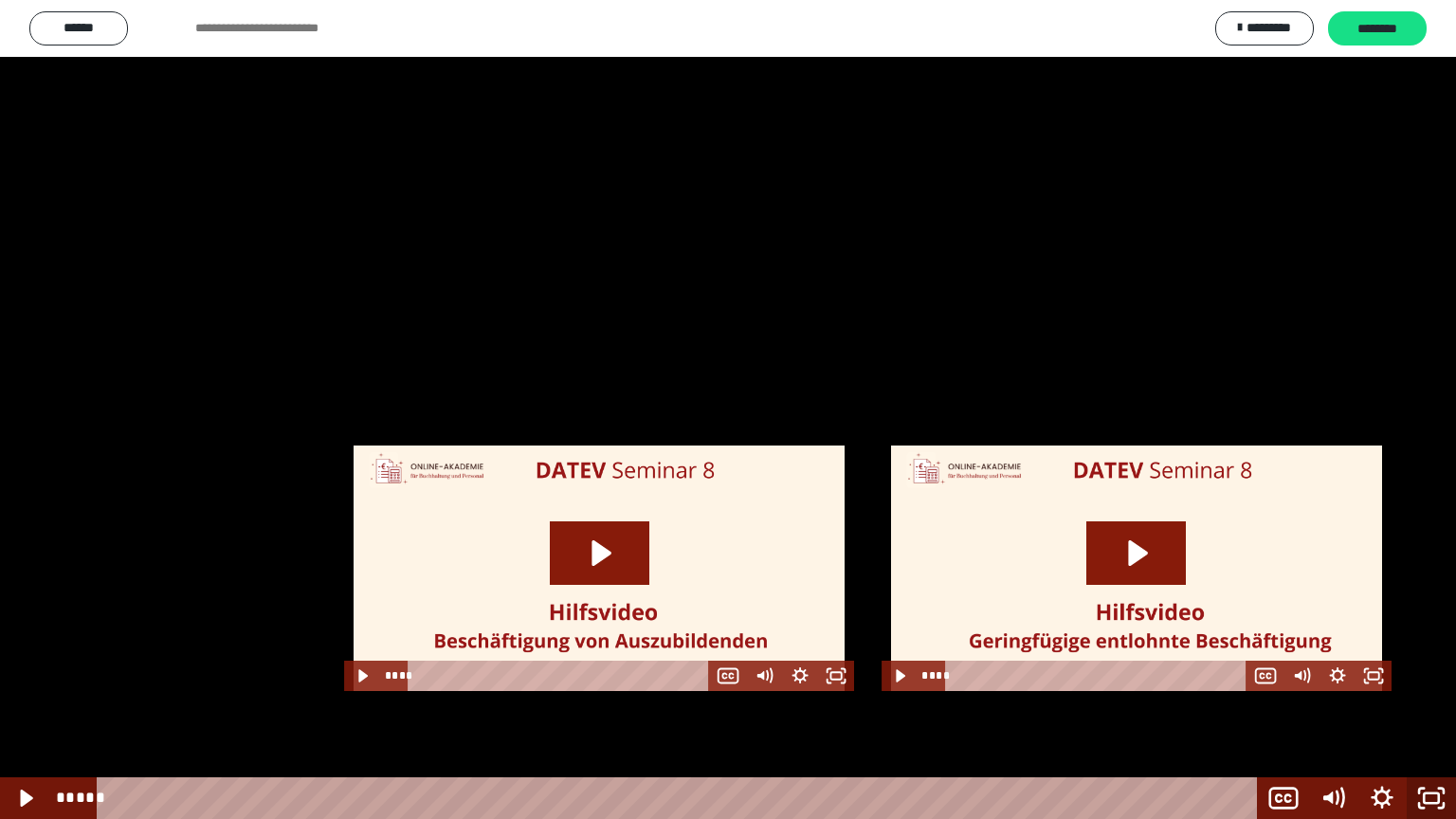 click 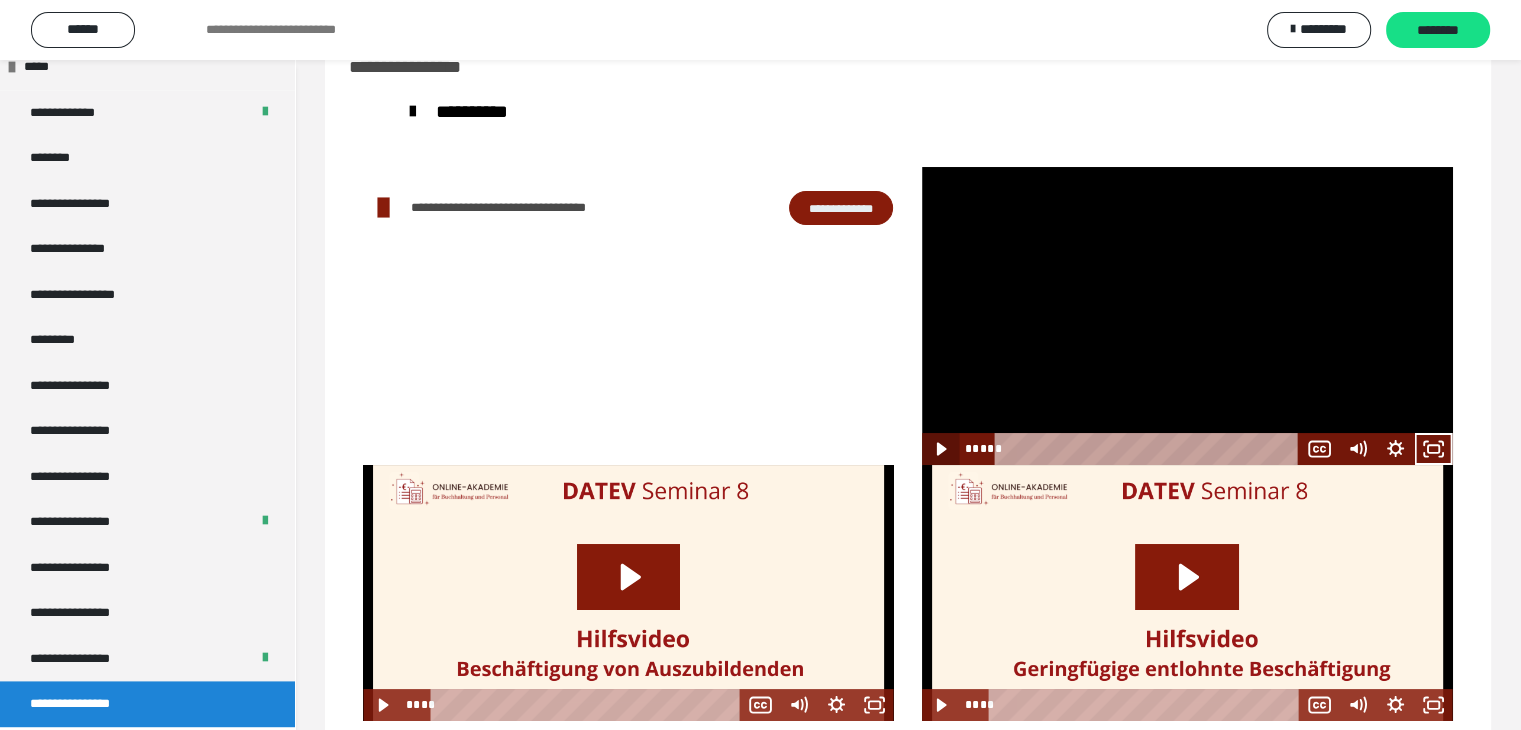 click 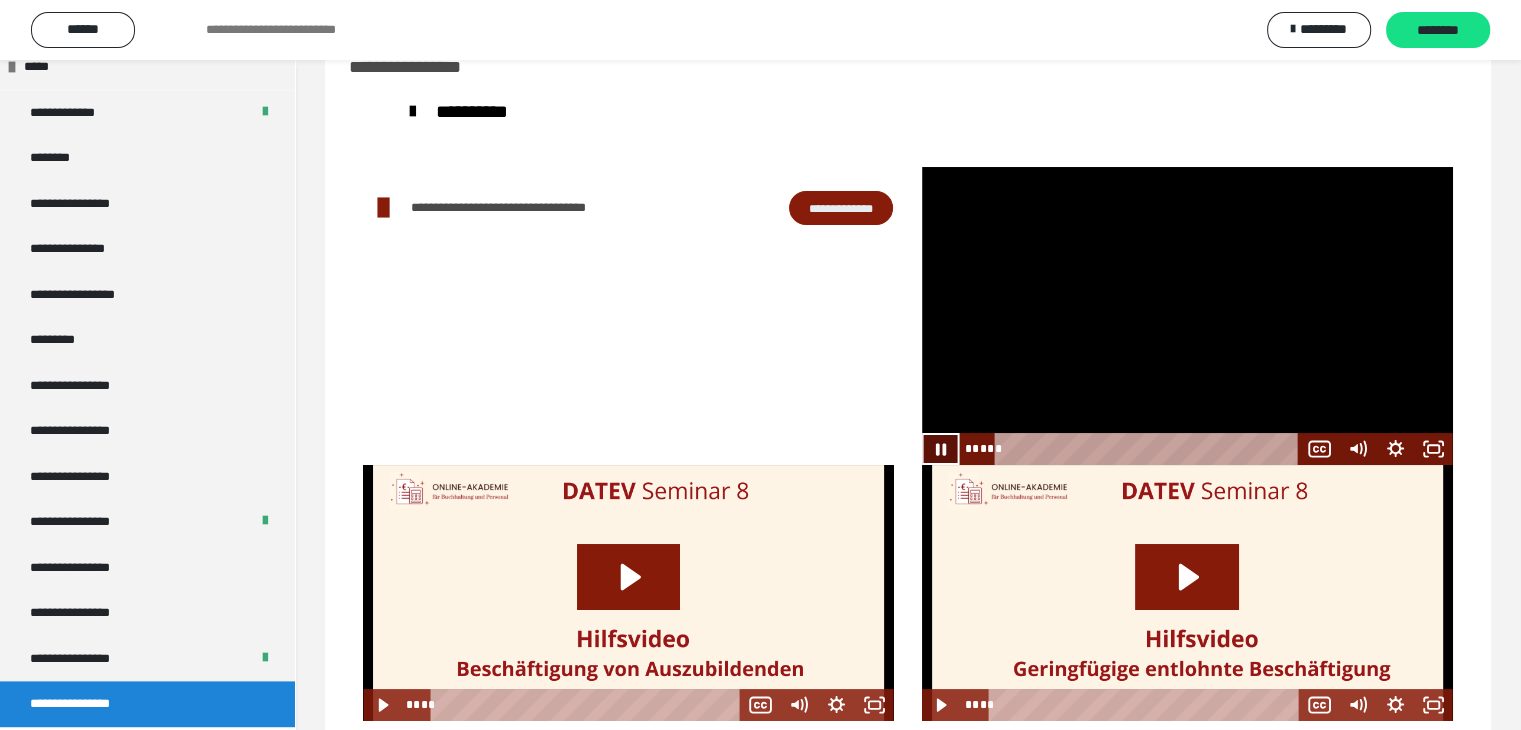 click 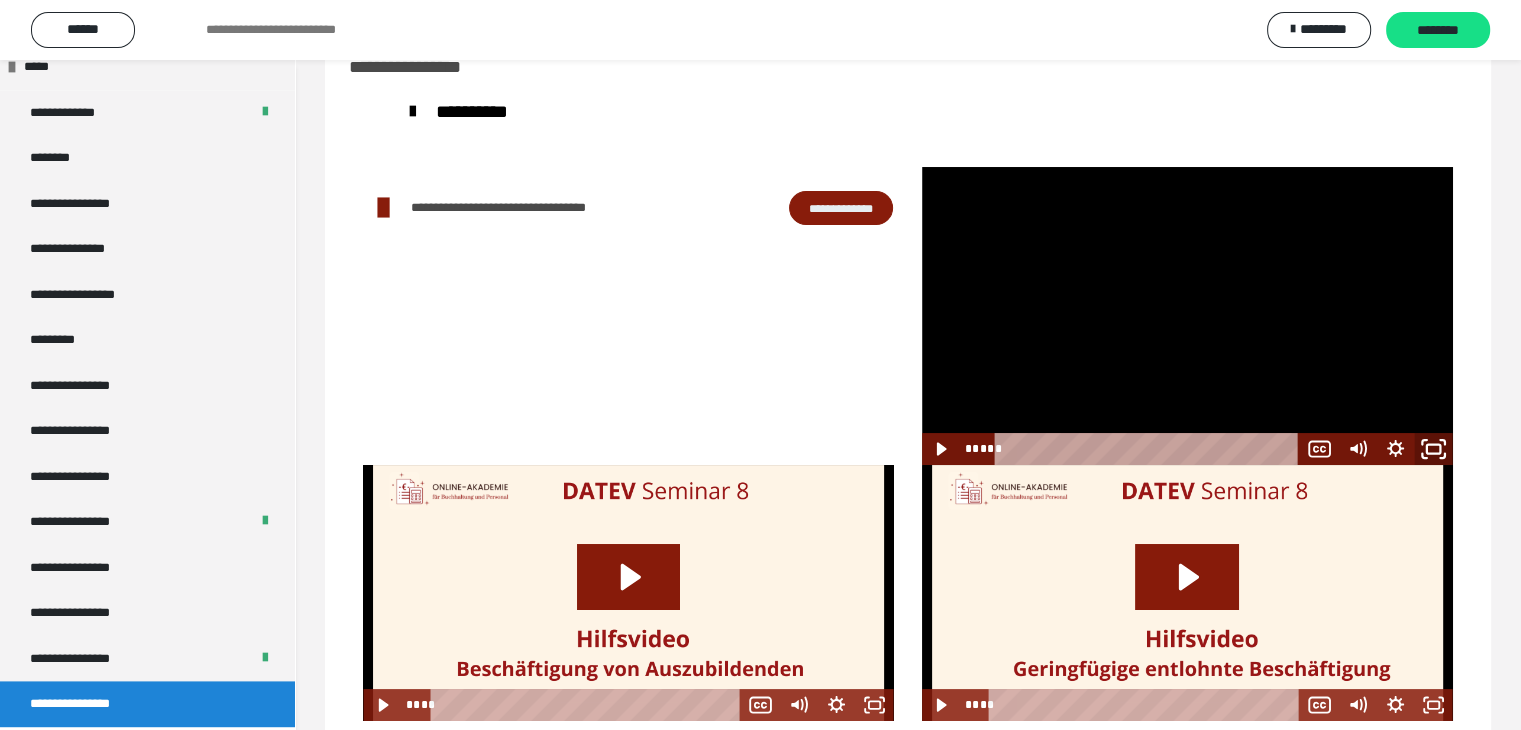 click 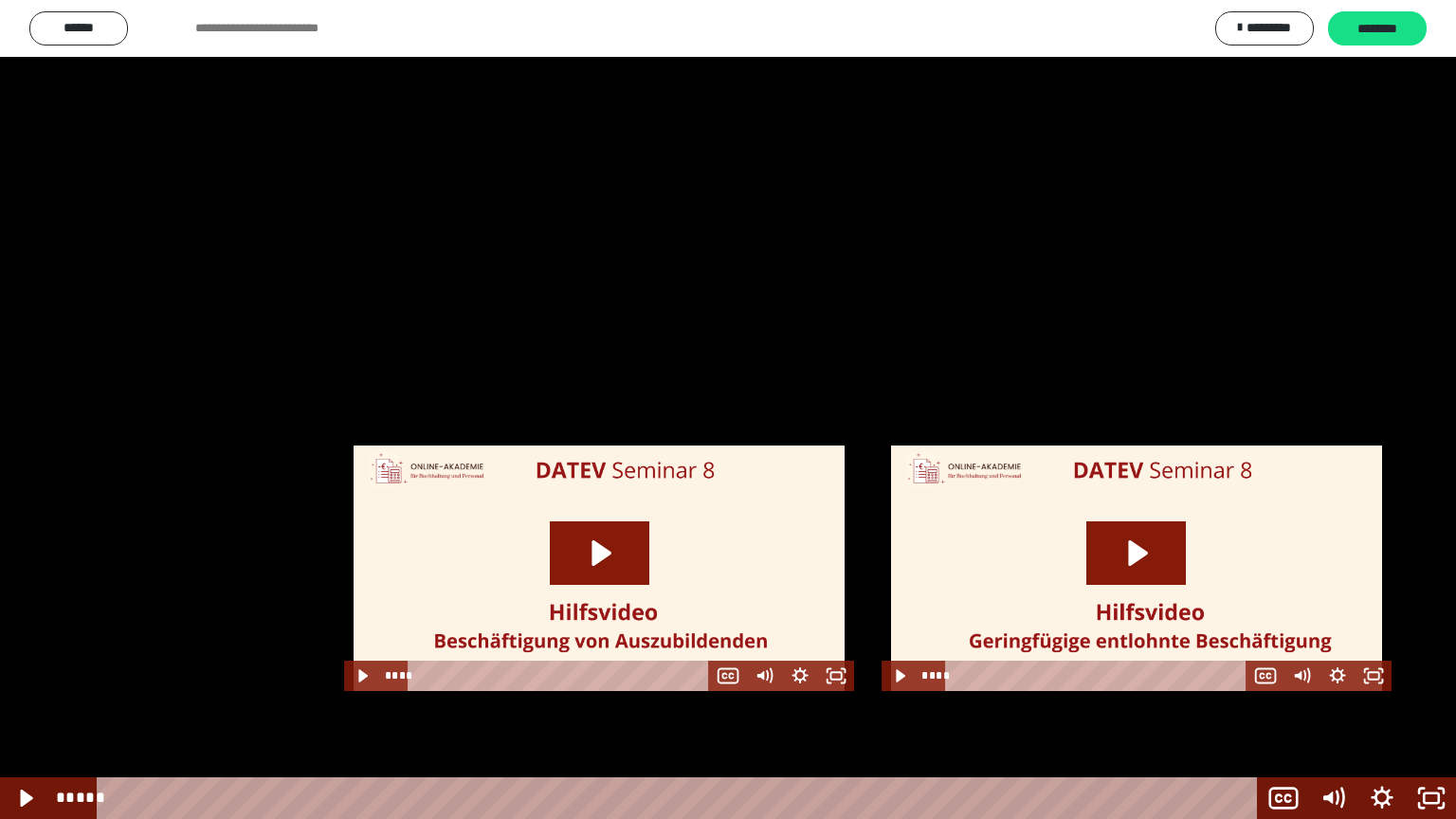 click at bounding box center (728, 410) 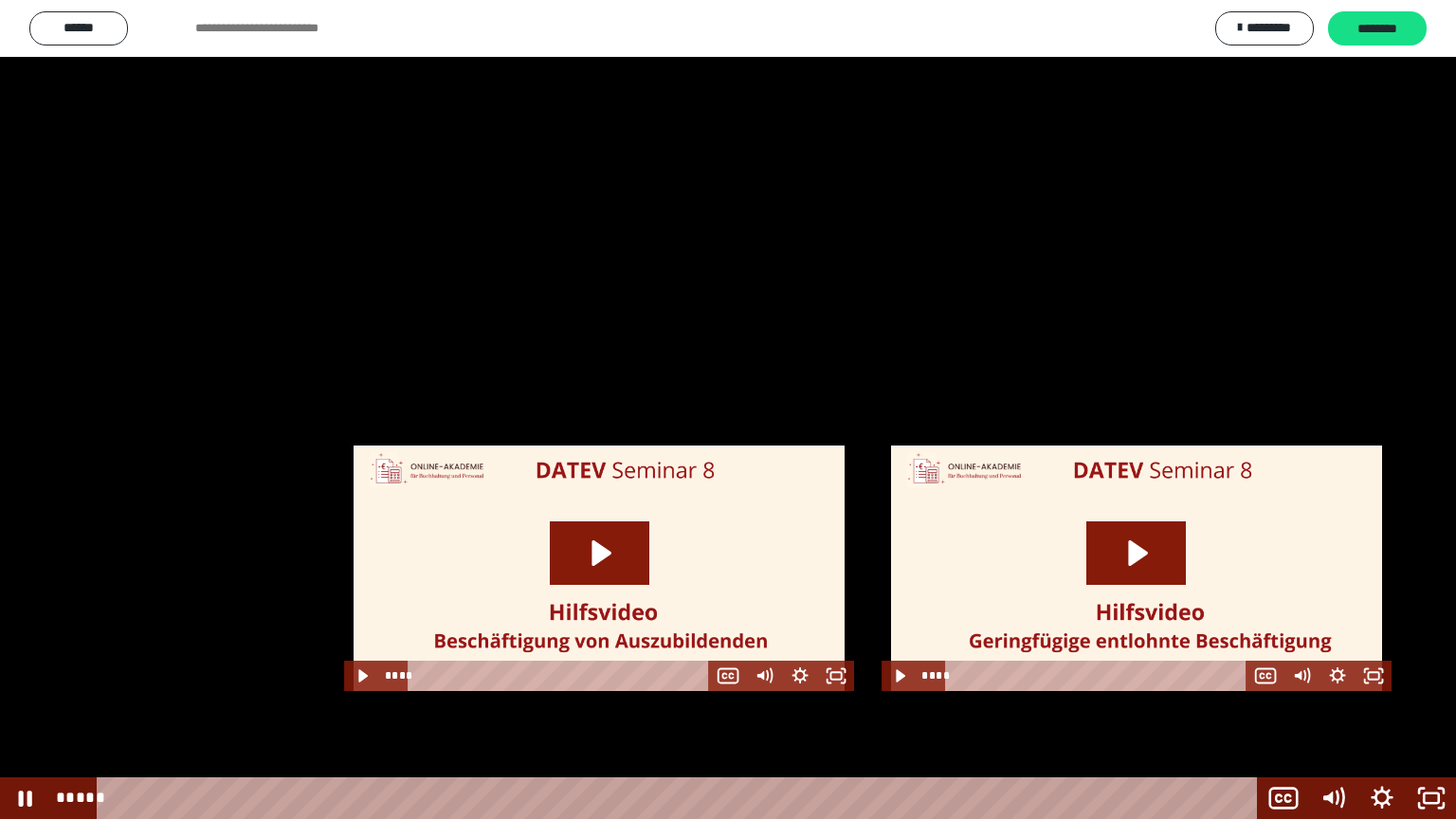 click at bounding box center (728, 410) 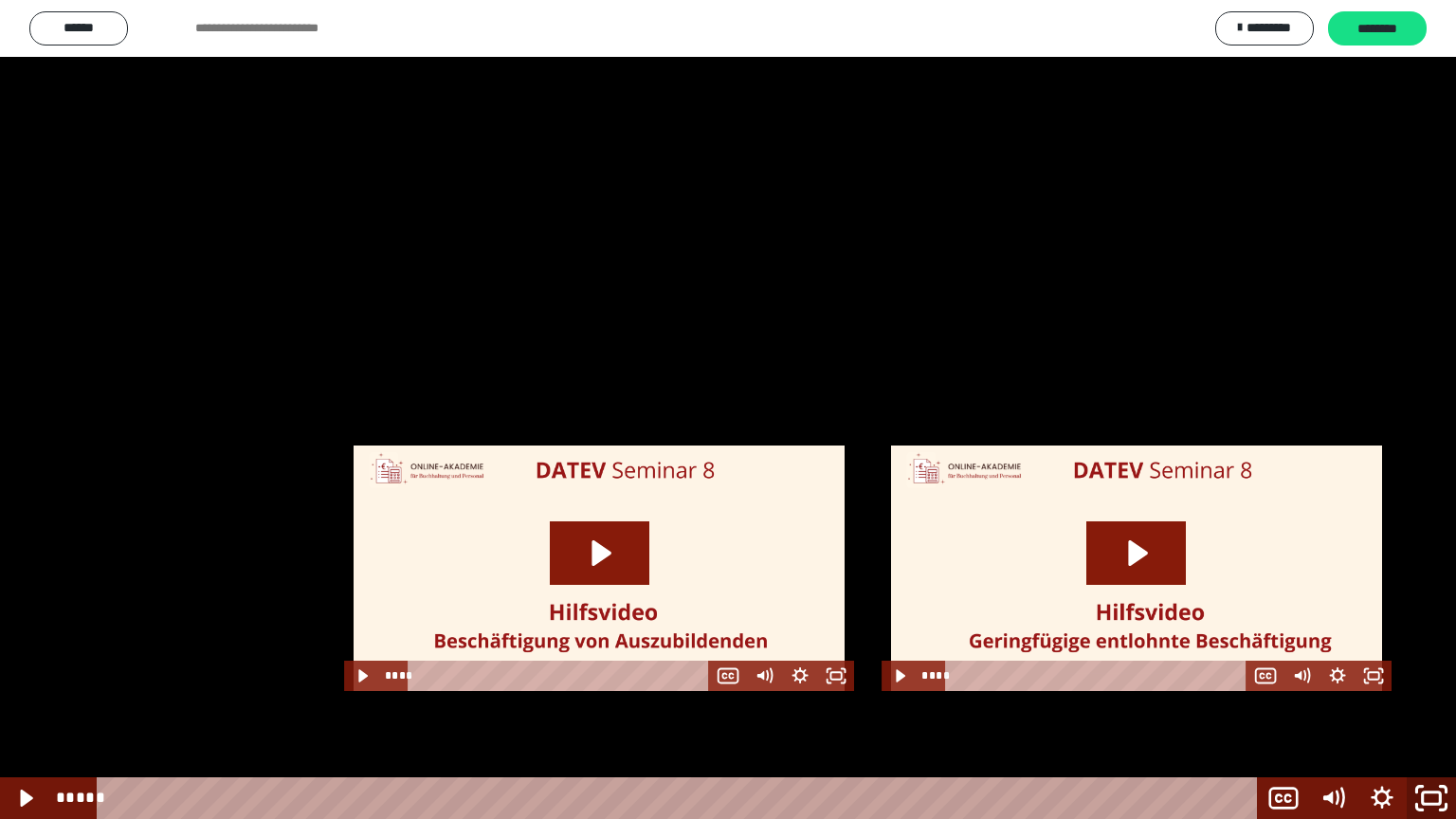 click 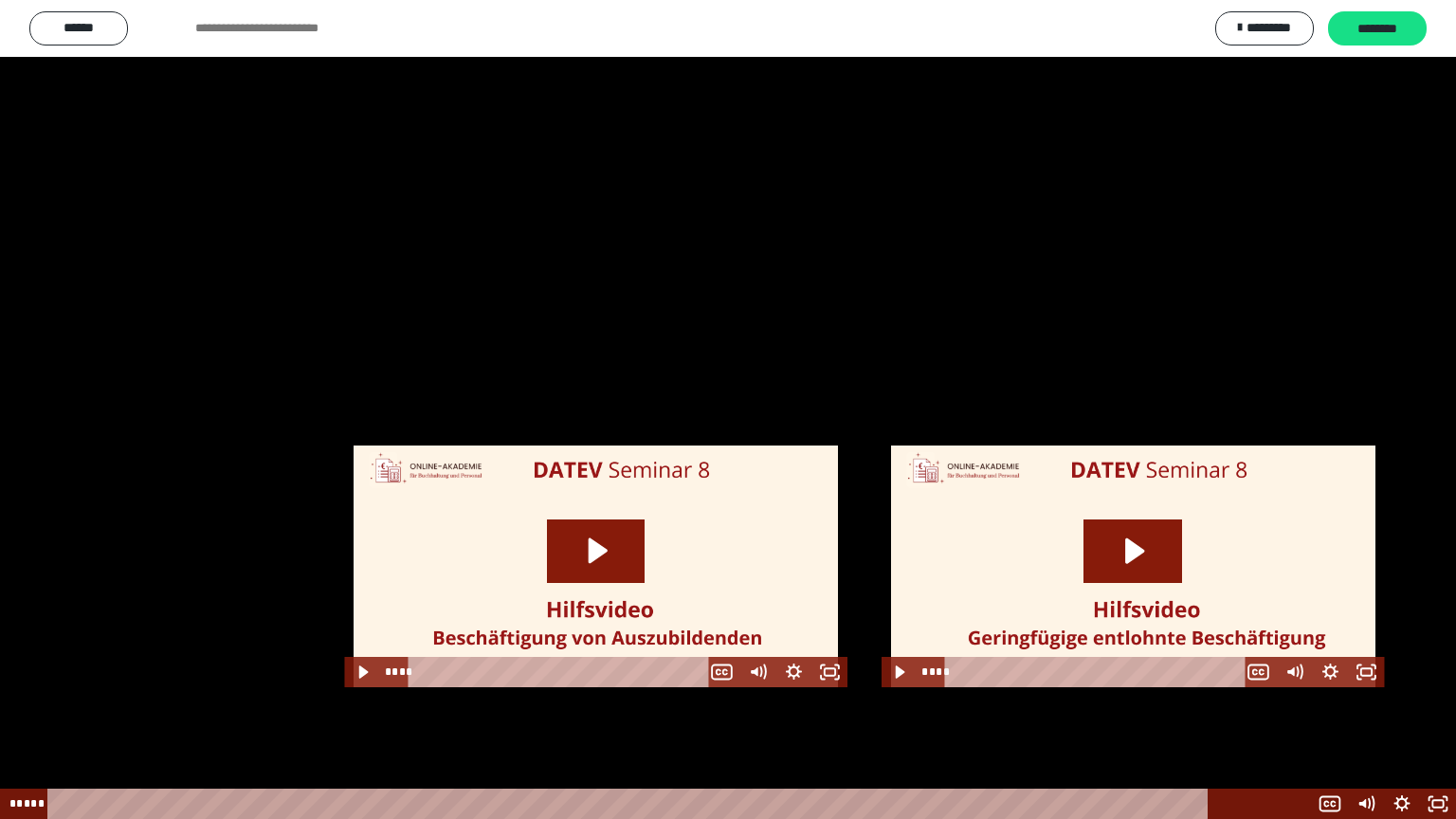 scroll, scrollTop: 2373, scrollLeft: 0, axis: vertical 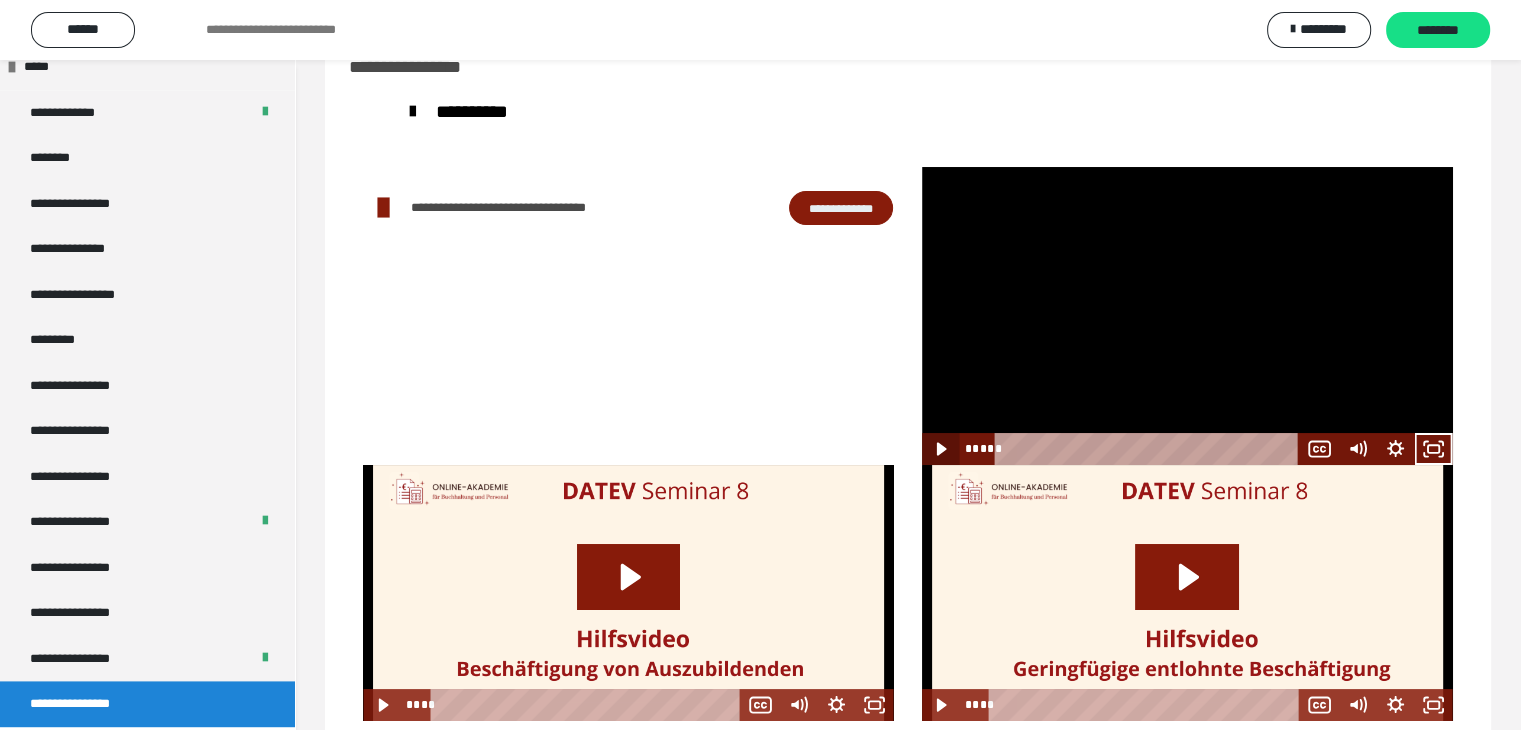 click 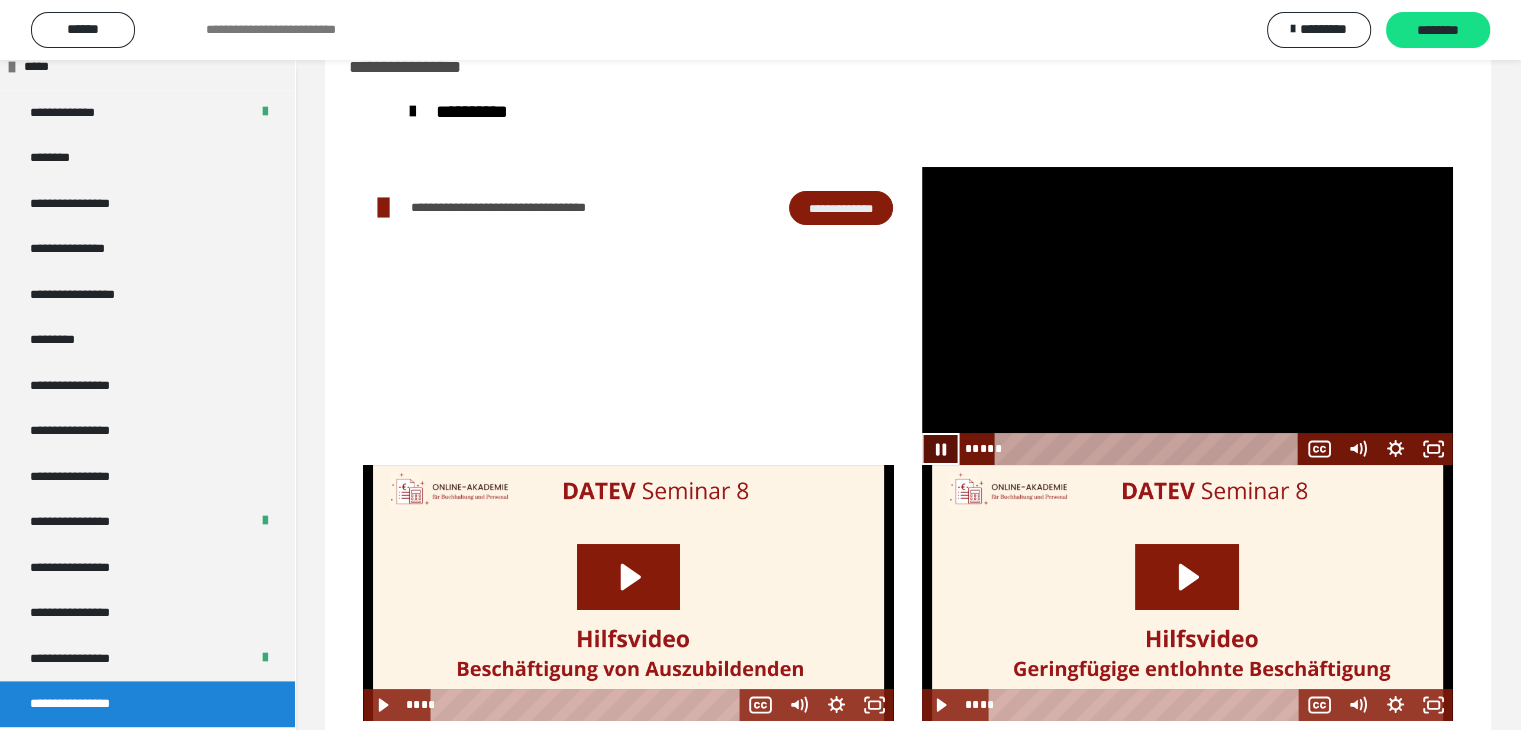 click 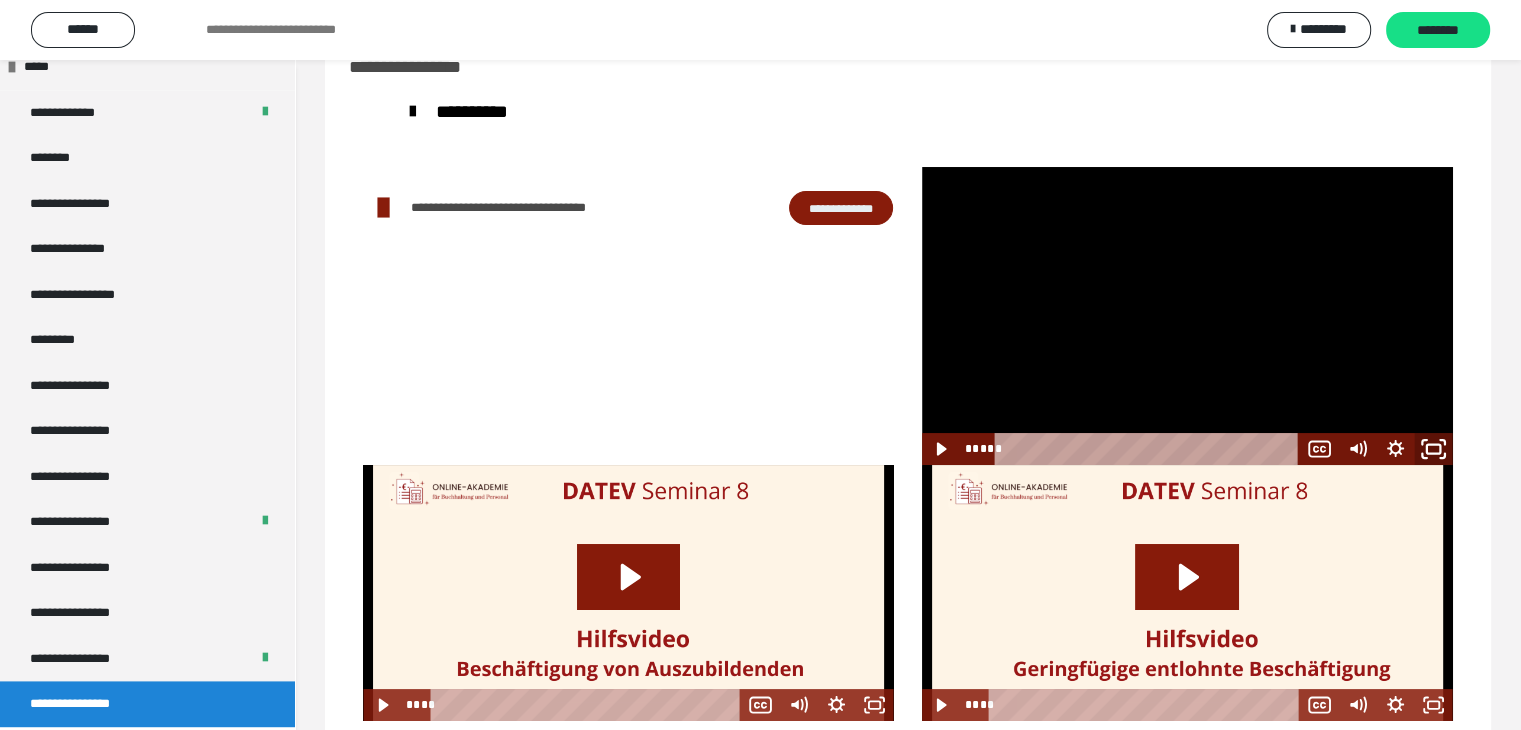 click 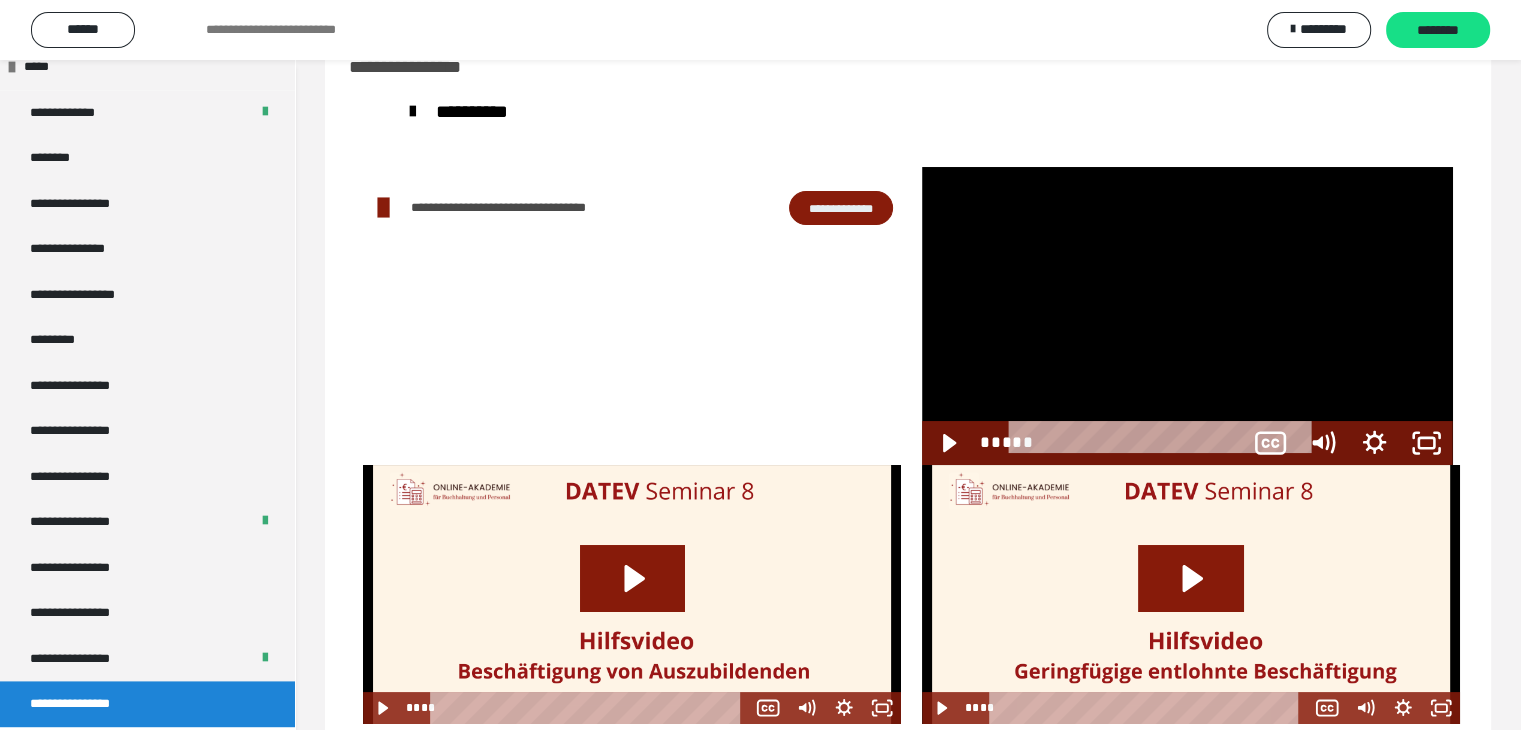 scroll, scrollTop: 2368, scrollLeft: 0, axis: vertical 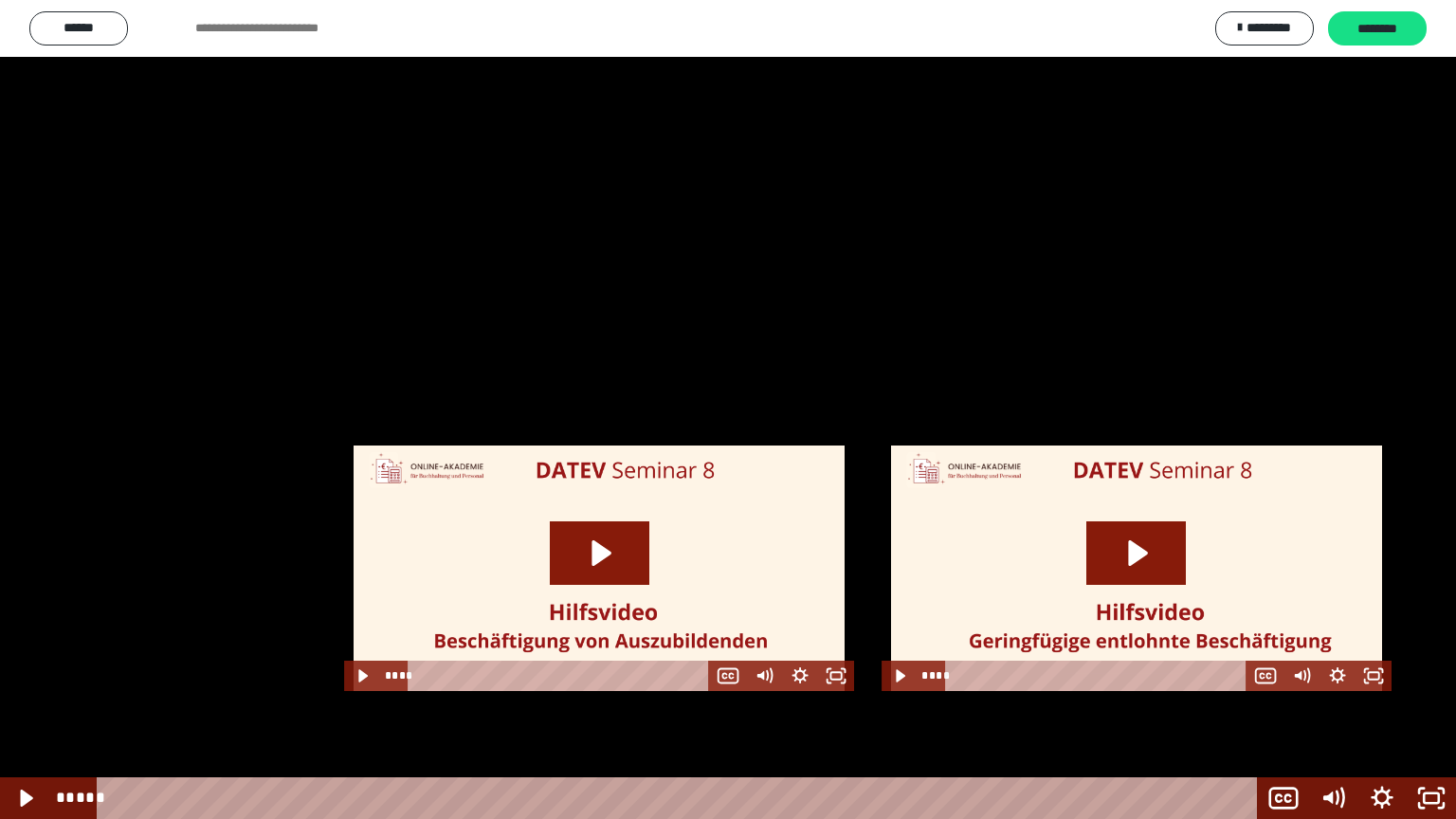click at bounding box center (728, 410) 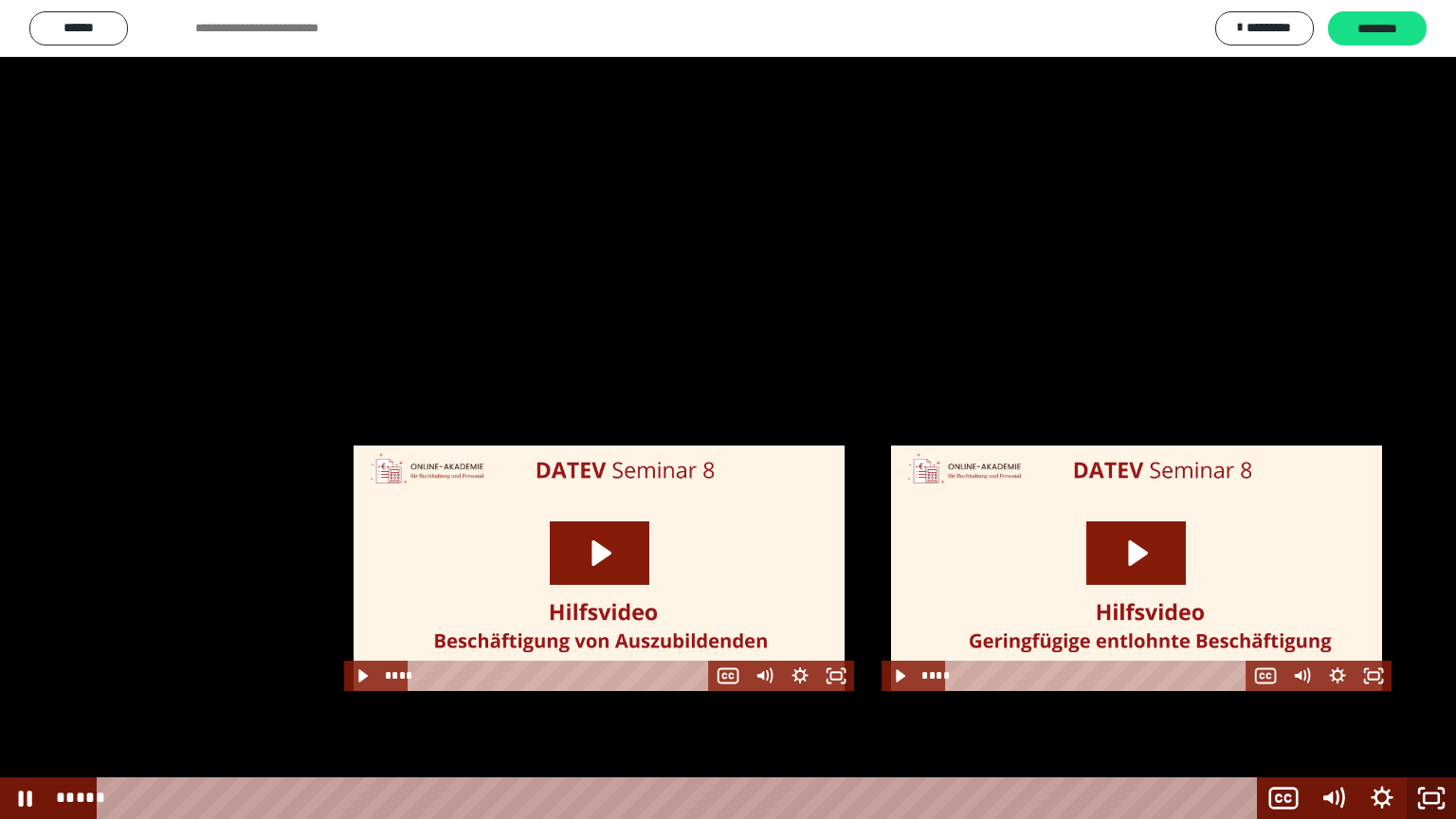 click 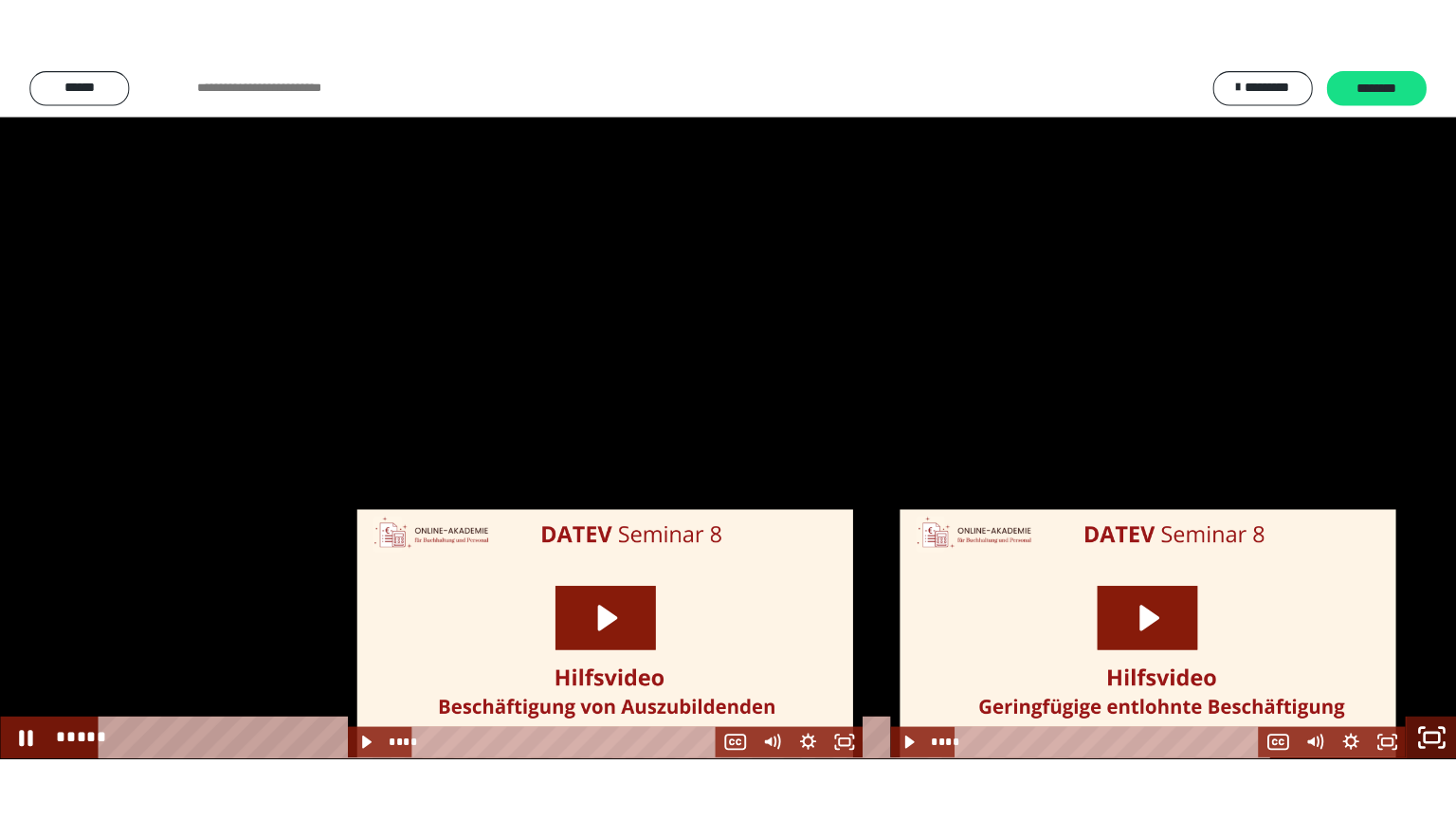 scroll, scrollTop: 2373, scrollLeft: 0, axis: vertical 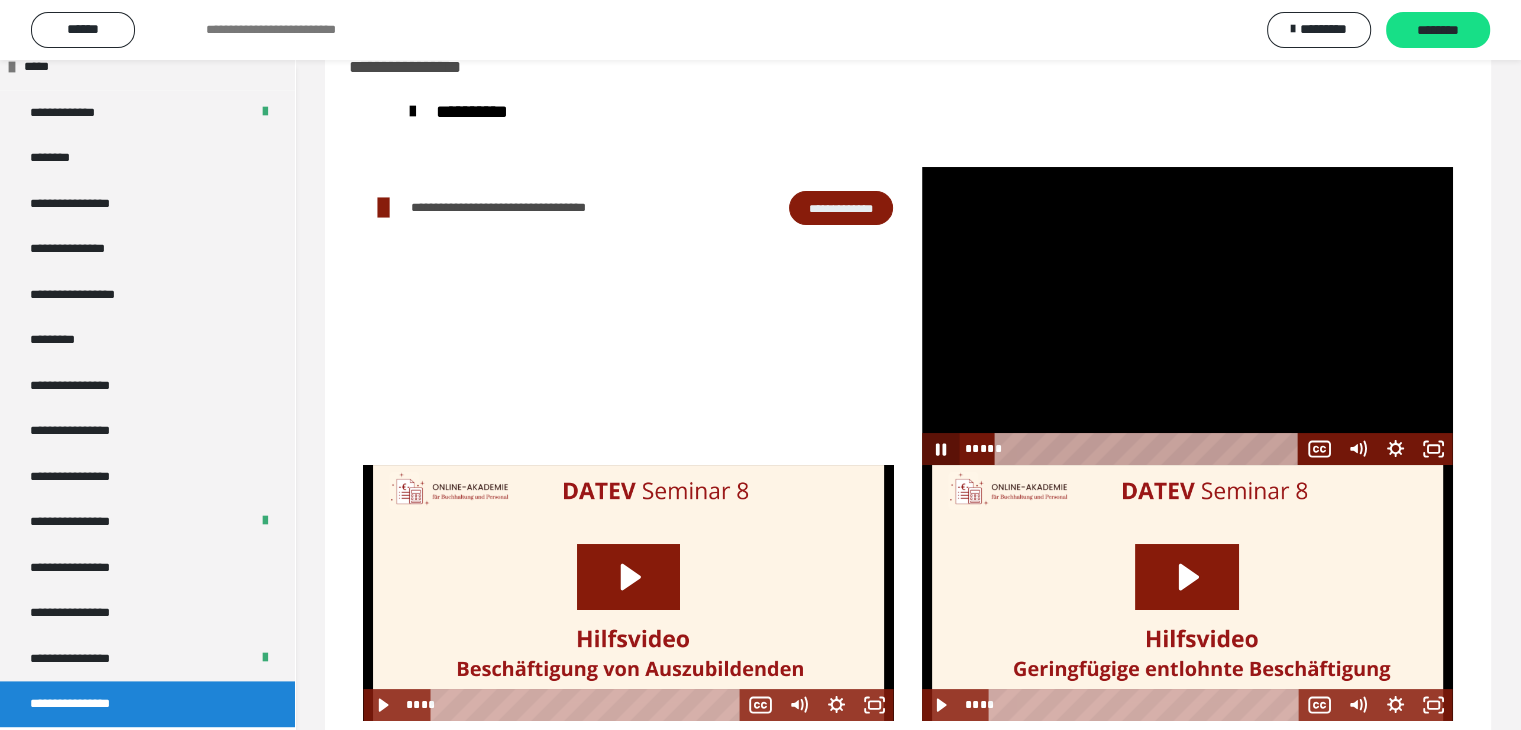 click 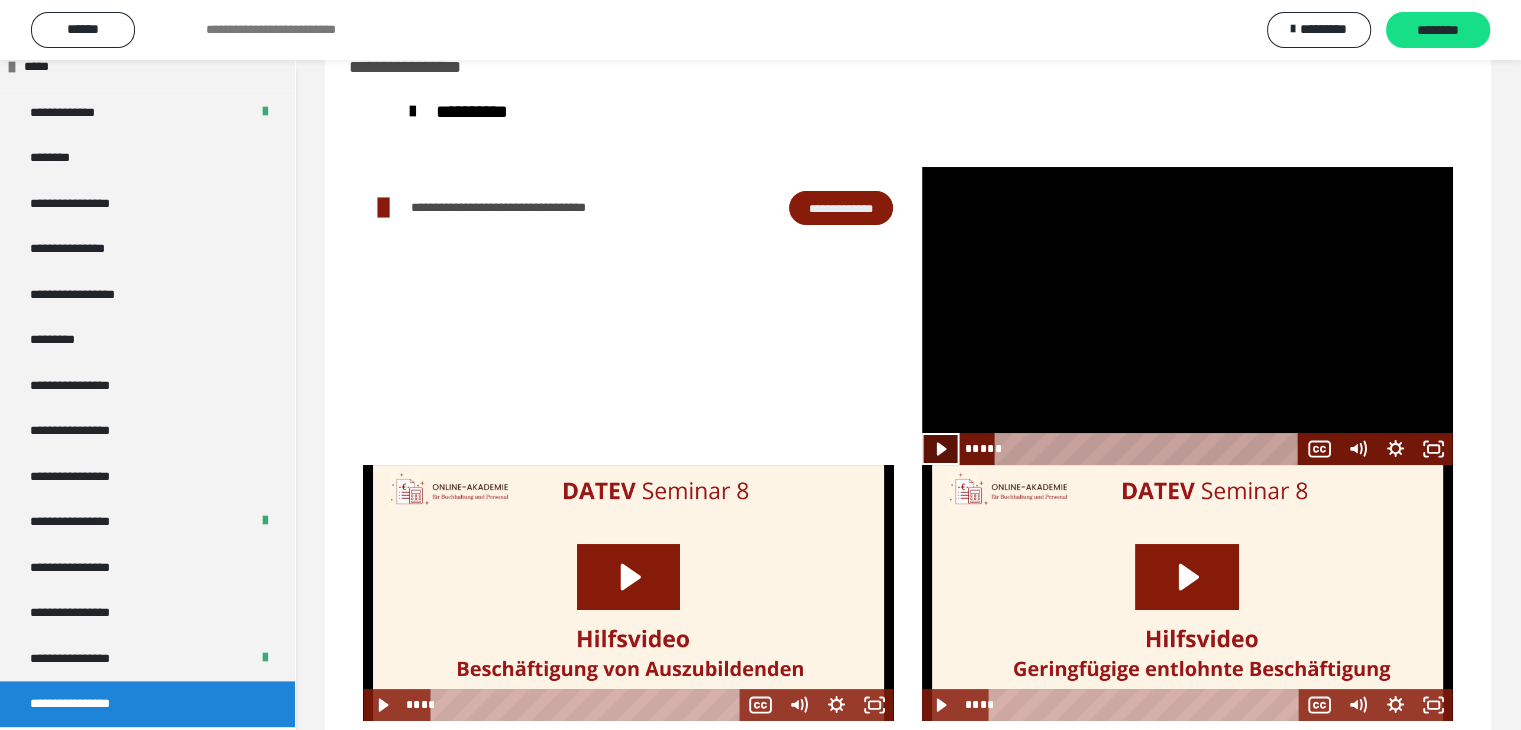 click 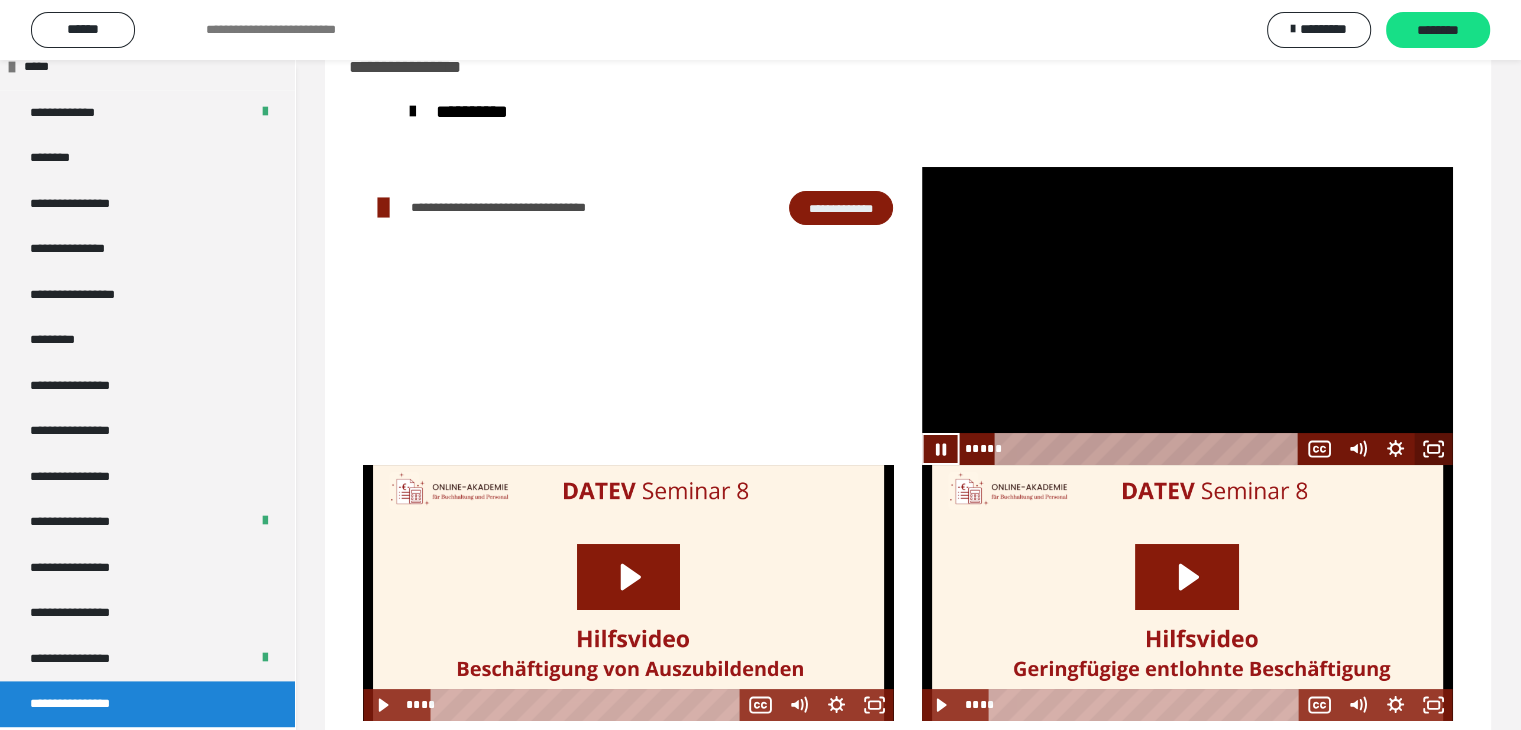 click 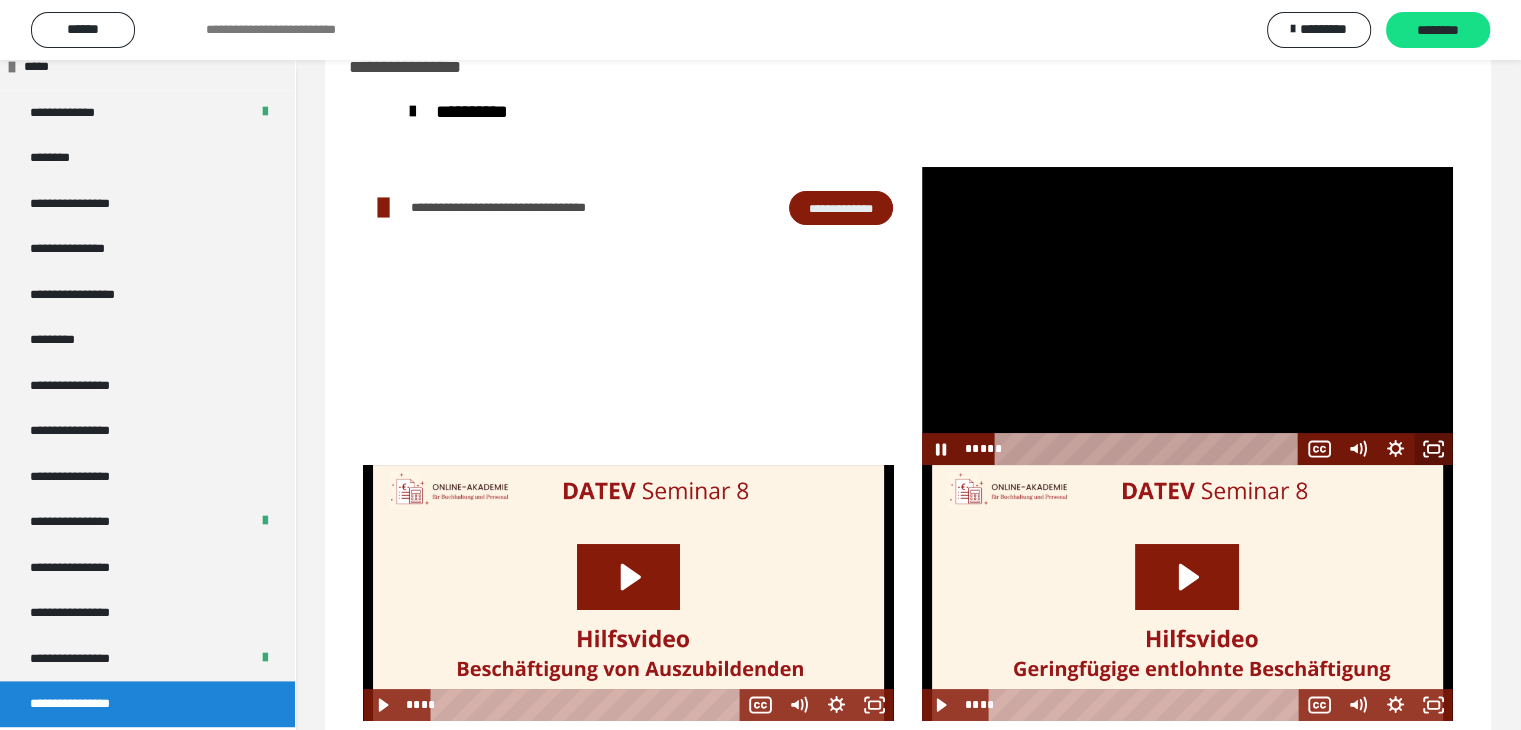 scroll, scrollTop: 2368, scrollLeft: 0, axis: vertical 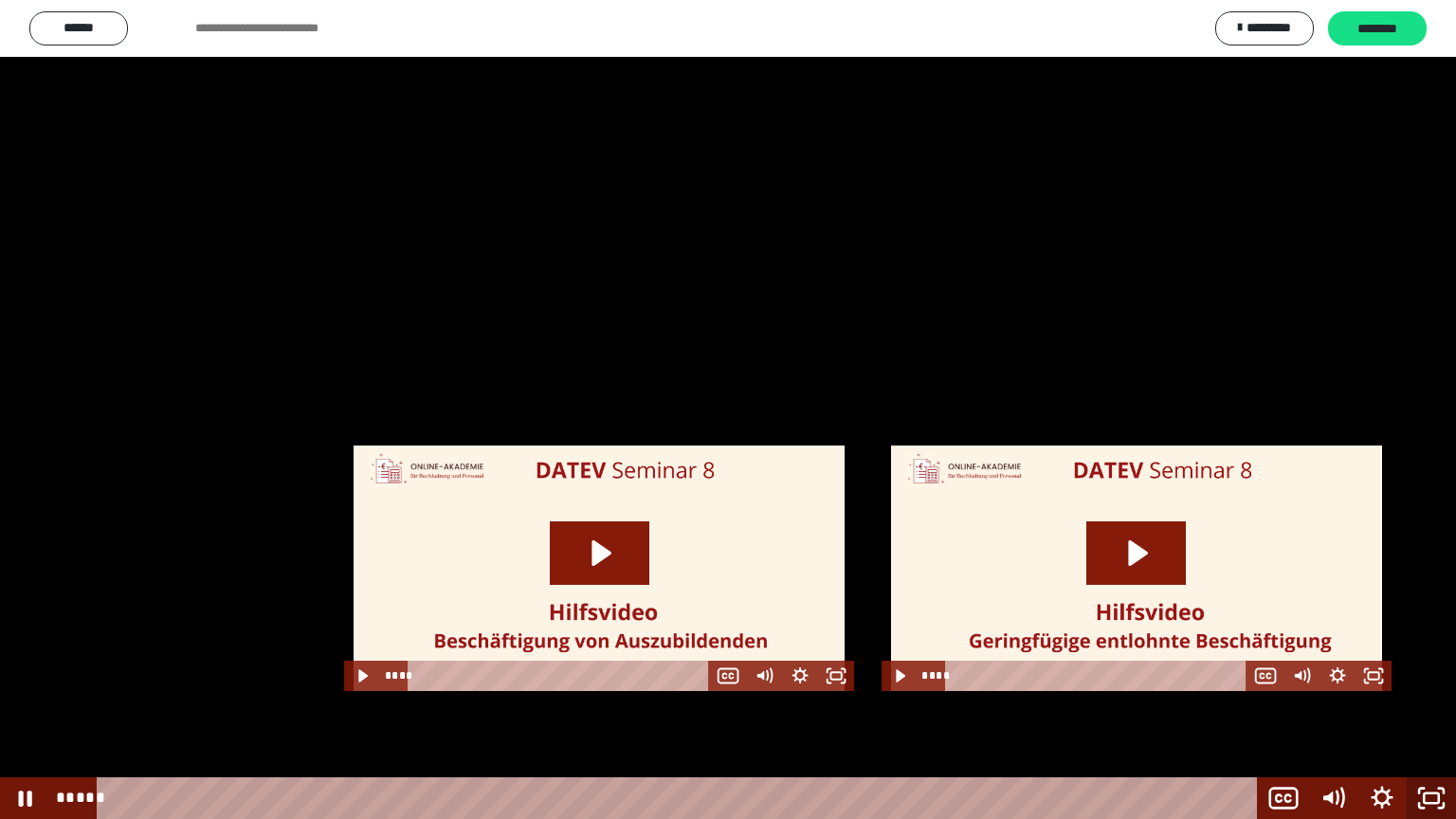click 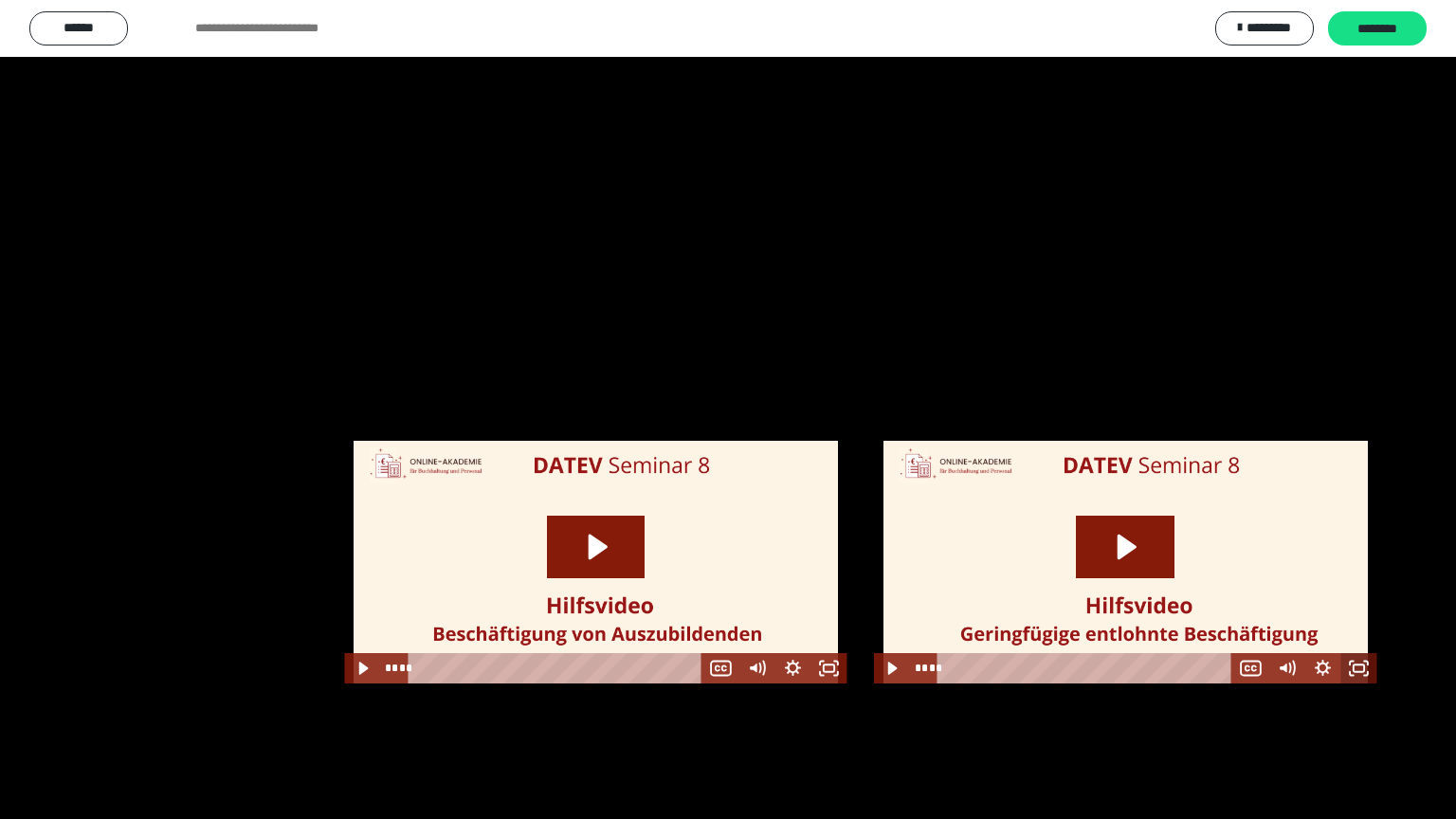 scroll, scrollTop: 2373, scrollLeft: 0, axis: vertical 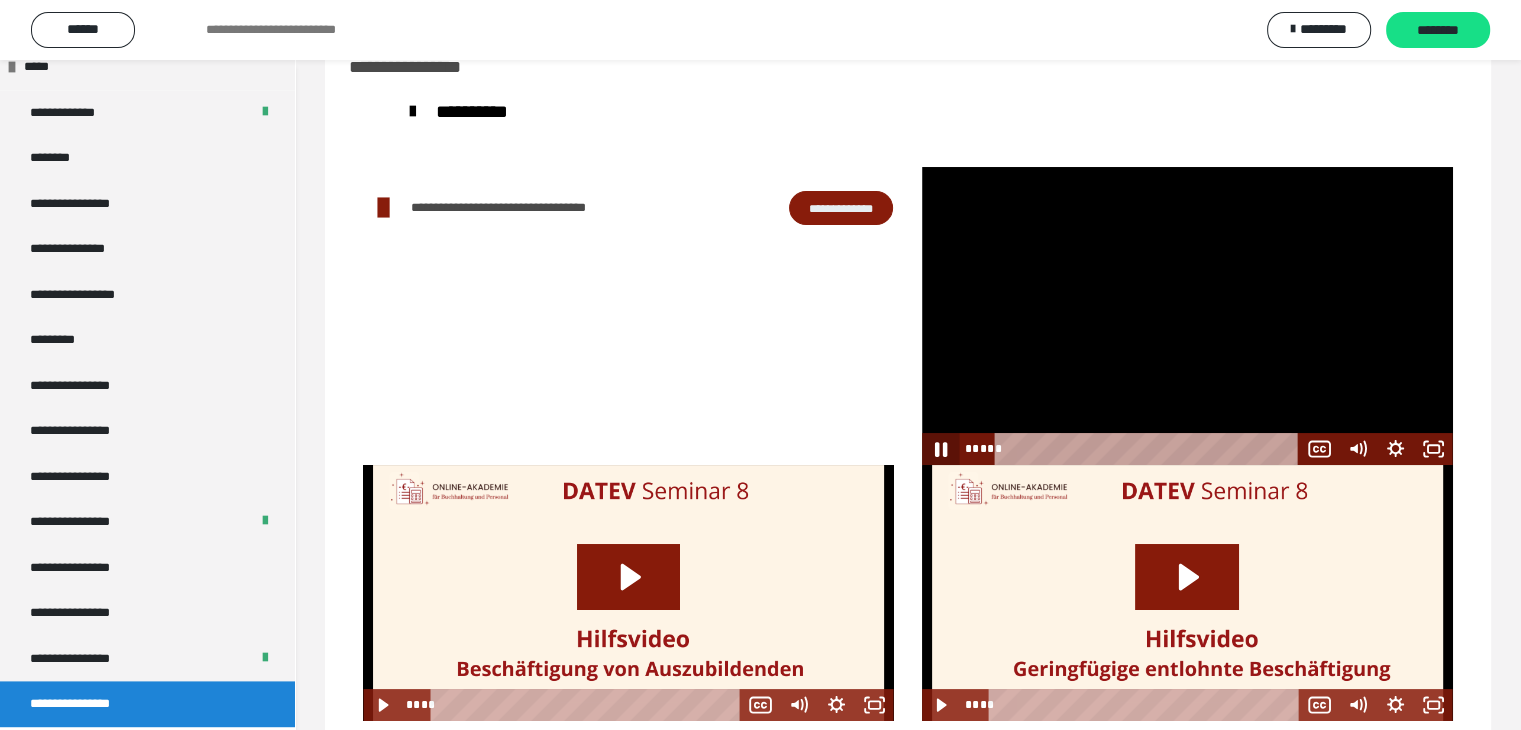 click 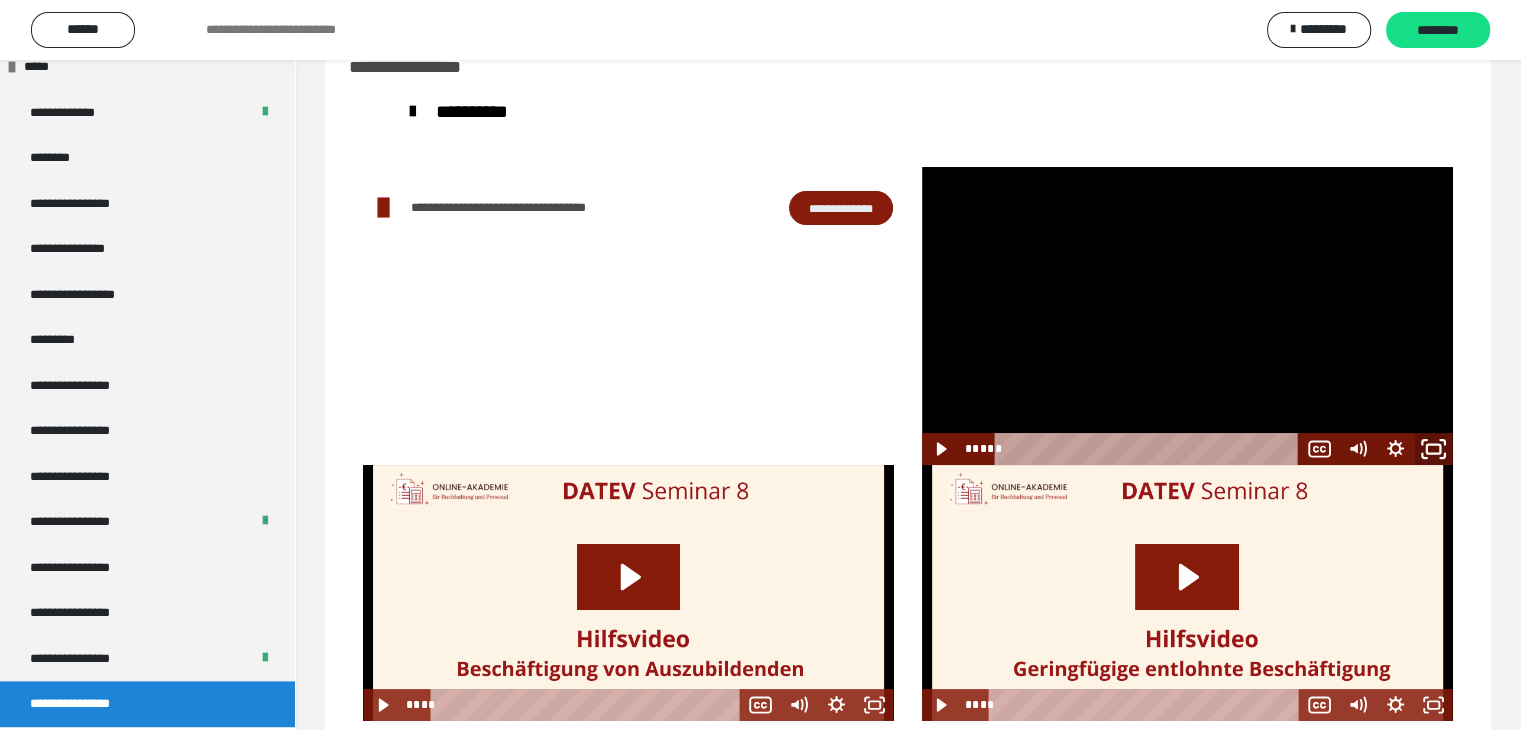 click 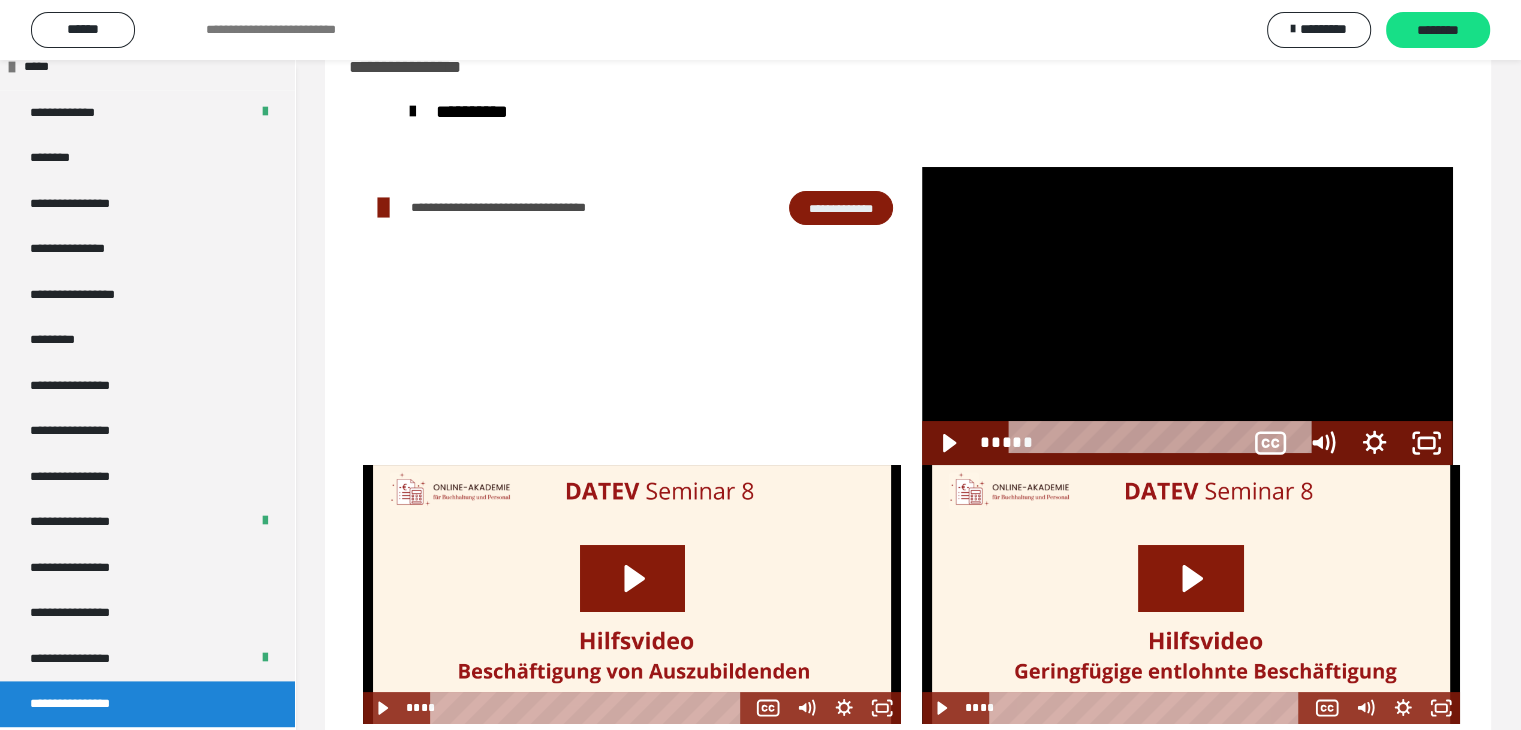 scroll, scrollTop: 2368, scrollLeft: 0, axis: vertical 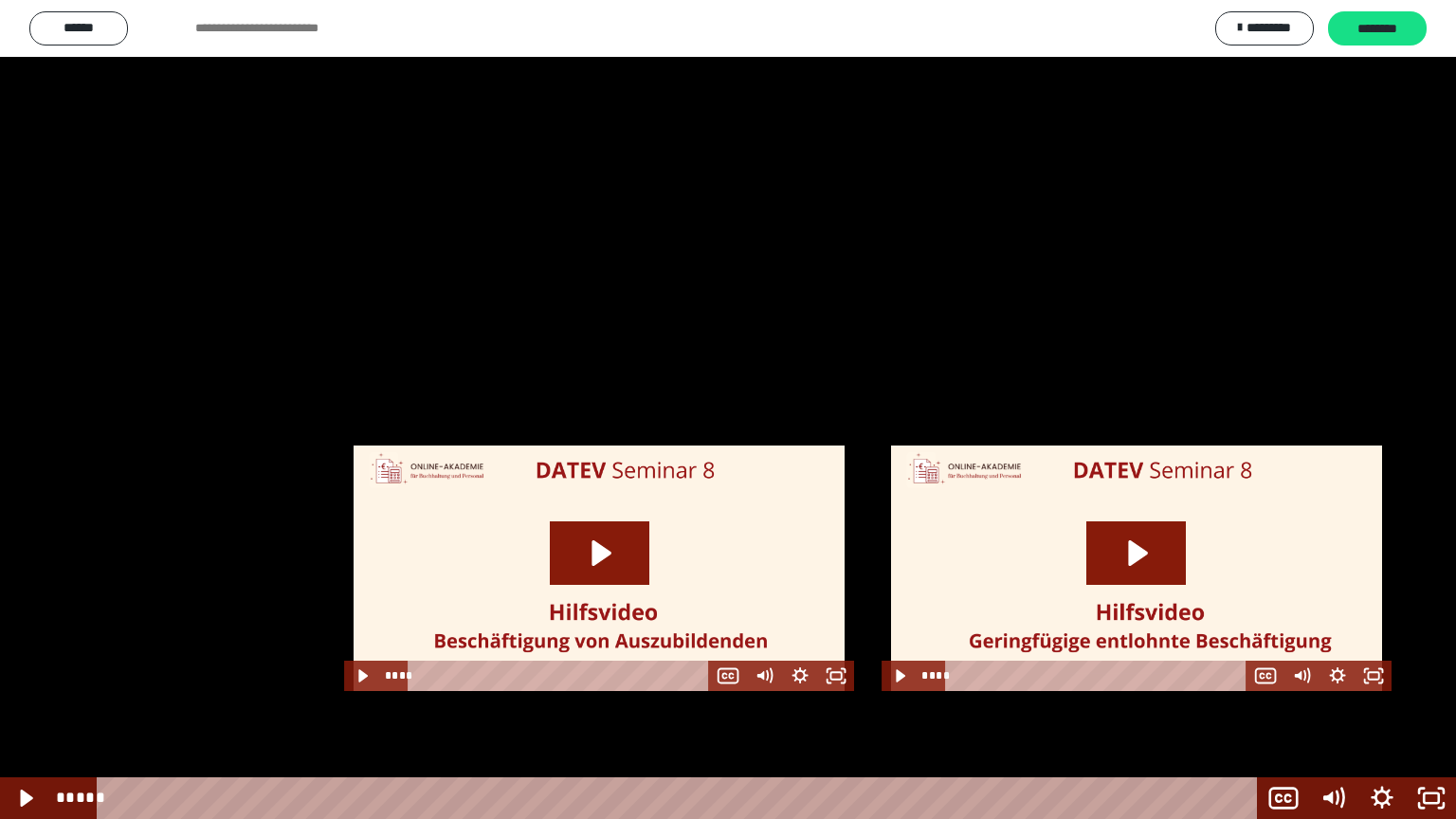 click at bounding box center [728, 410] 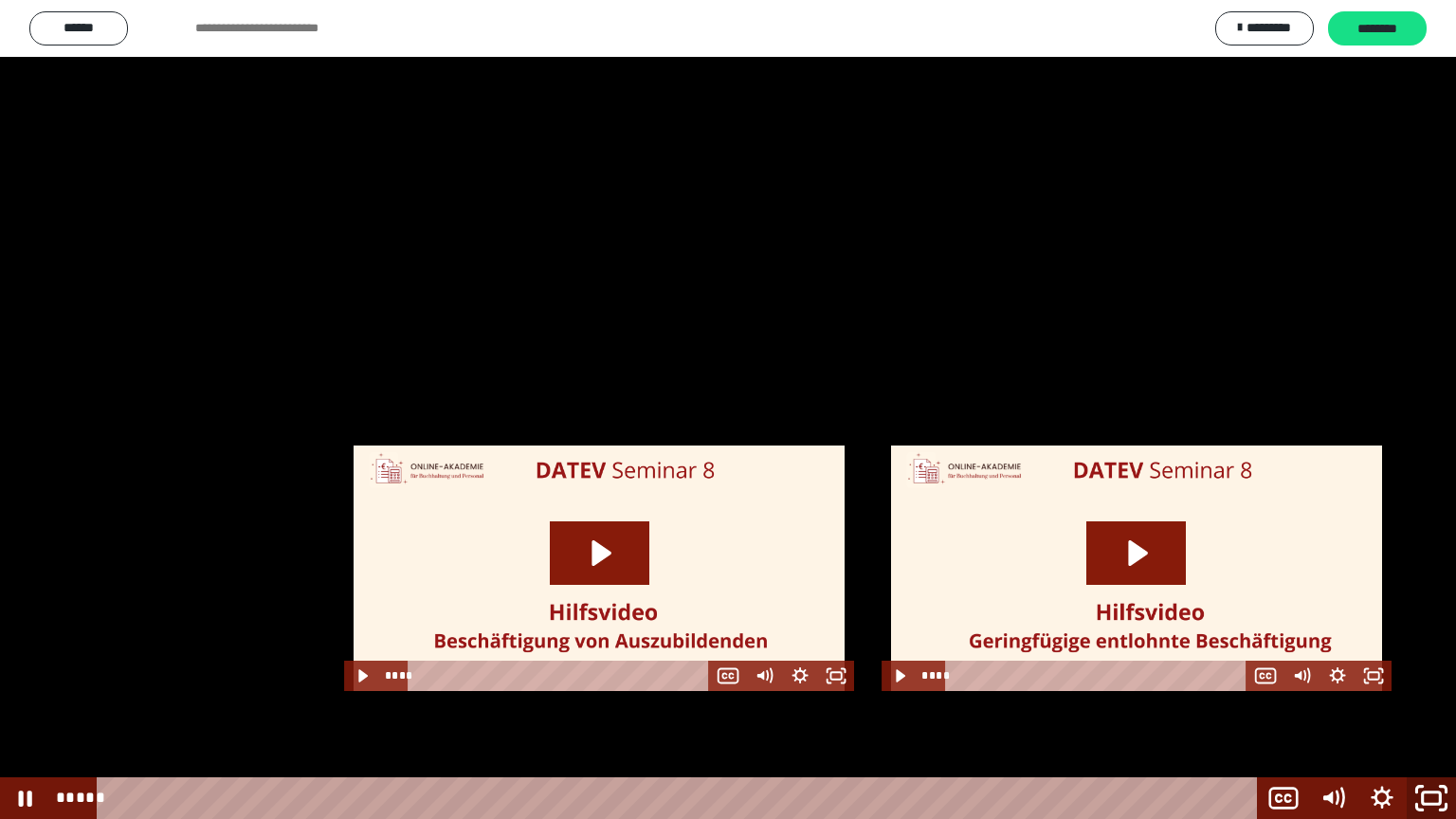 click 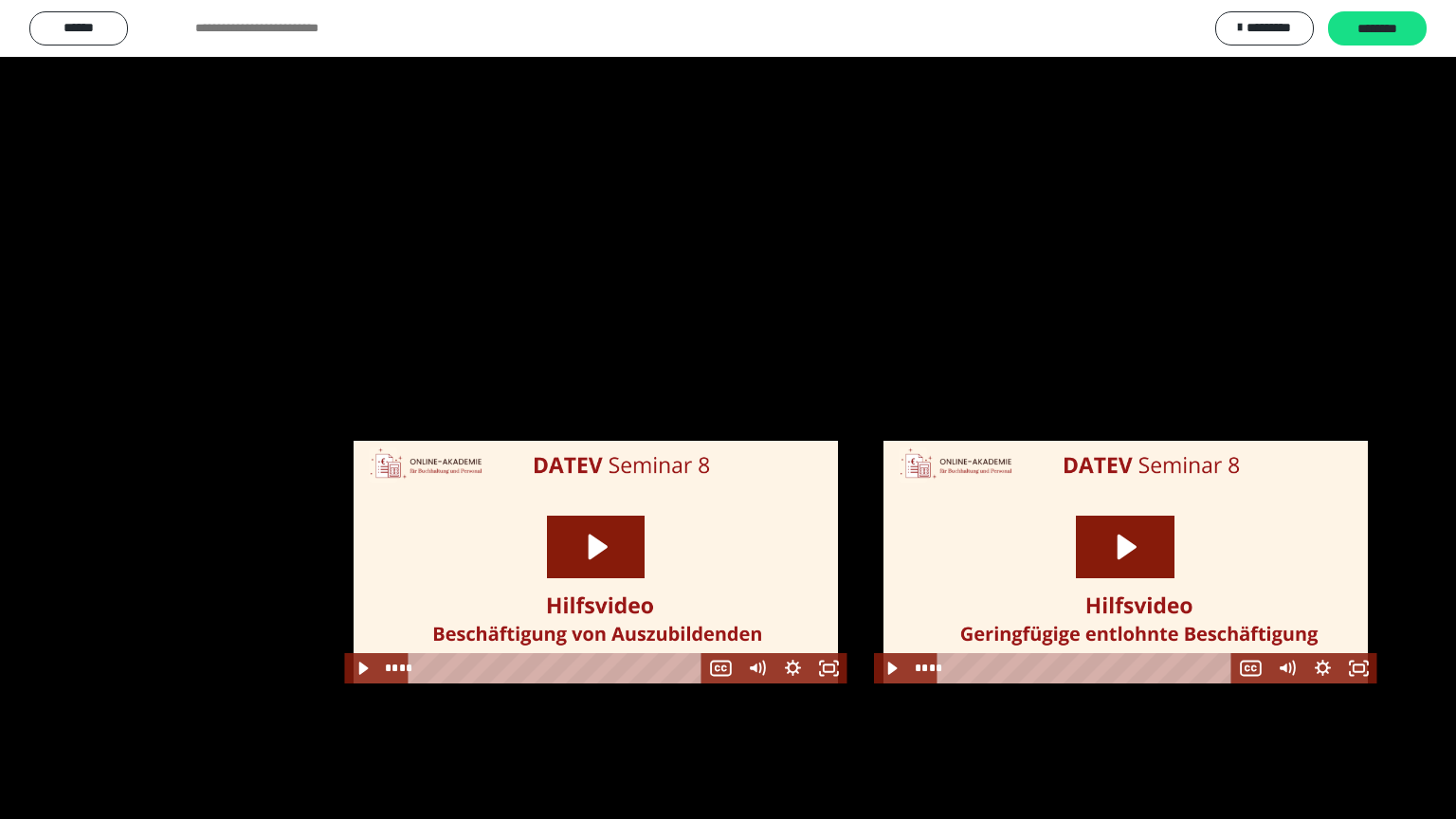 scroll, scrollTop: 2373, scrollLeft: 0, axis: vertical 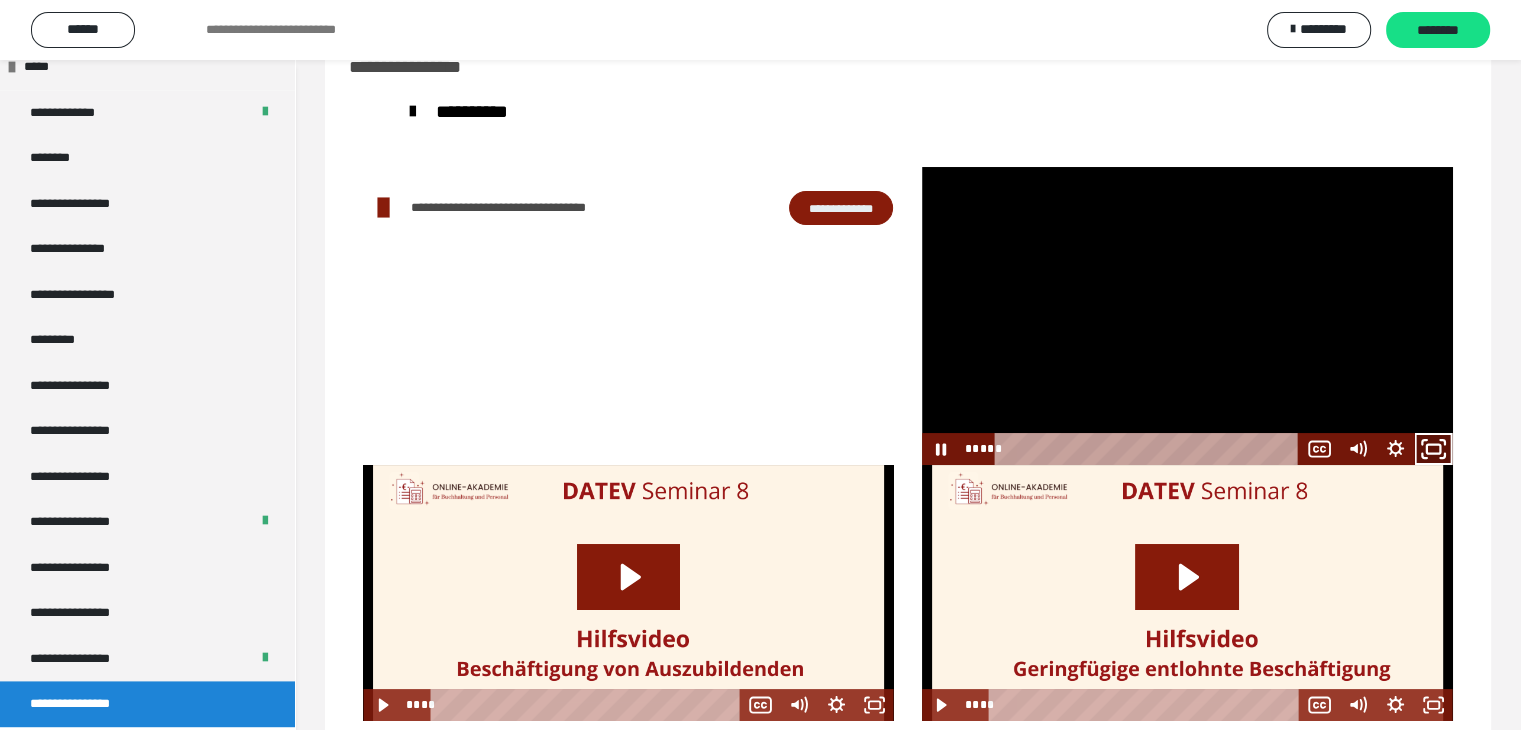 click 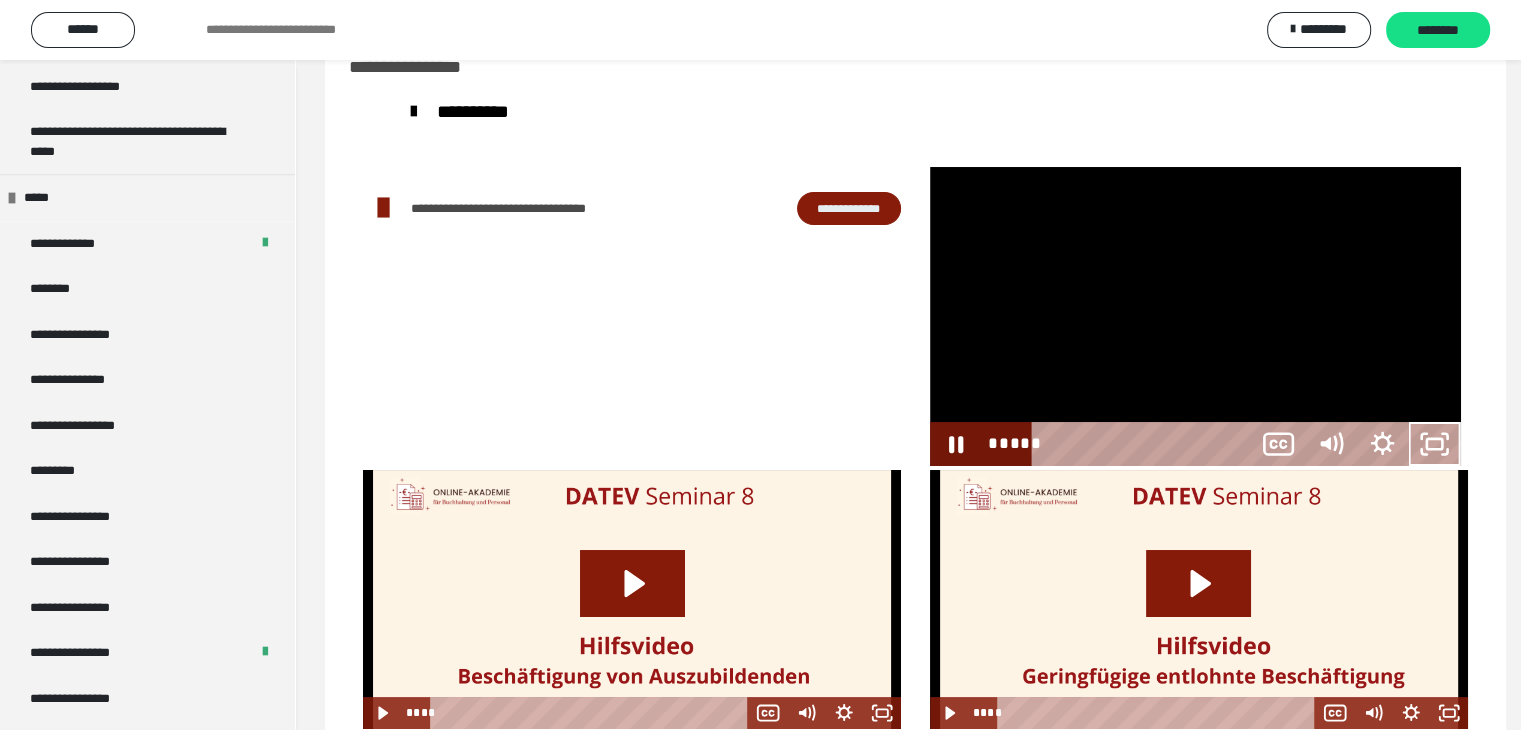 scroll, scrollTop: 2368, scrollLeft: 0, axis: vertical 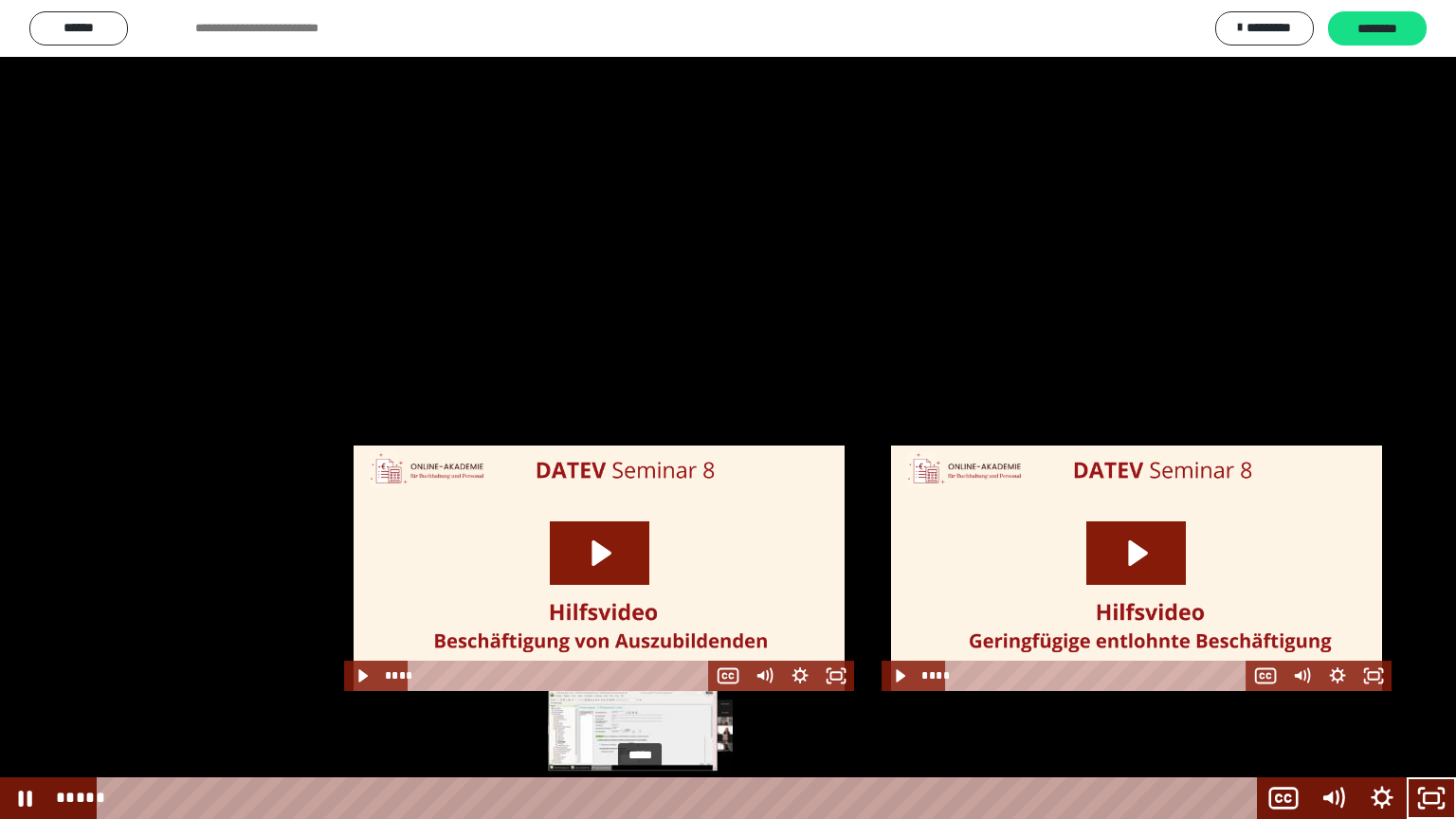 click at bounding box center [644, 798] 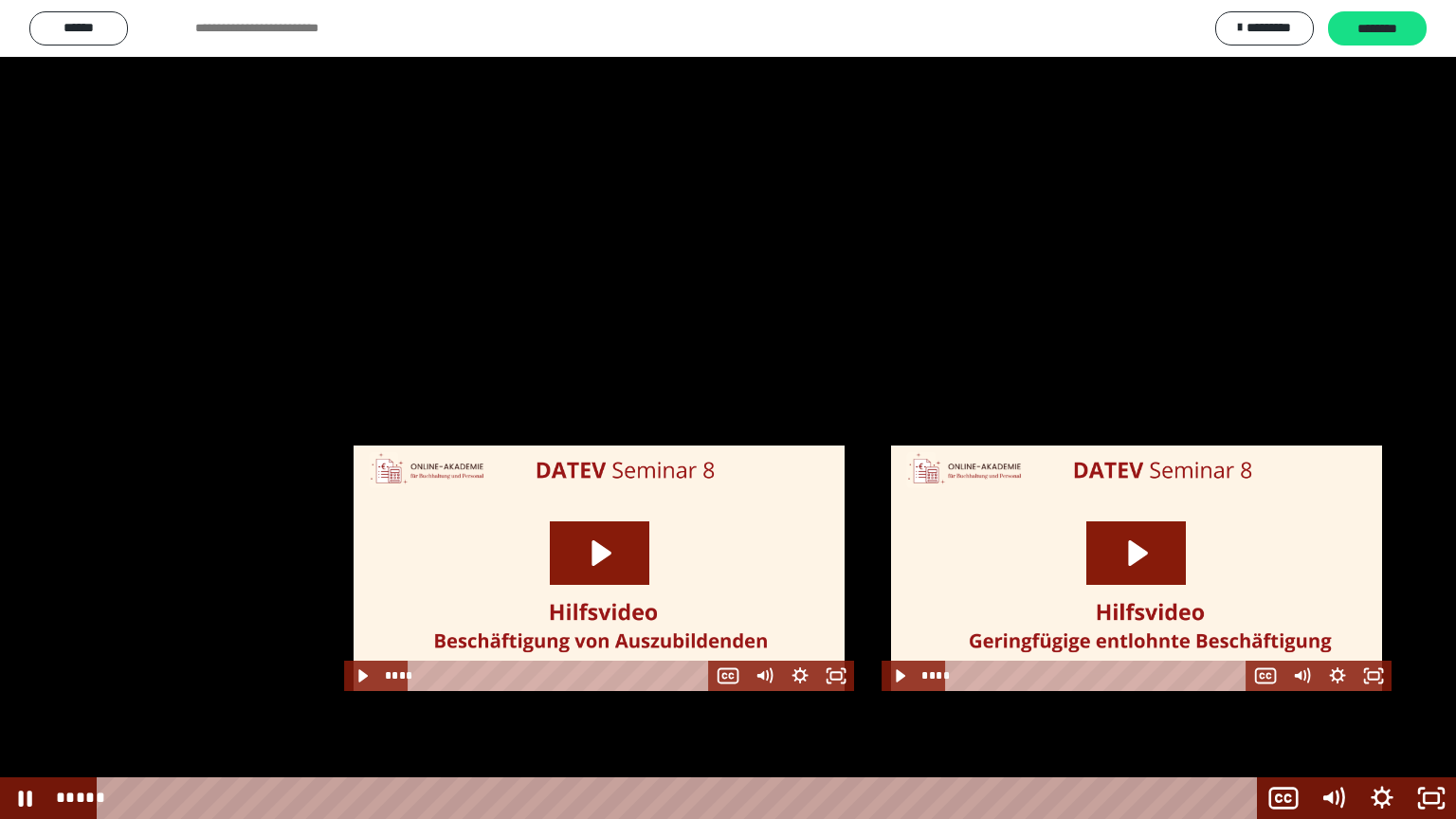 click at bounding box center (728, 410) 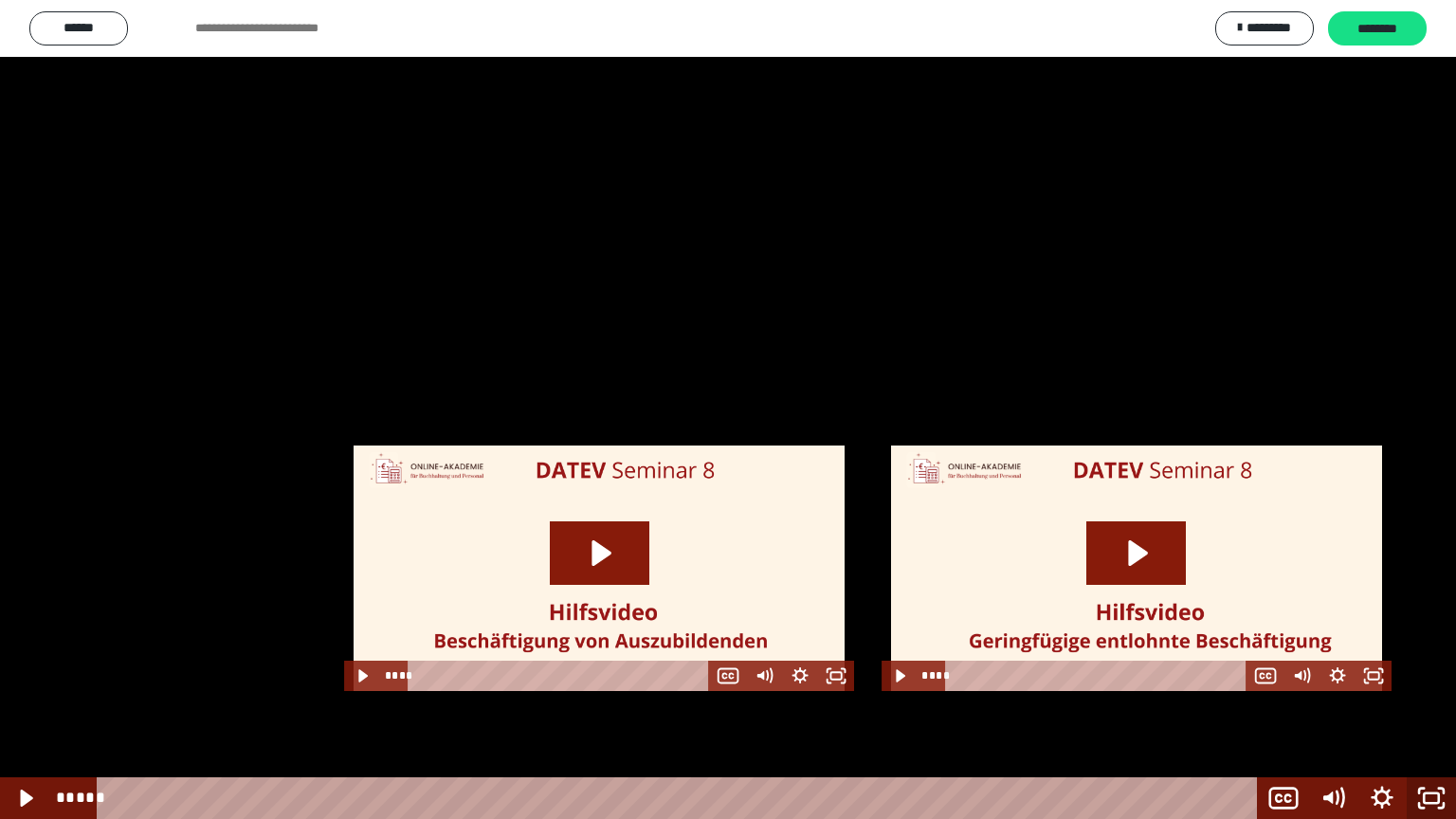 click 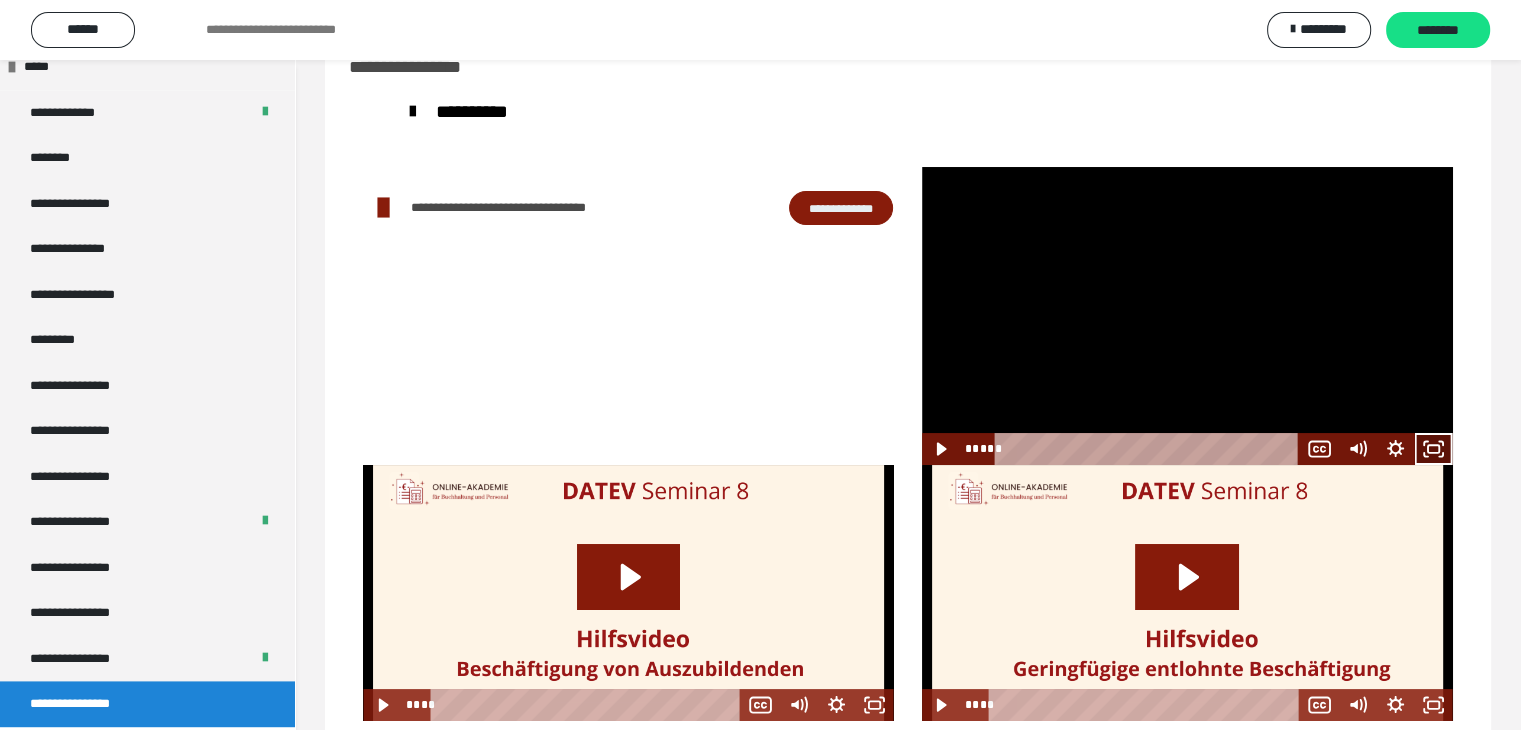 click 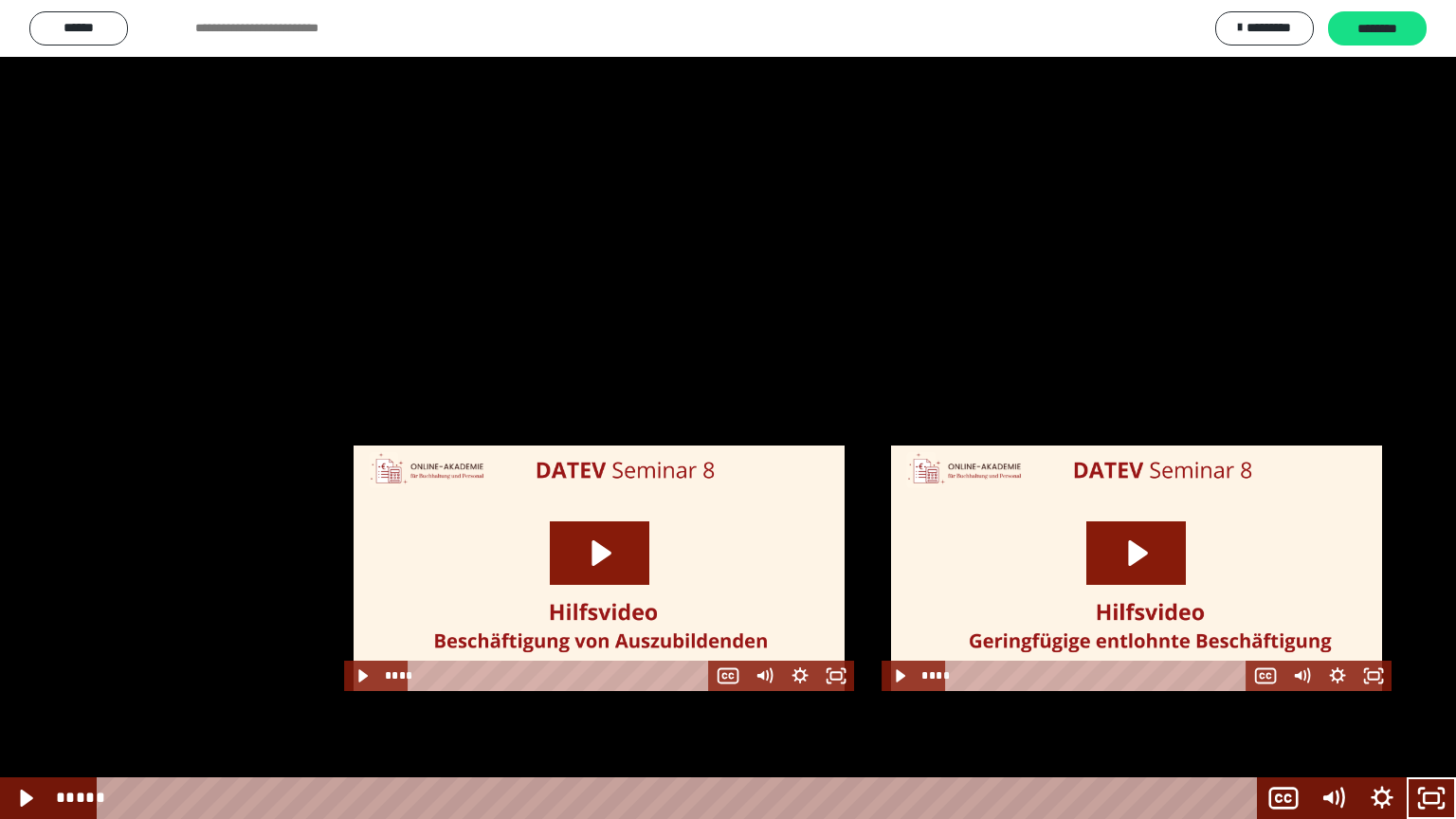 click at bounding box center [728, 410] 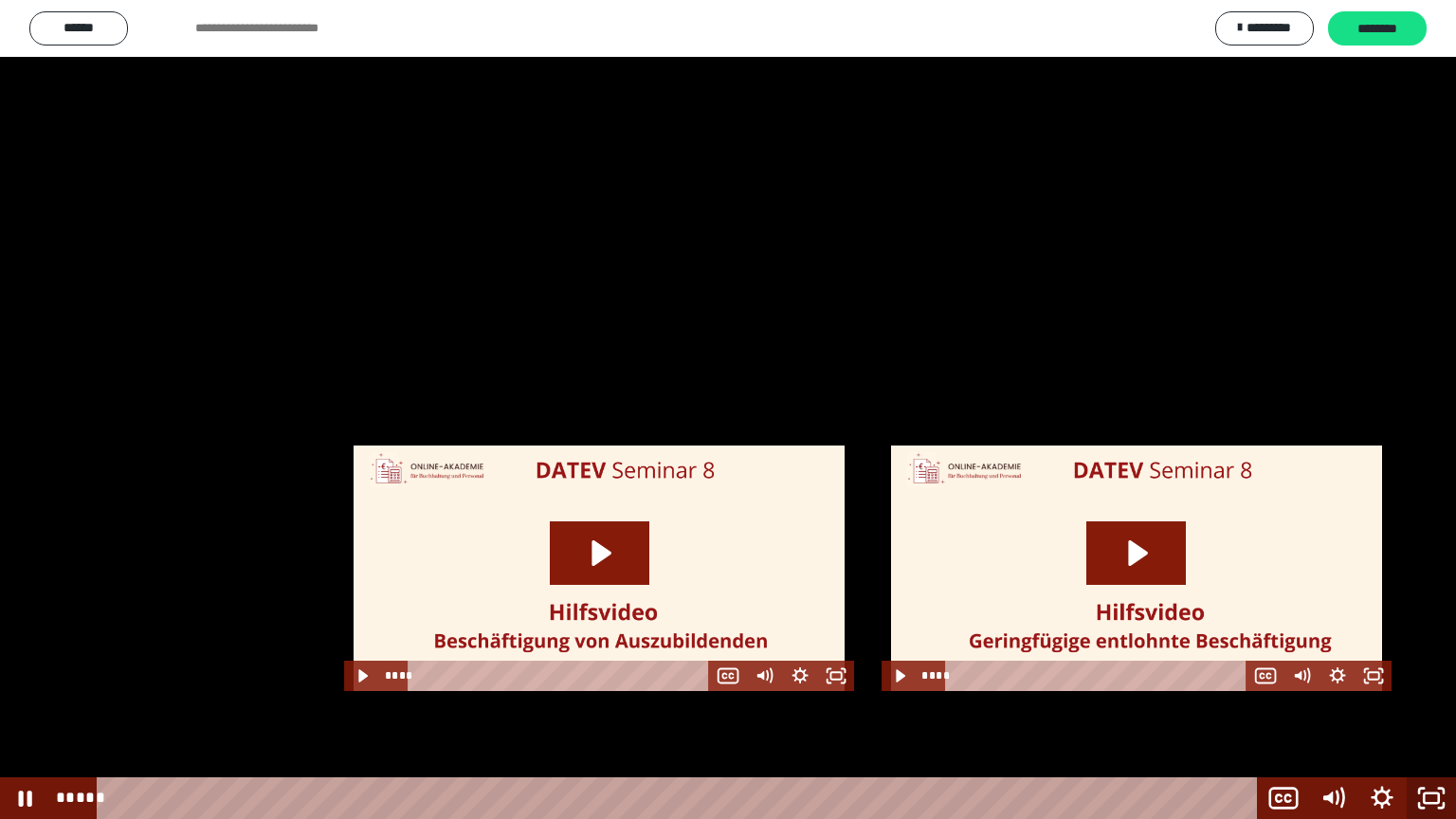 click 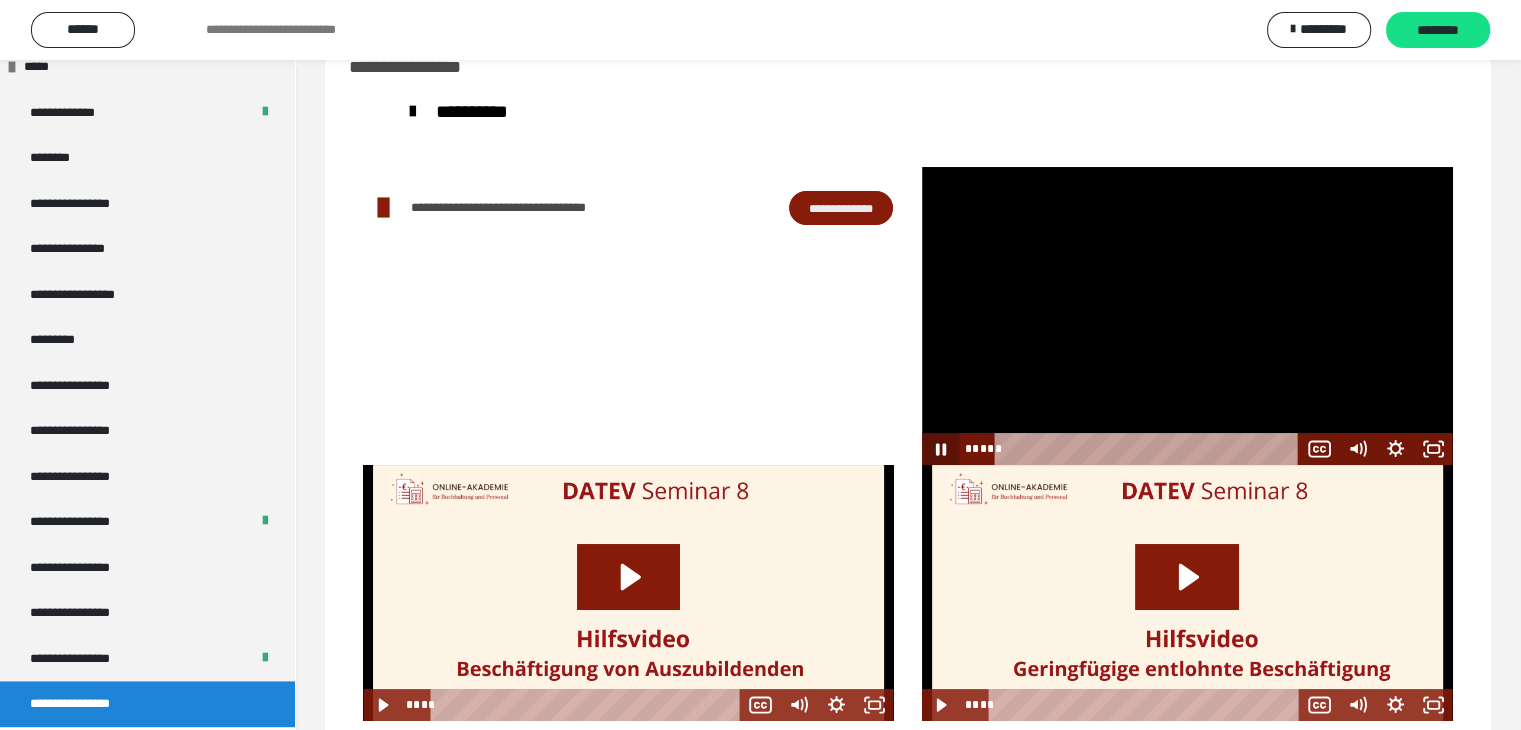 click 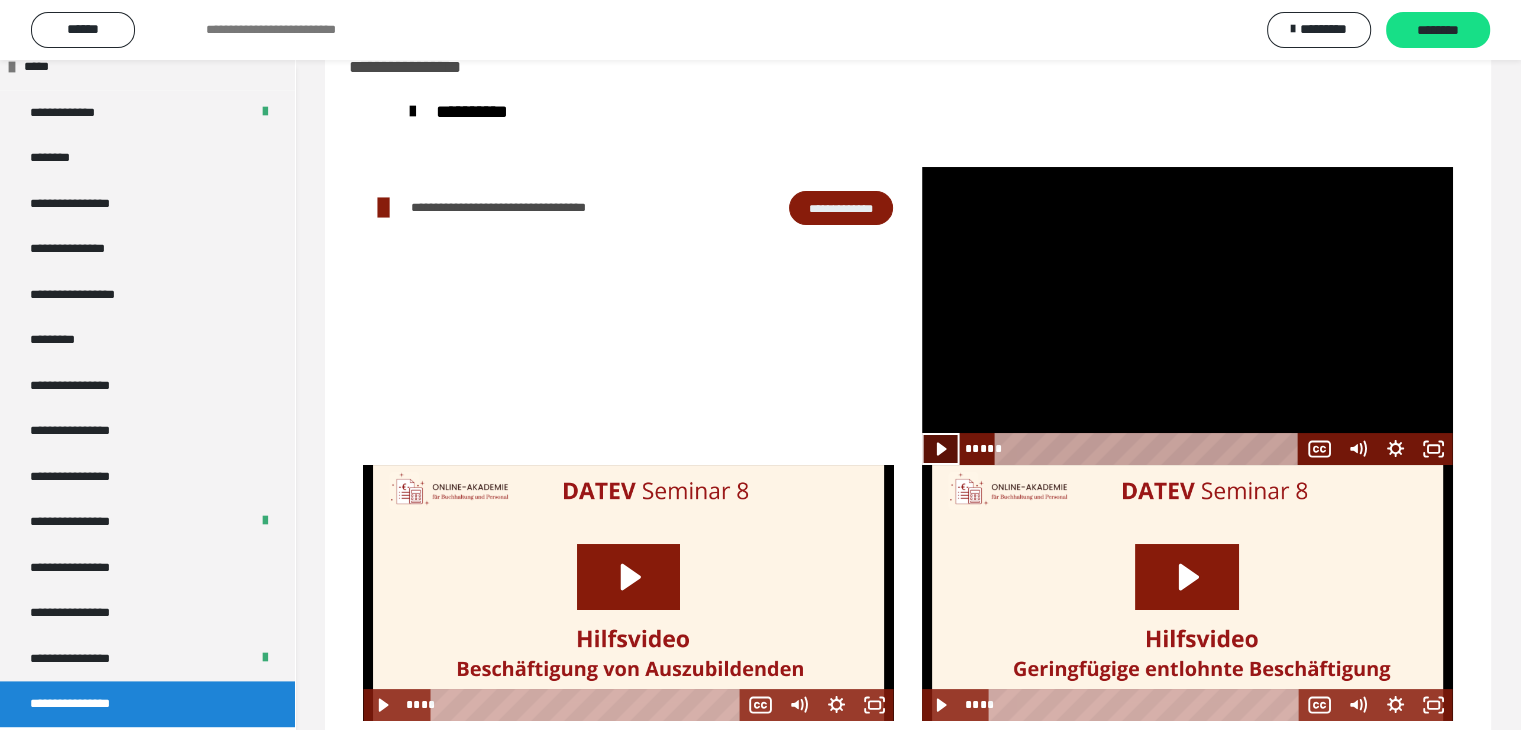 click 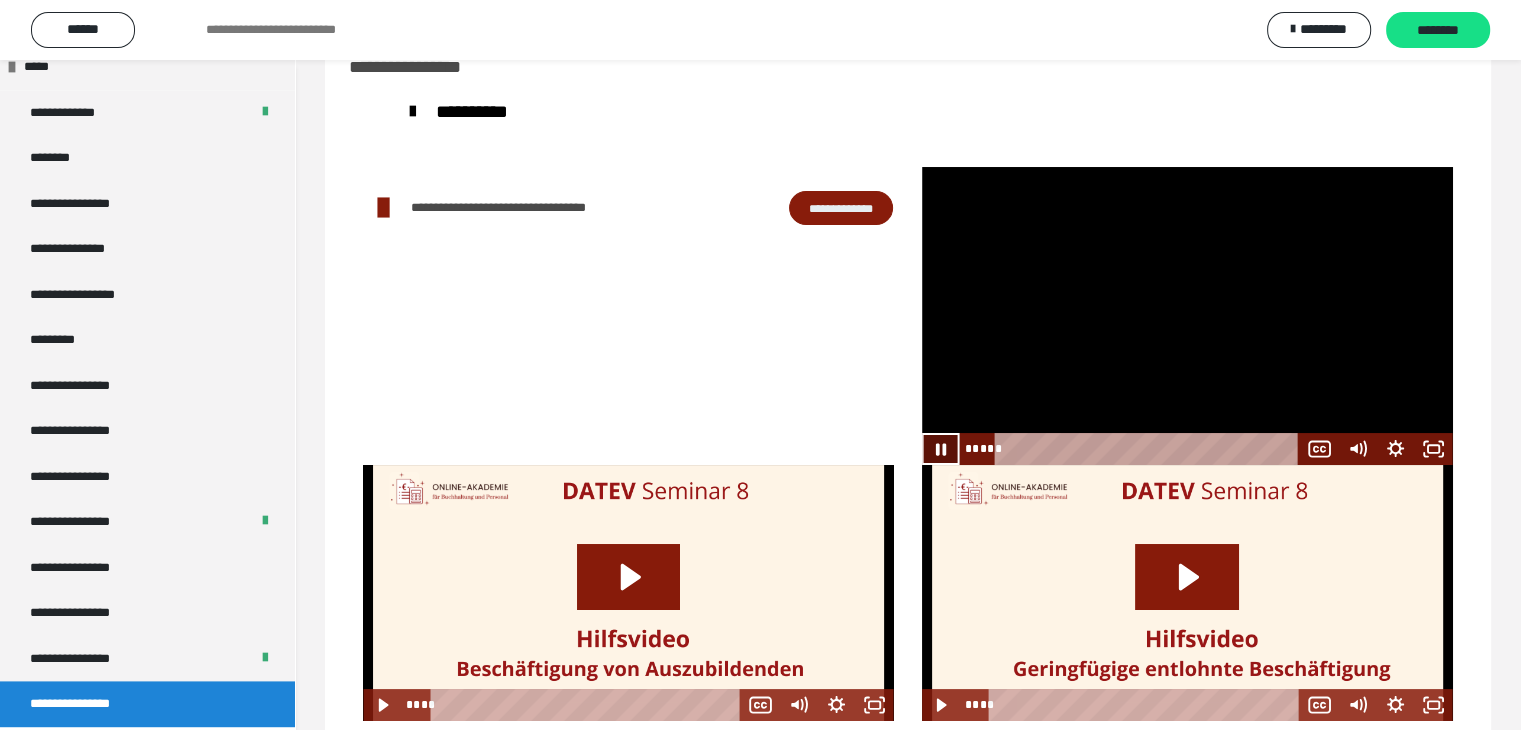 drag, startPoint x: 934, startPoint y: 453, endPoint x: 920, endPoint y: 429, distance: 27.784887 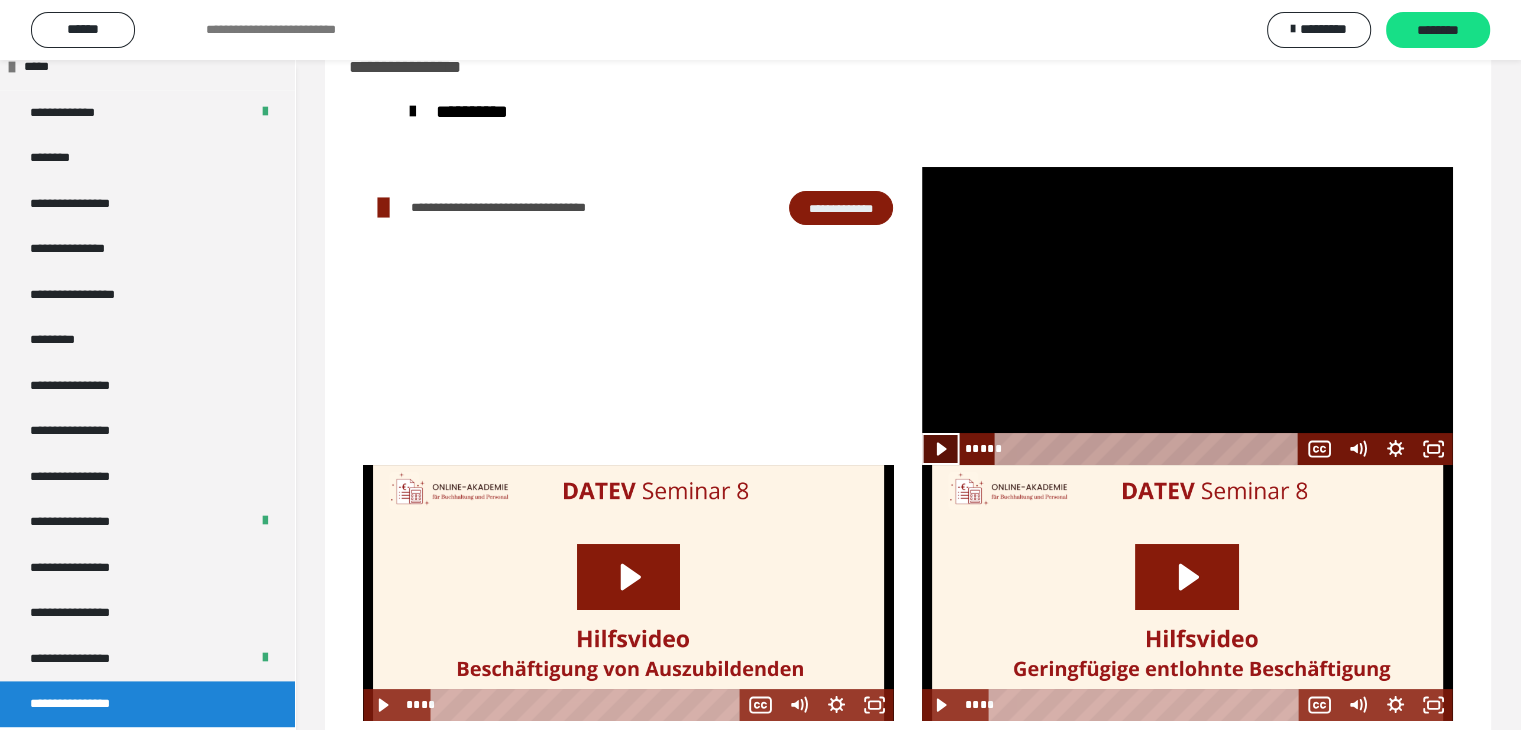 click 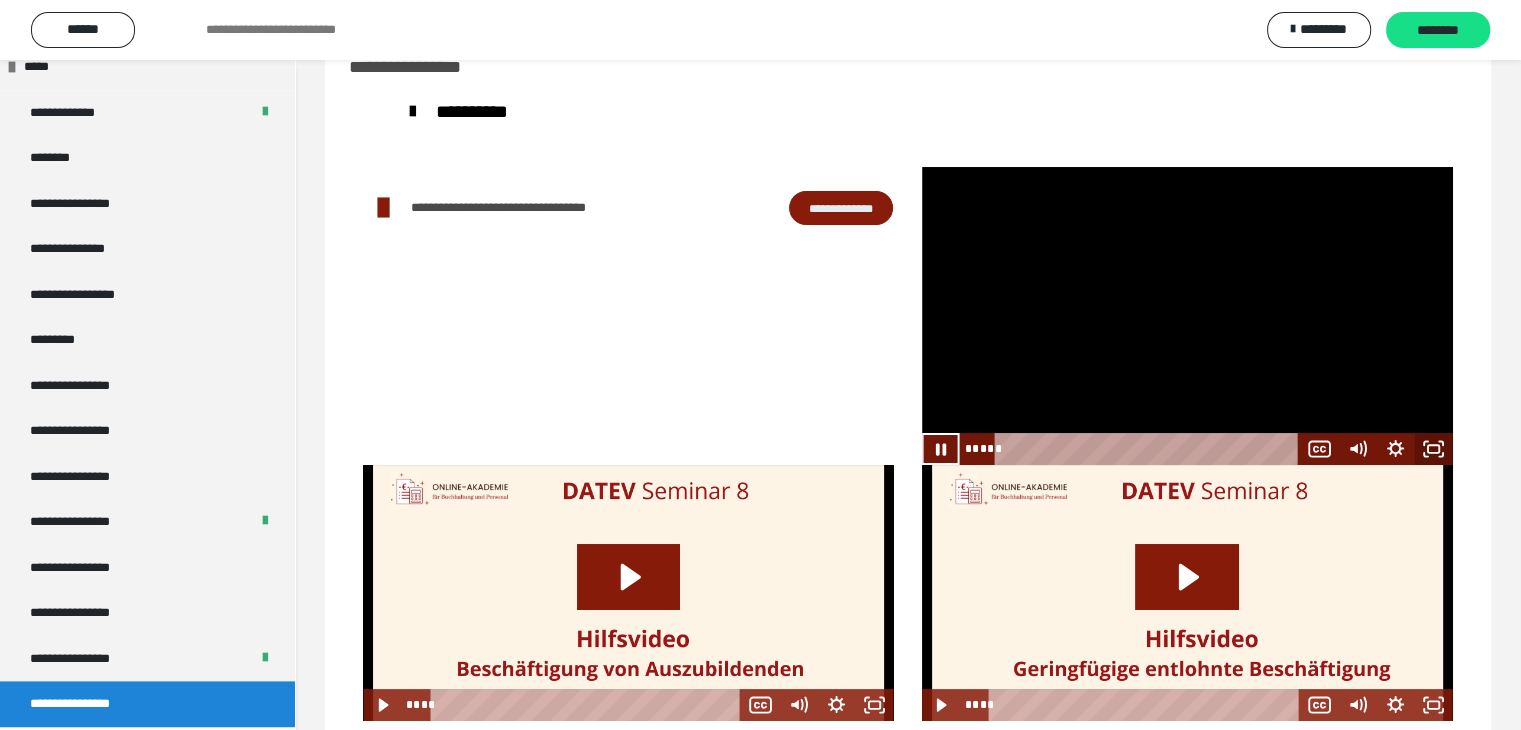 click 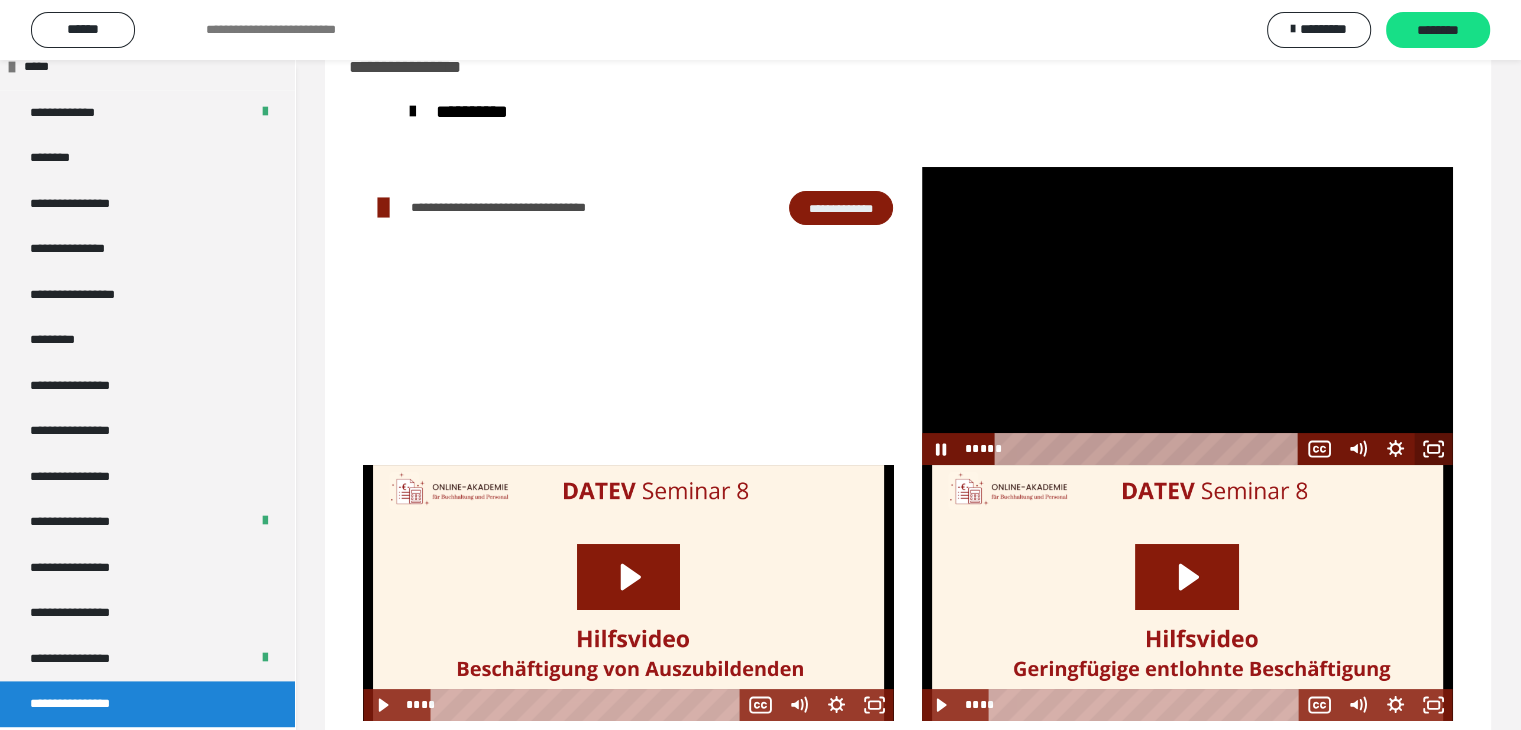 scroll, scrollTop: 2368, scrollLeft: 0, axis: vertical 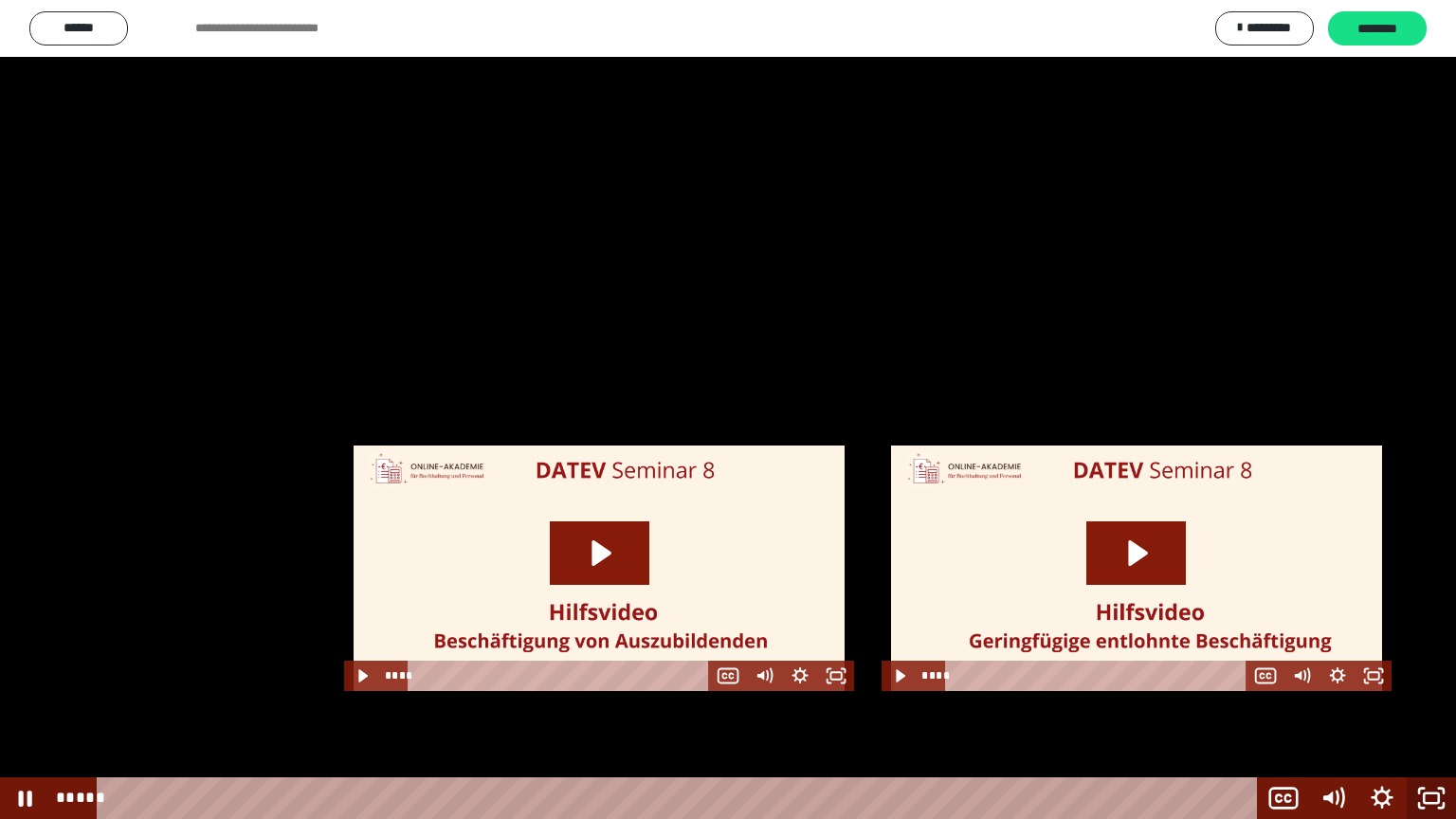 click 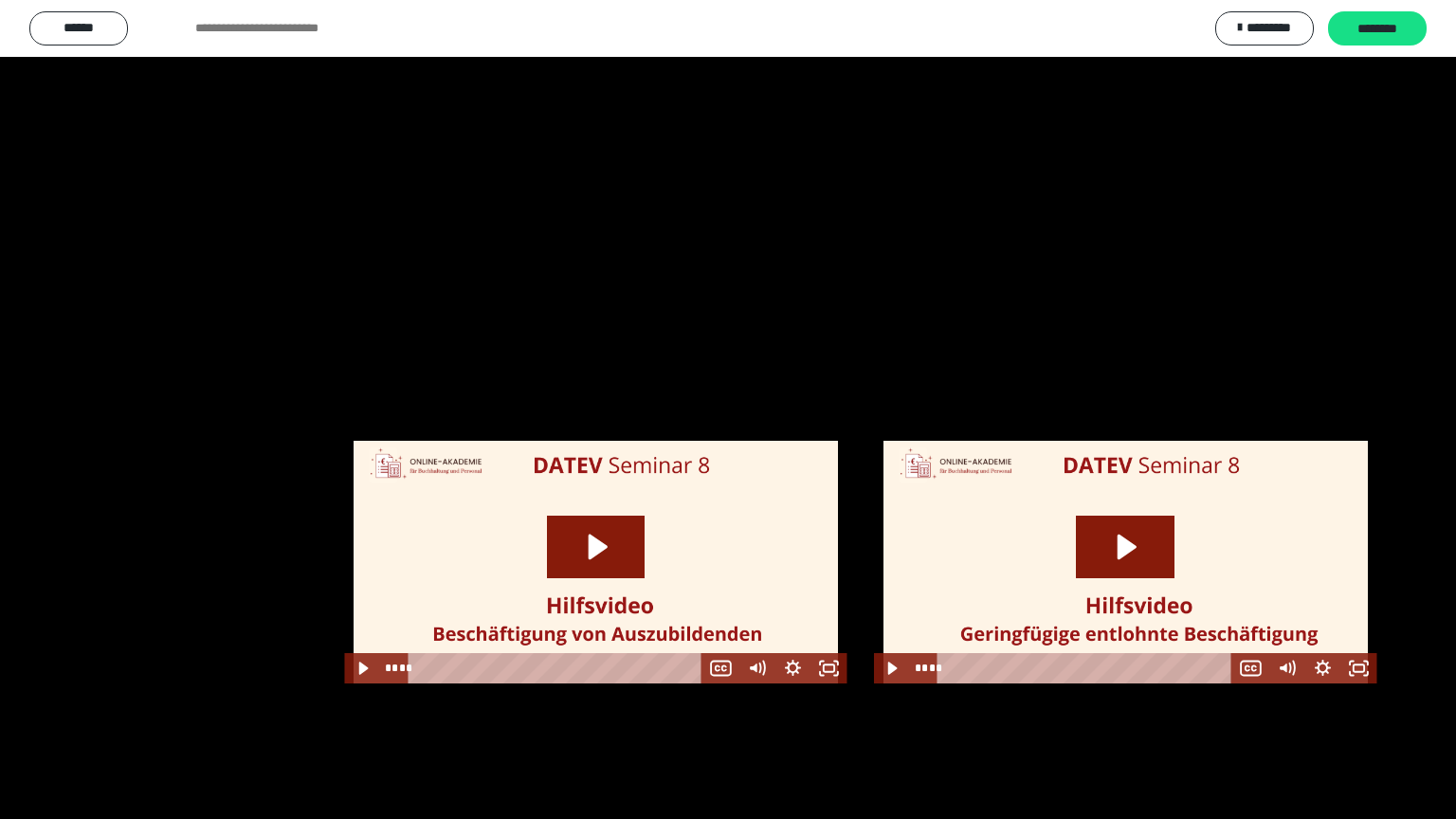 scroll, scrollTop: 2373, scrollLeft: 0, axis: vertical 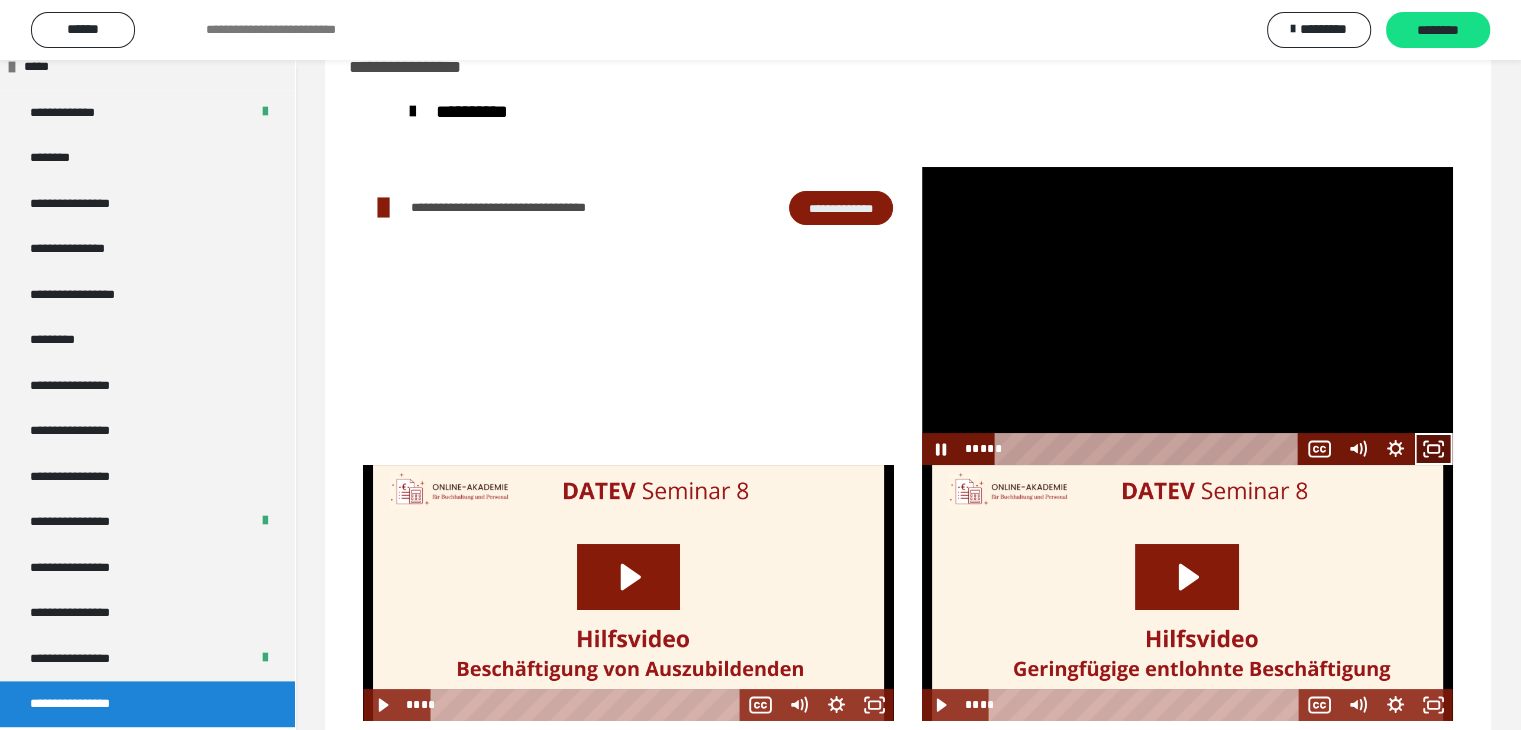 click 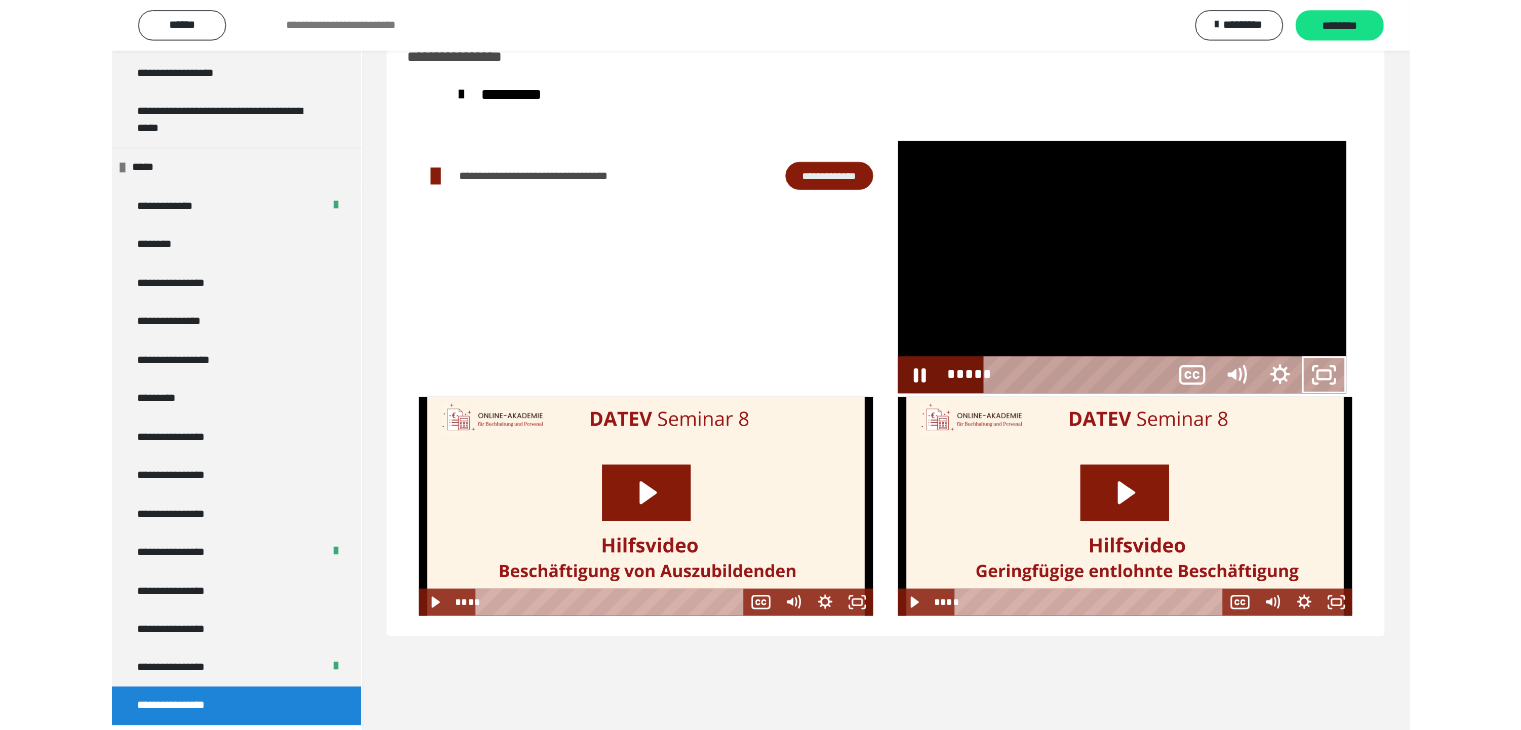 scroll, scrollTop: 2368, scrollLeft: 0, axis: vertical 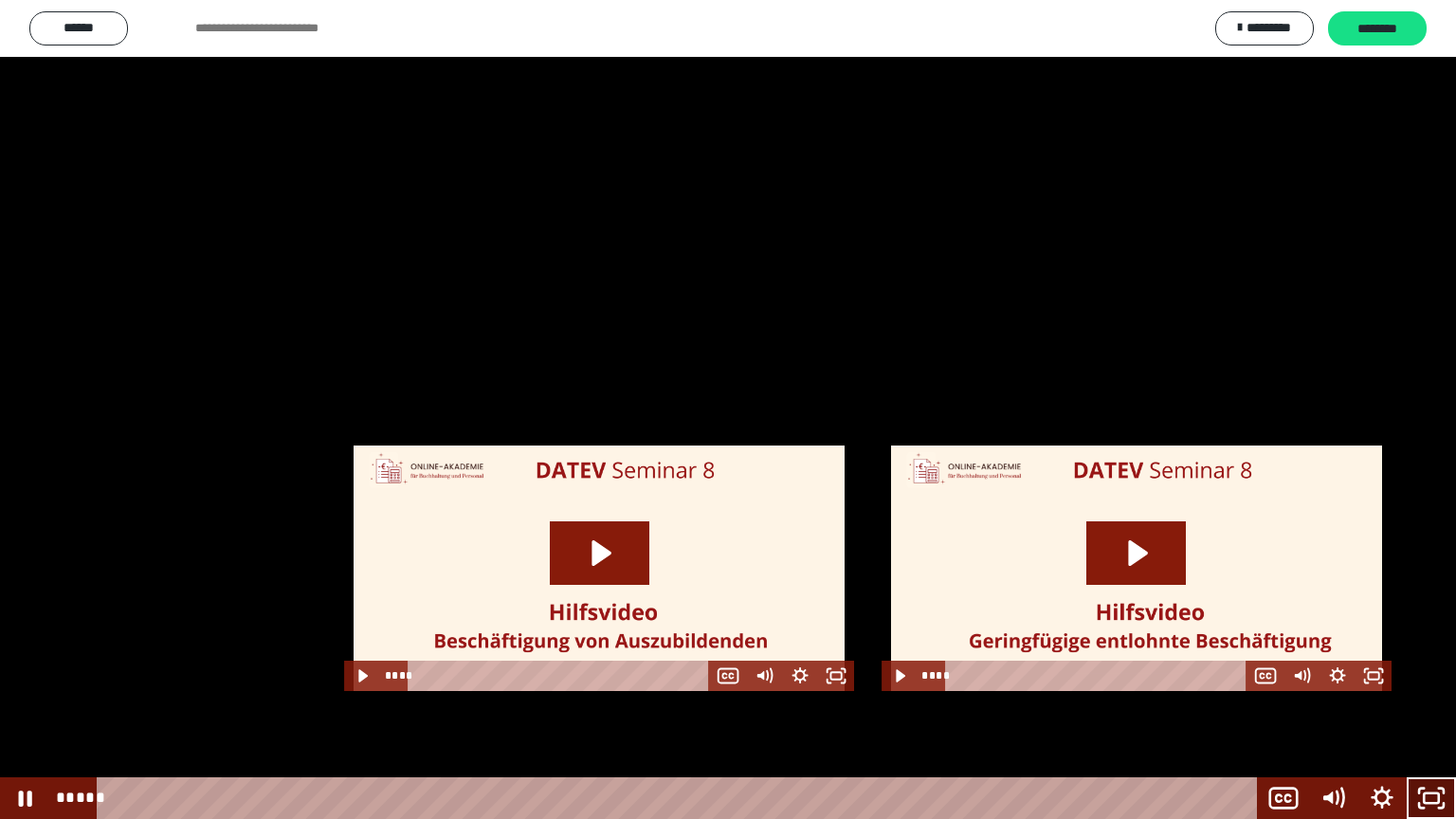 click 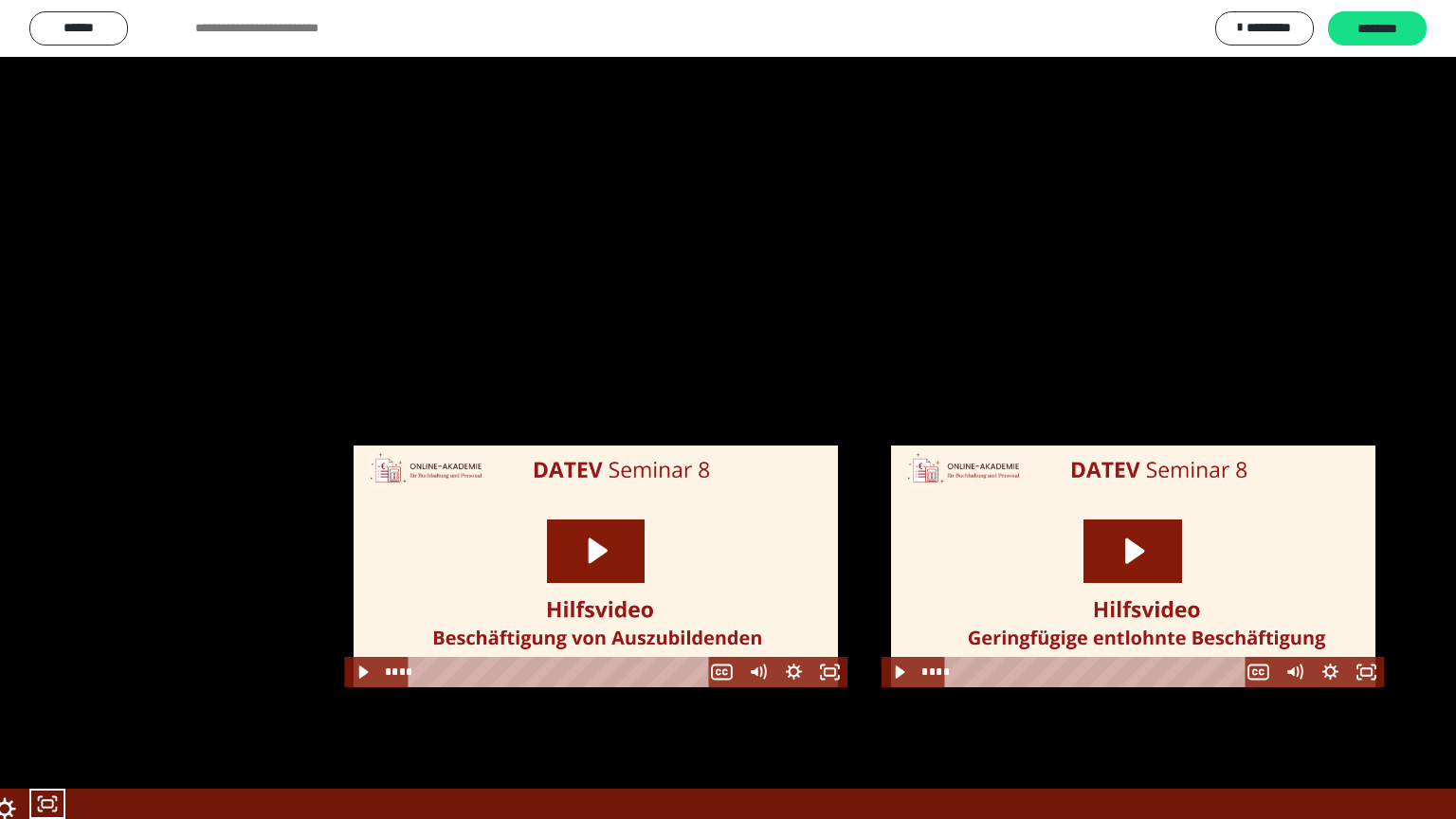 scroll, scrollTop: 2373, scrollLeft: 0, axis: vertical 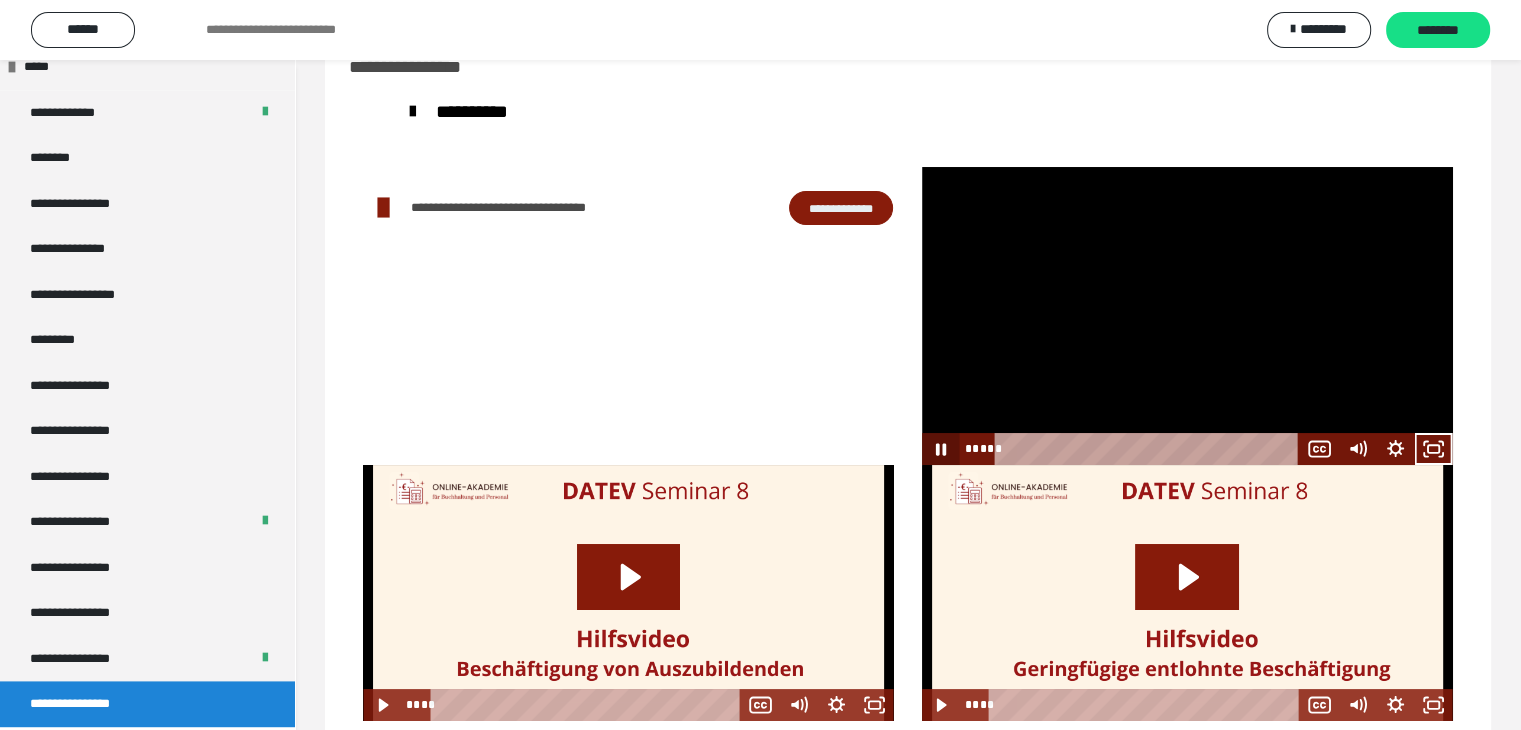 click 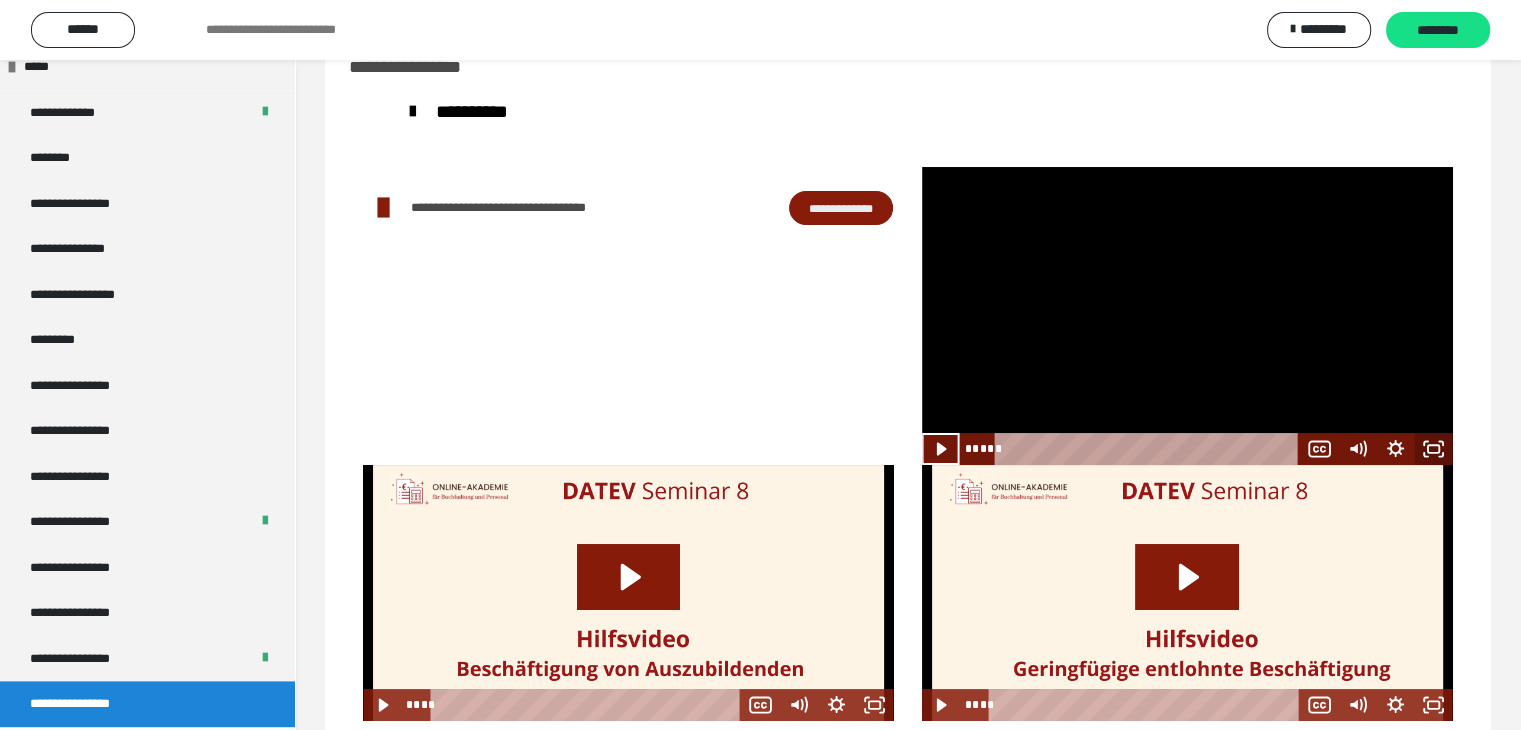 click 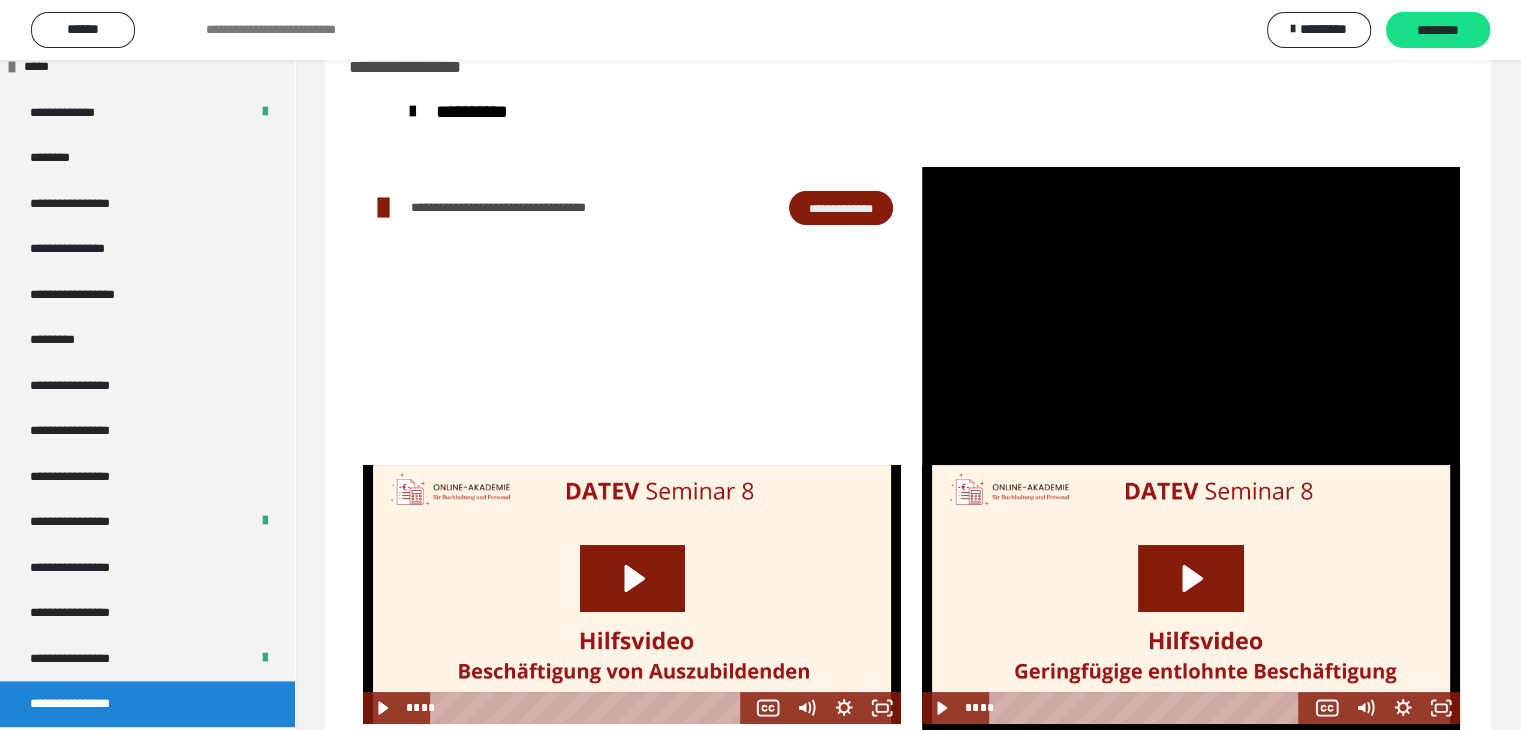 scroll, scrollTop: 2368, scrollLeft: 0, axis: vertical 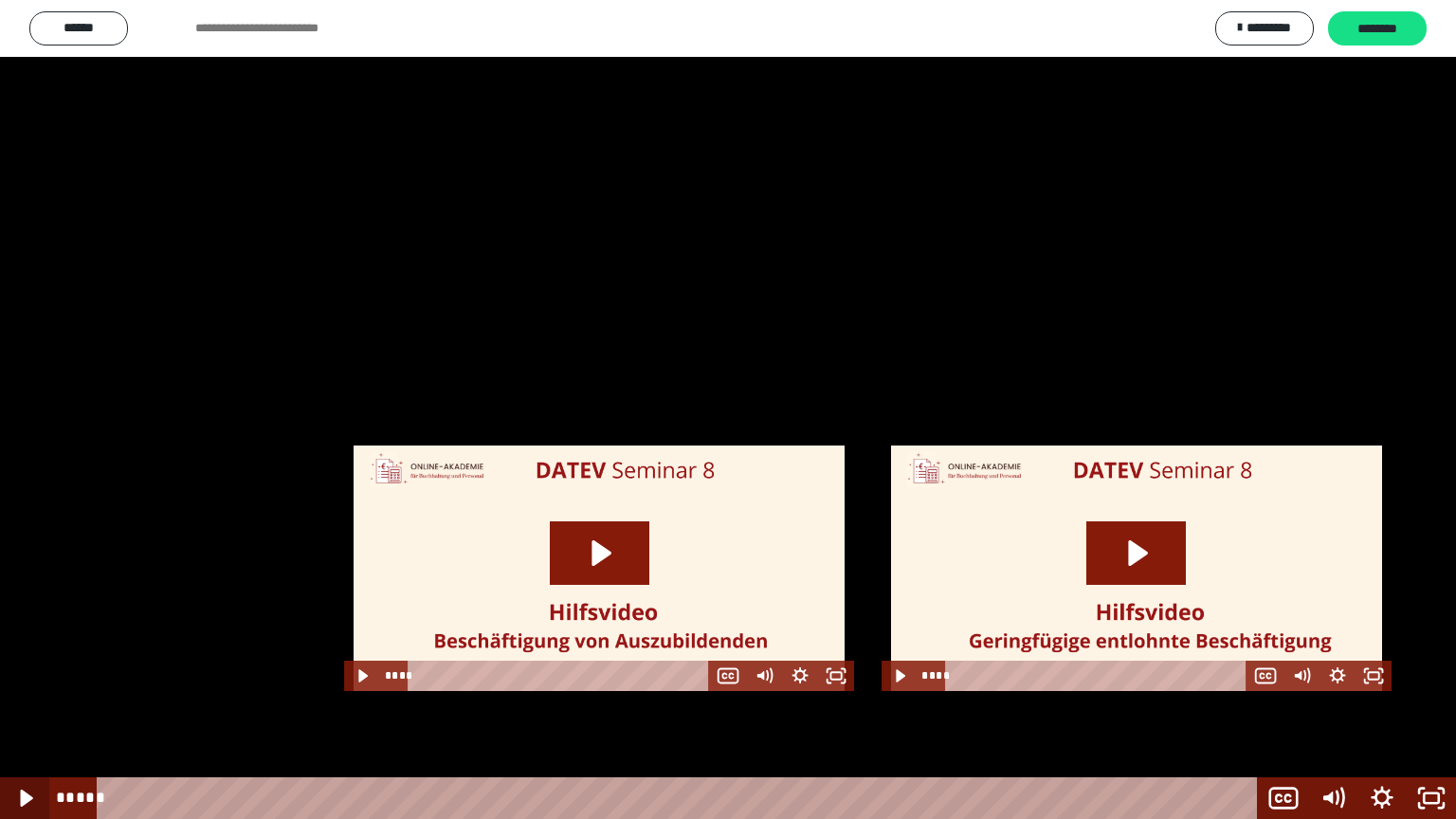 click 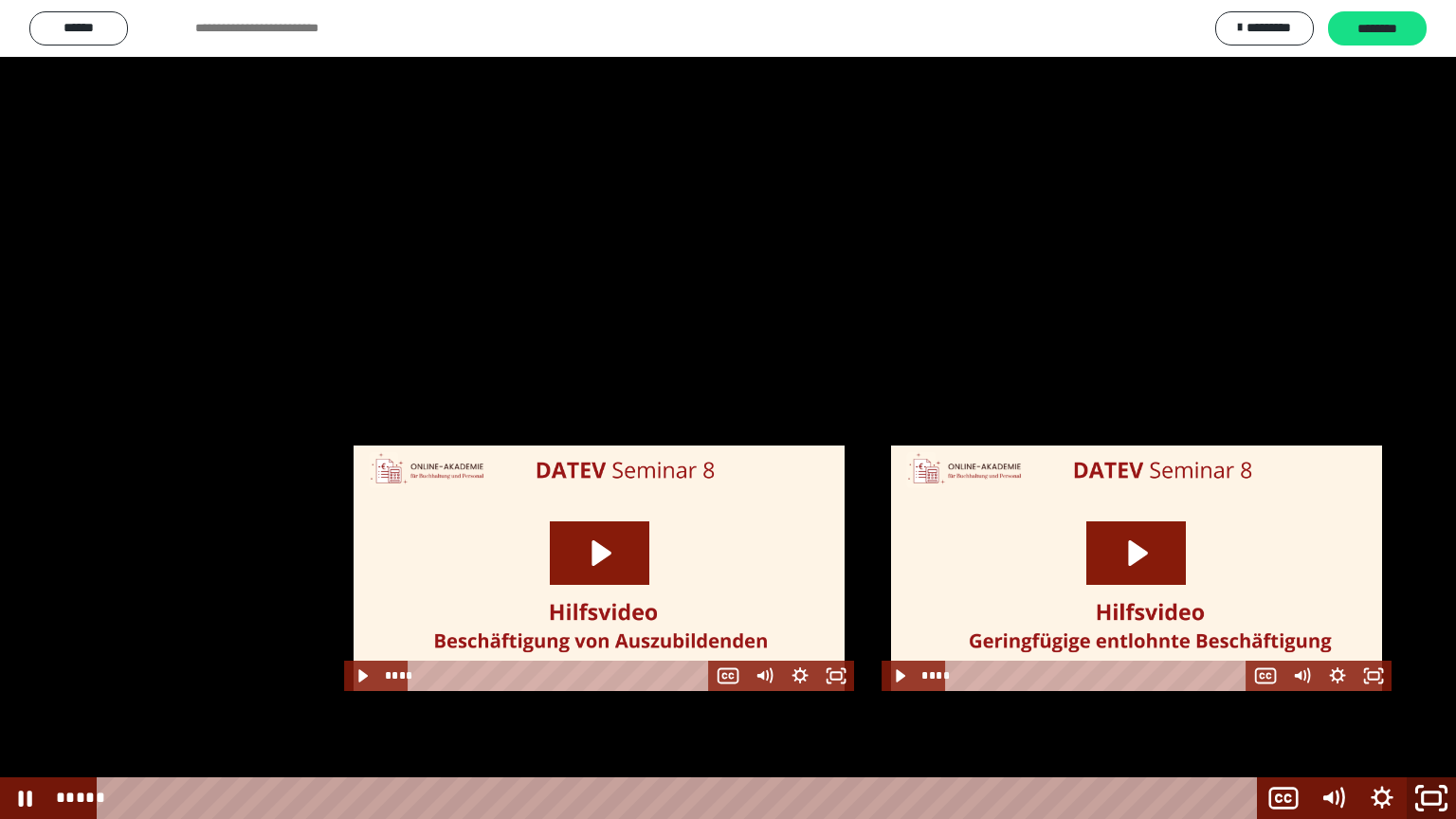 click 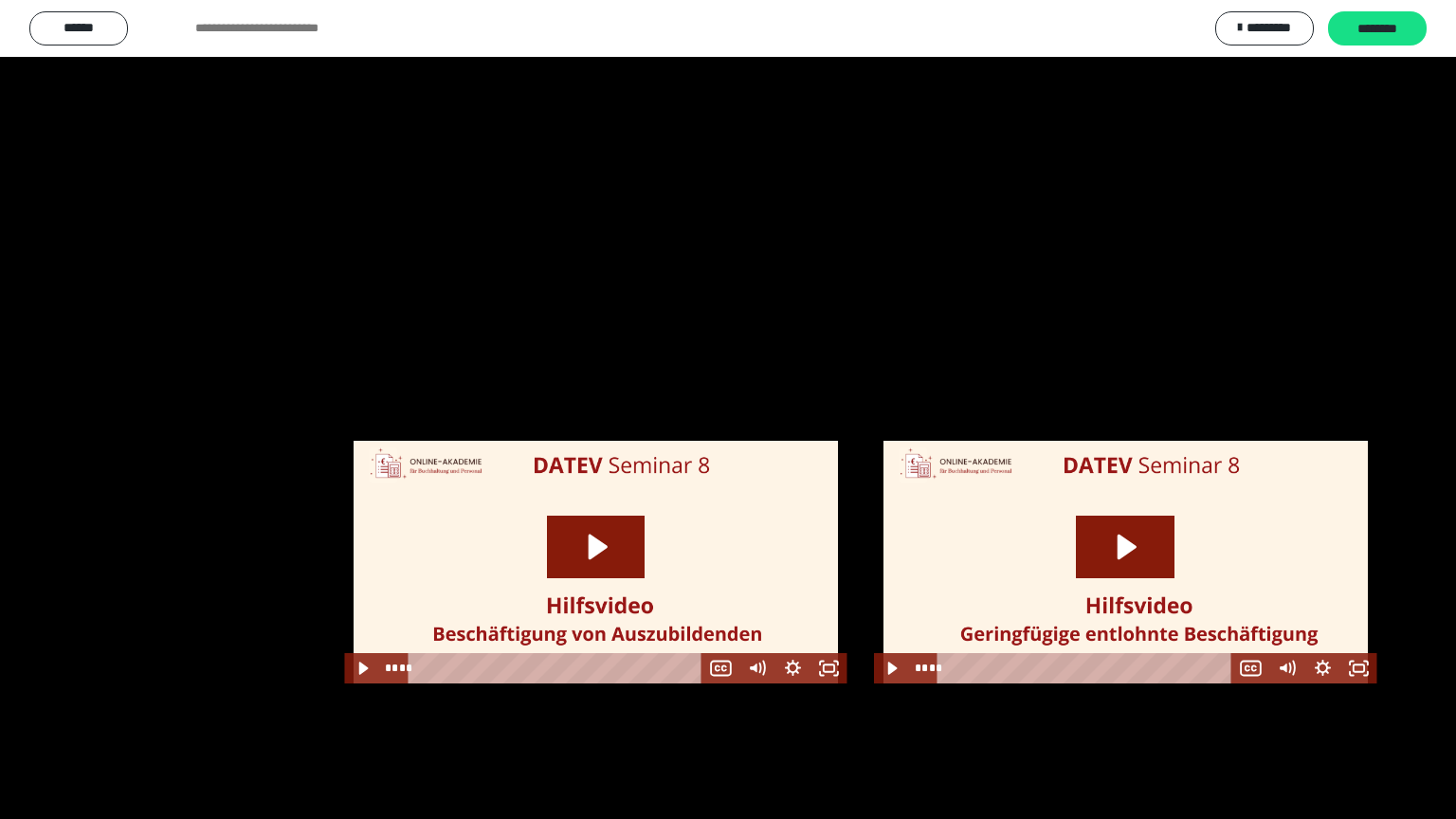 scroll, scrollTop: 2373, scrollLeft: 0, axis: vertical 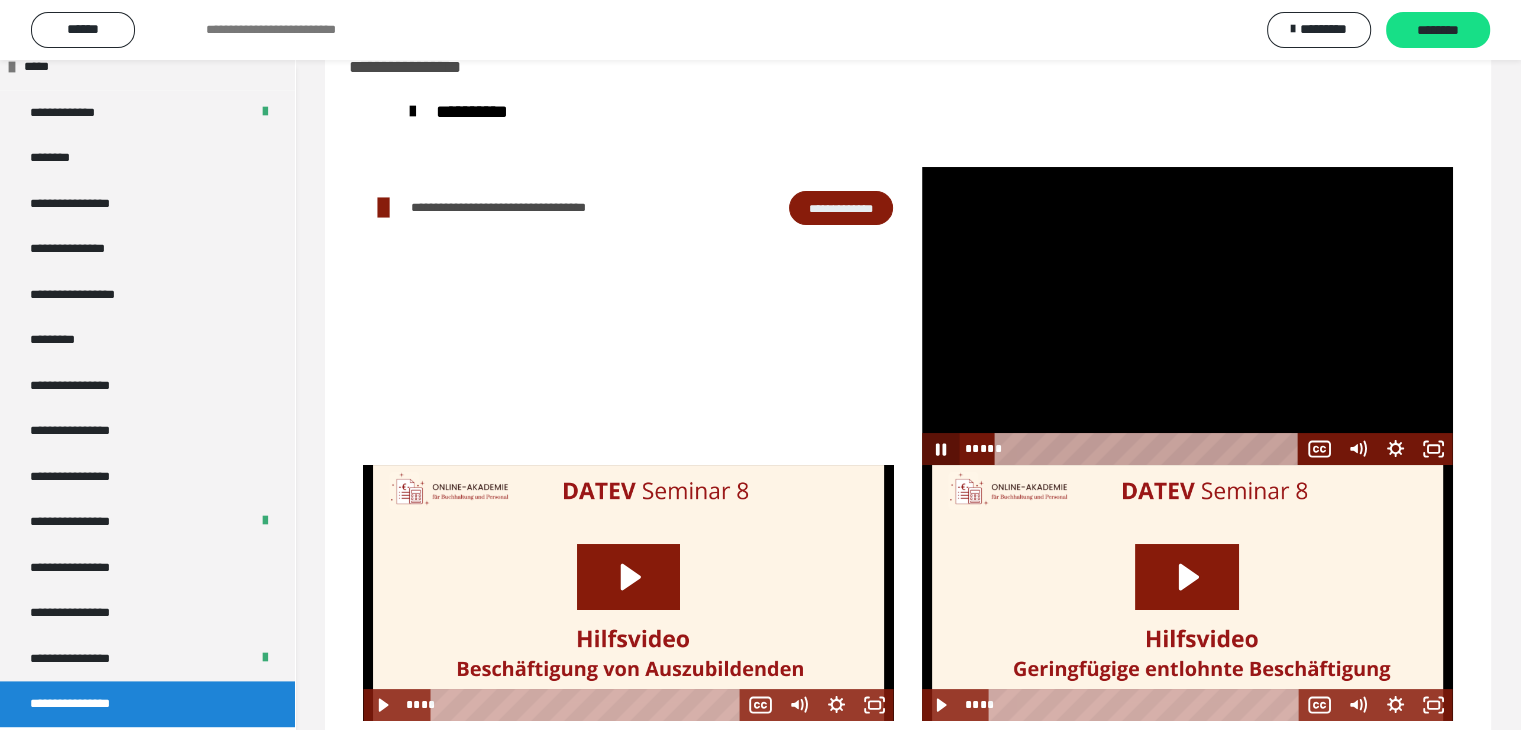 click 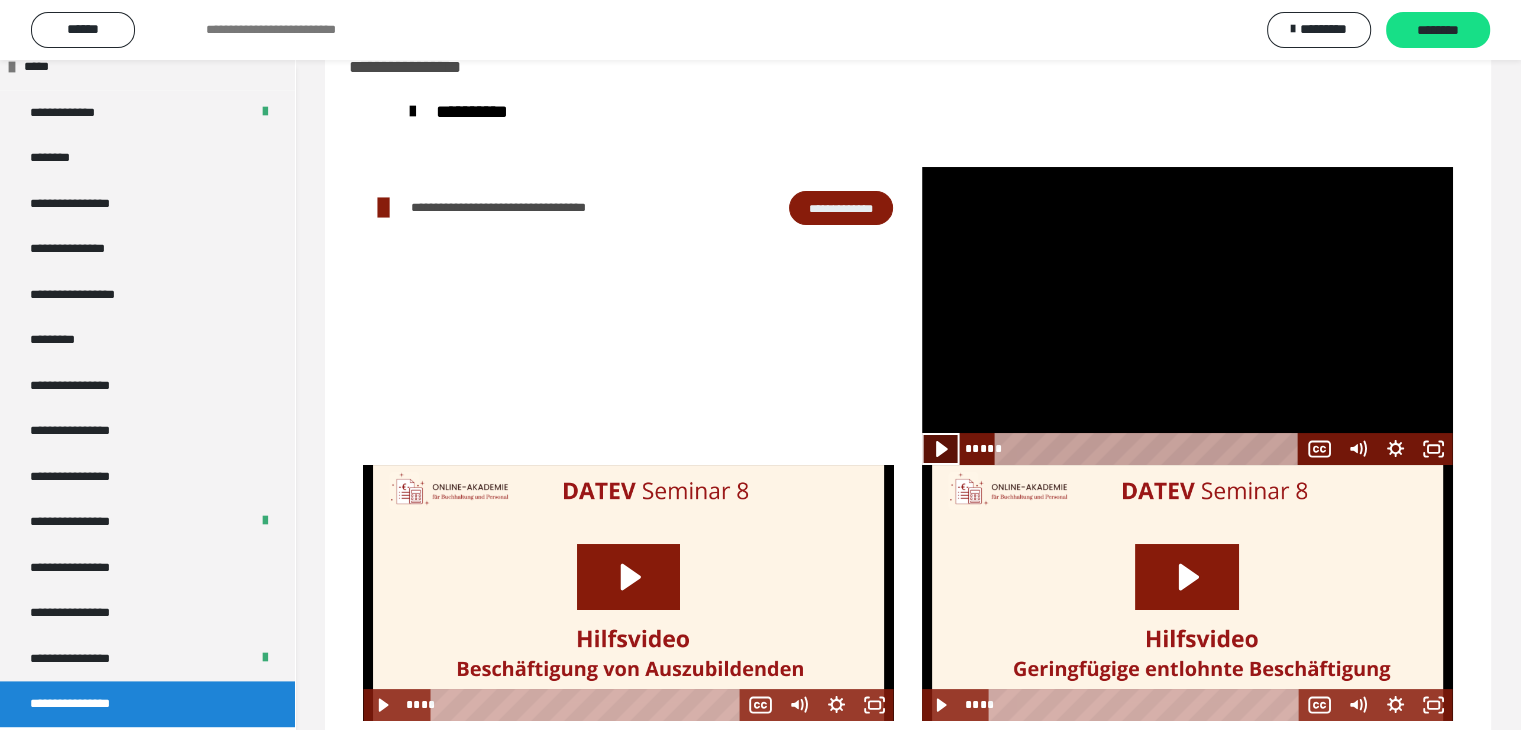 click 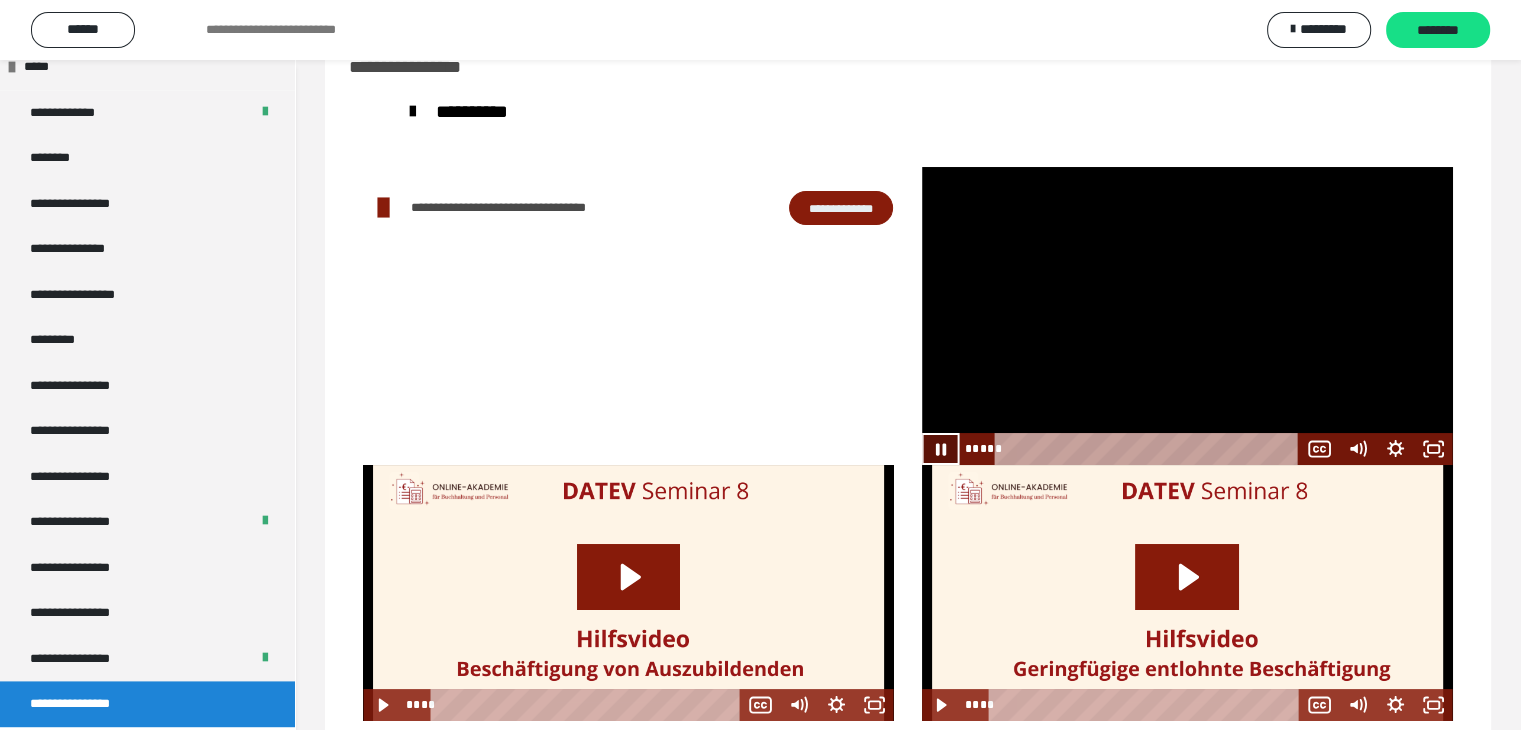 click 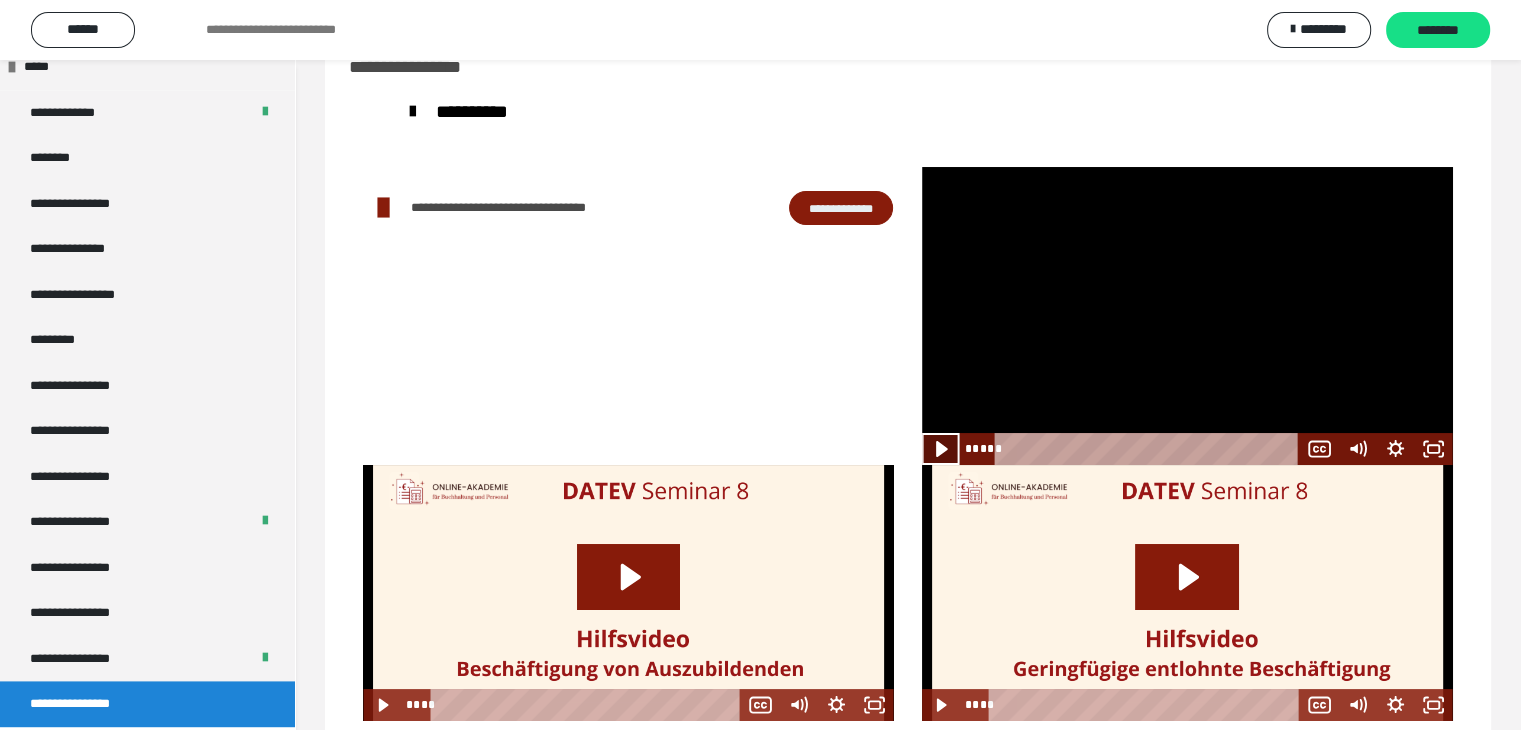 click 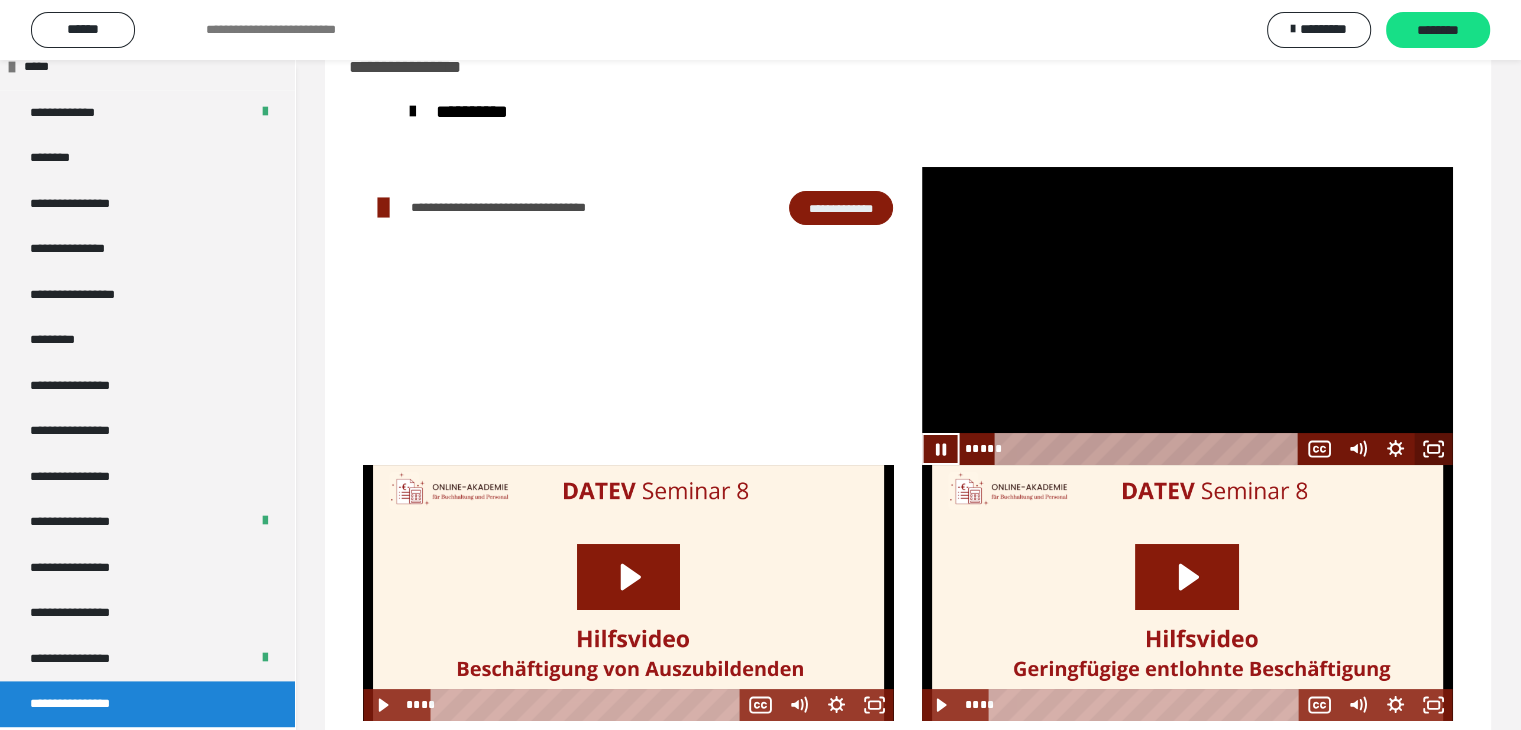 click 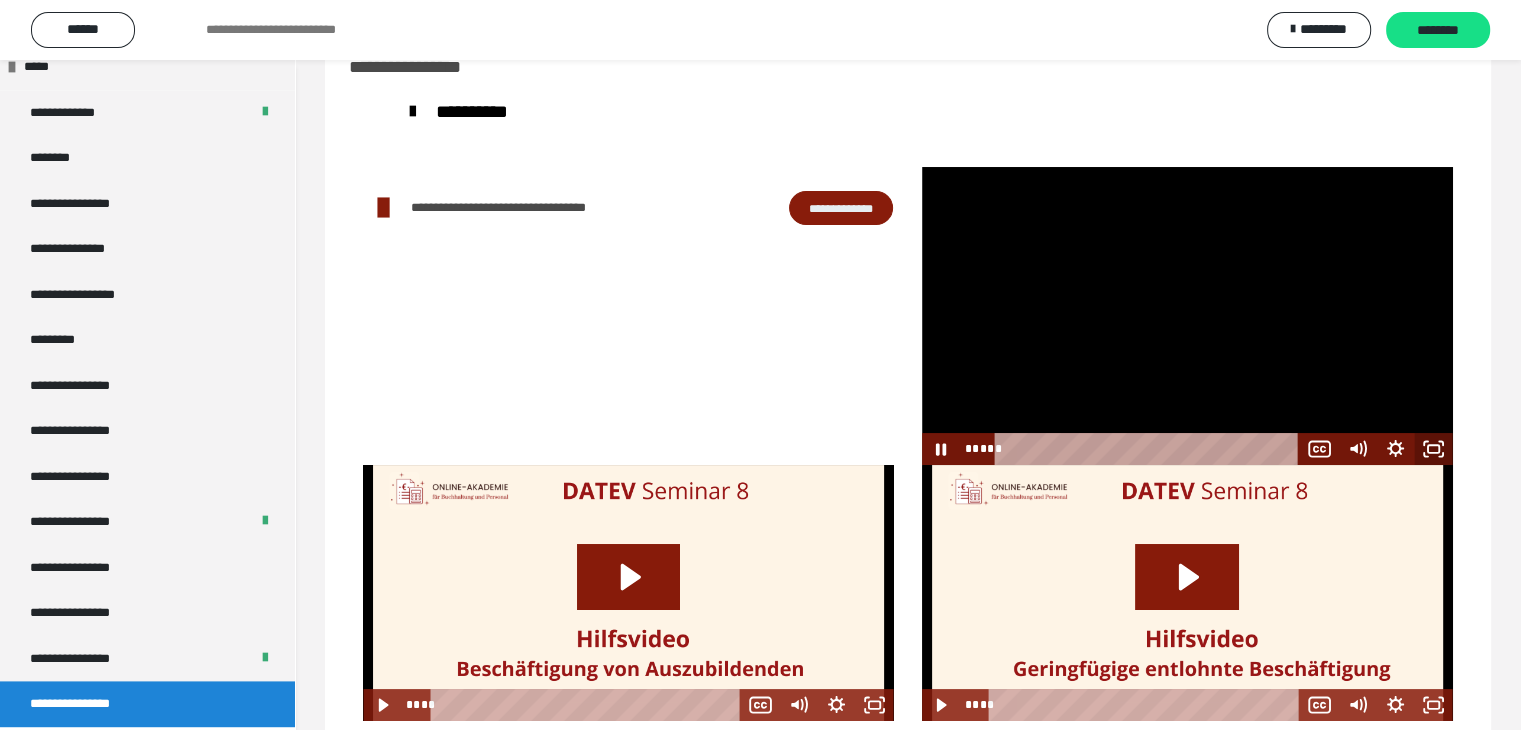 scroll, scrollTop: 2368, scrollLeft: 0, axis: vertical 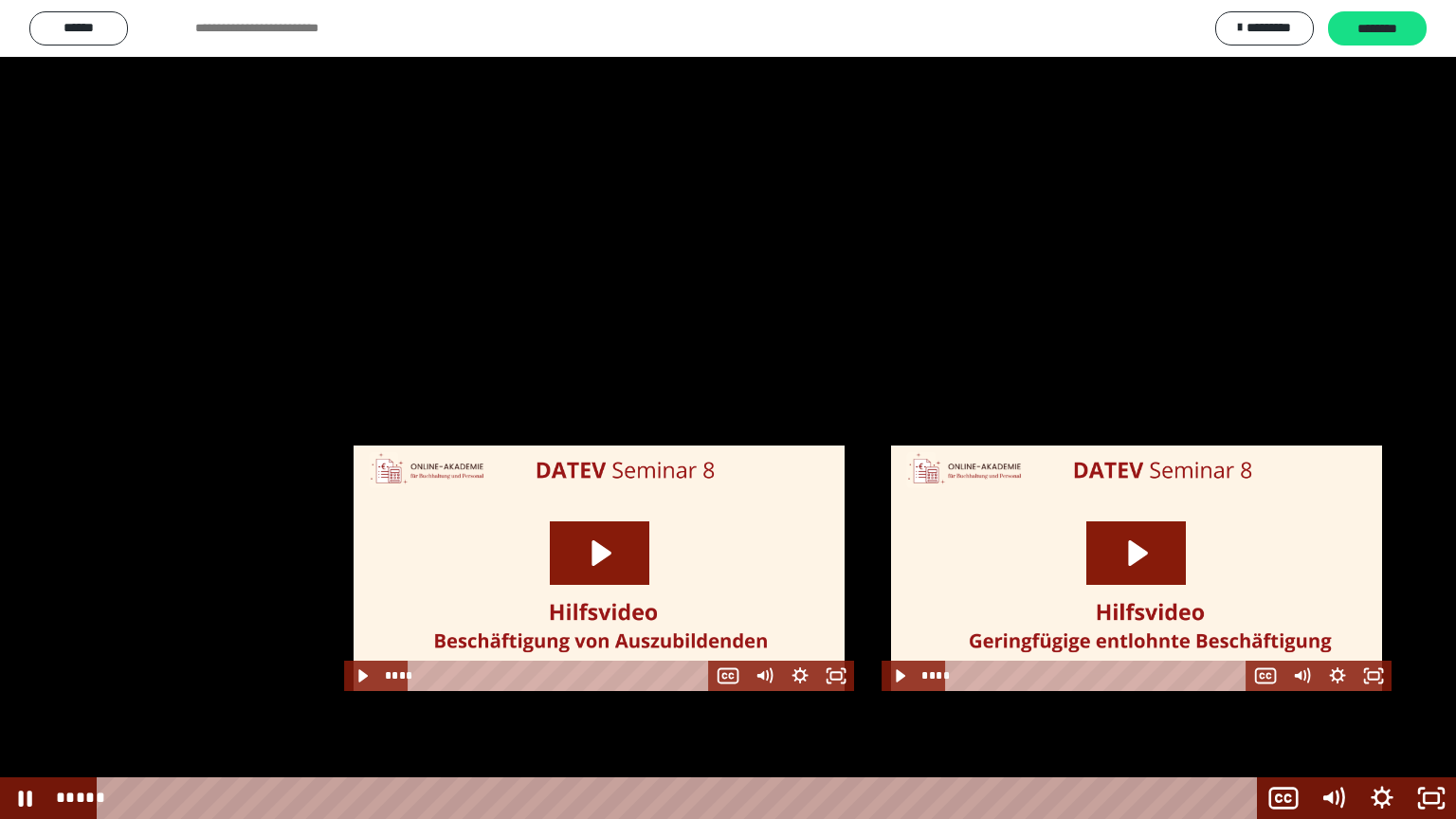 click at bounding box center [728, 410] 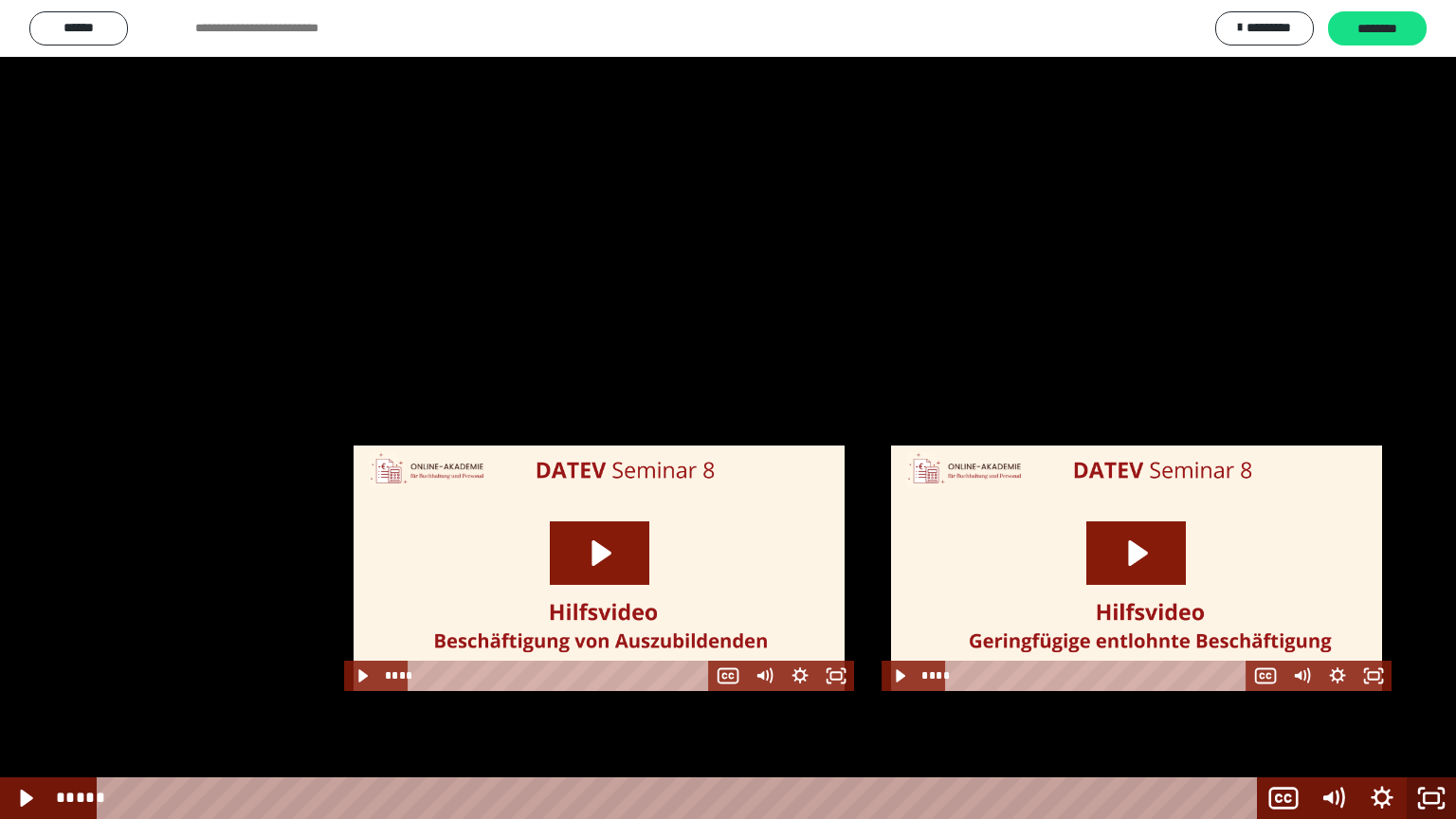 click 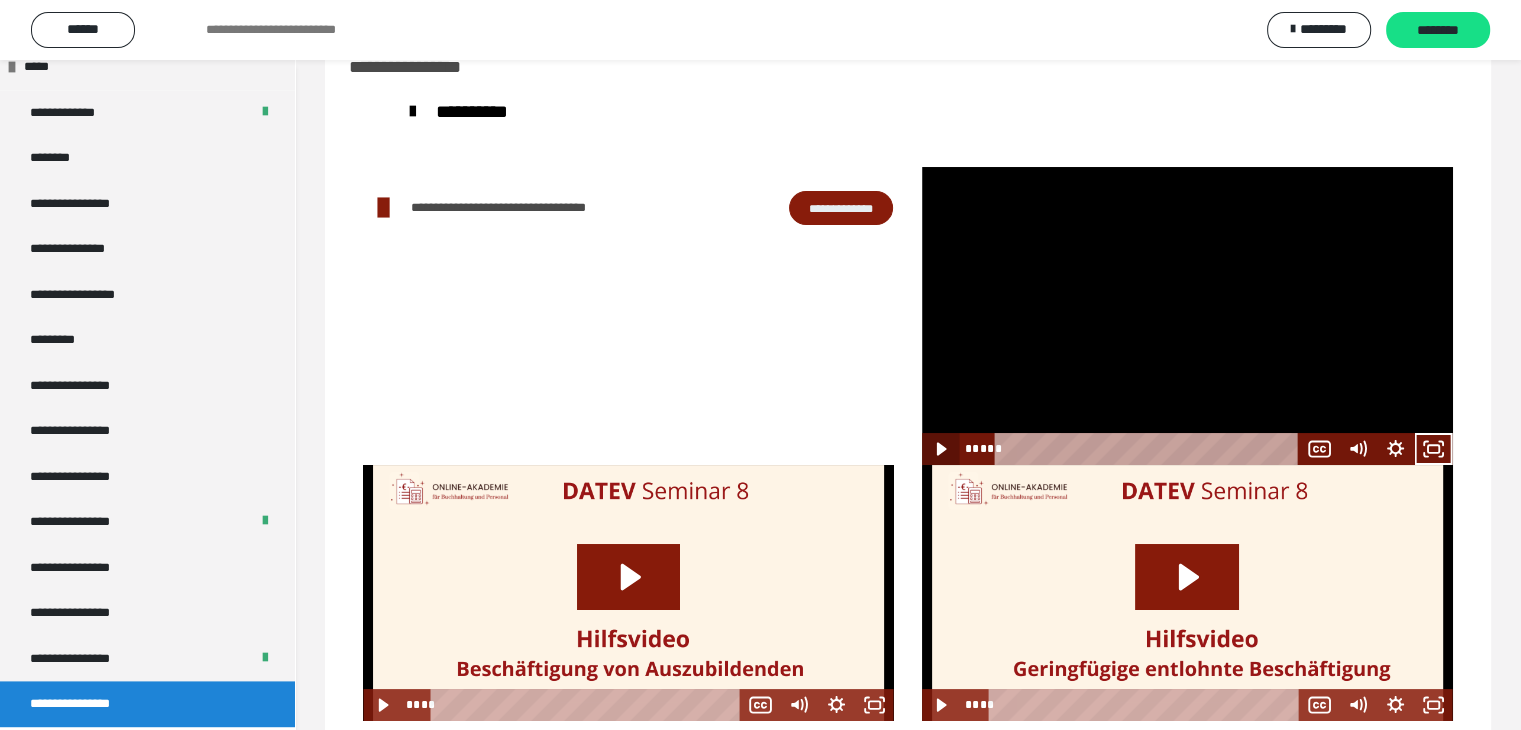 click 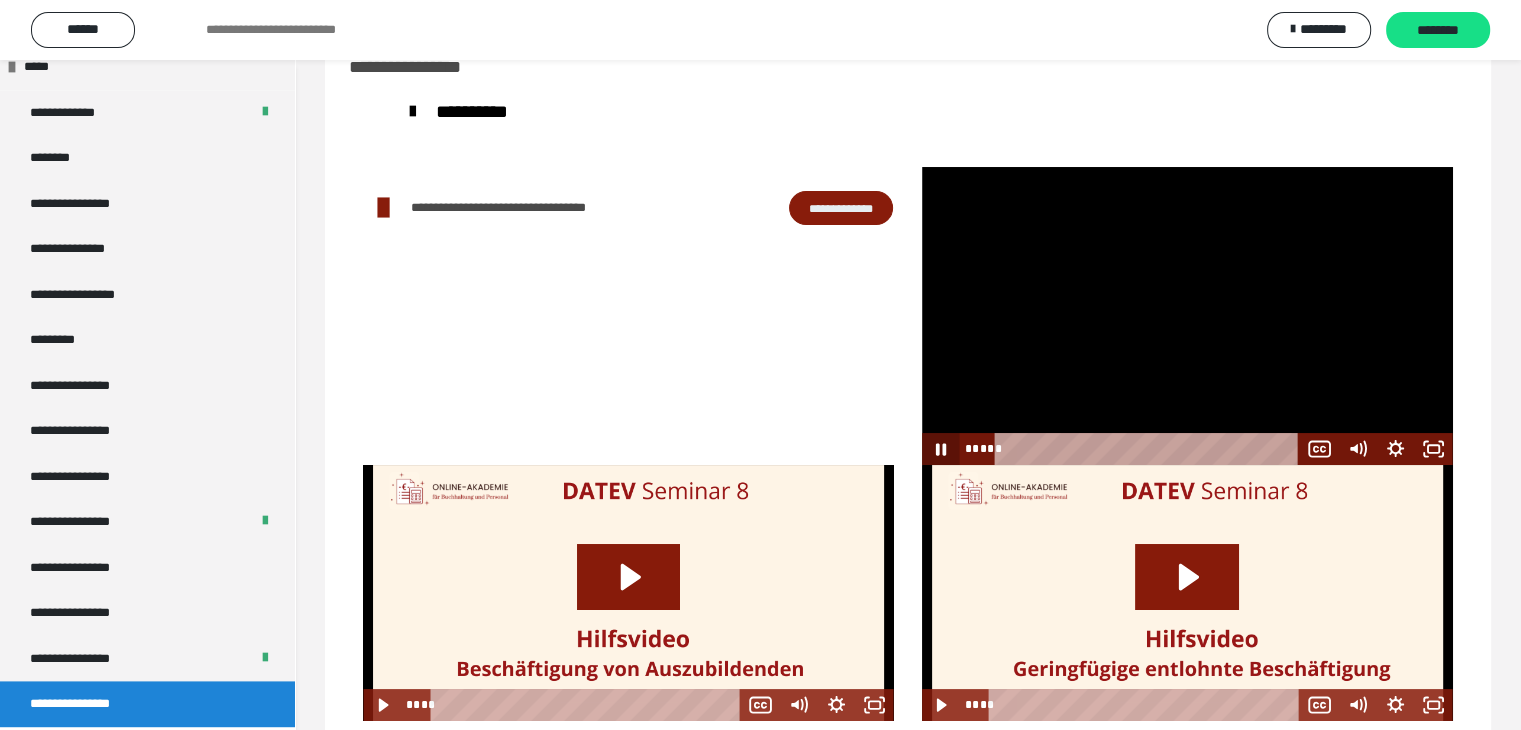click 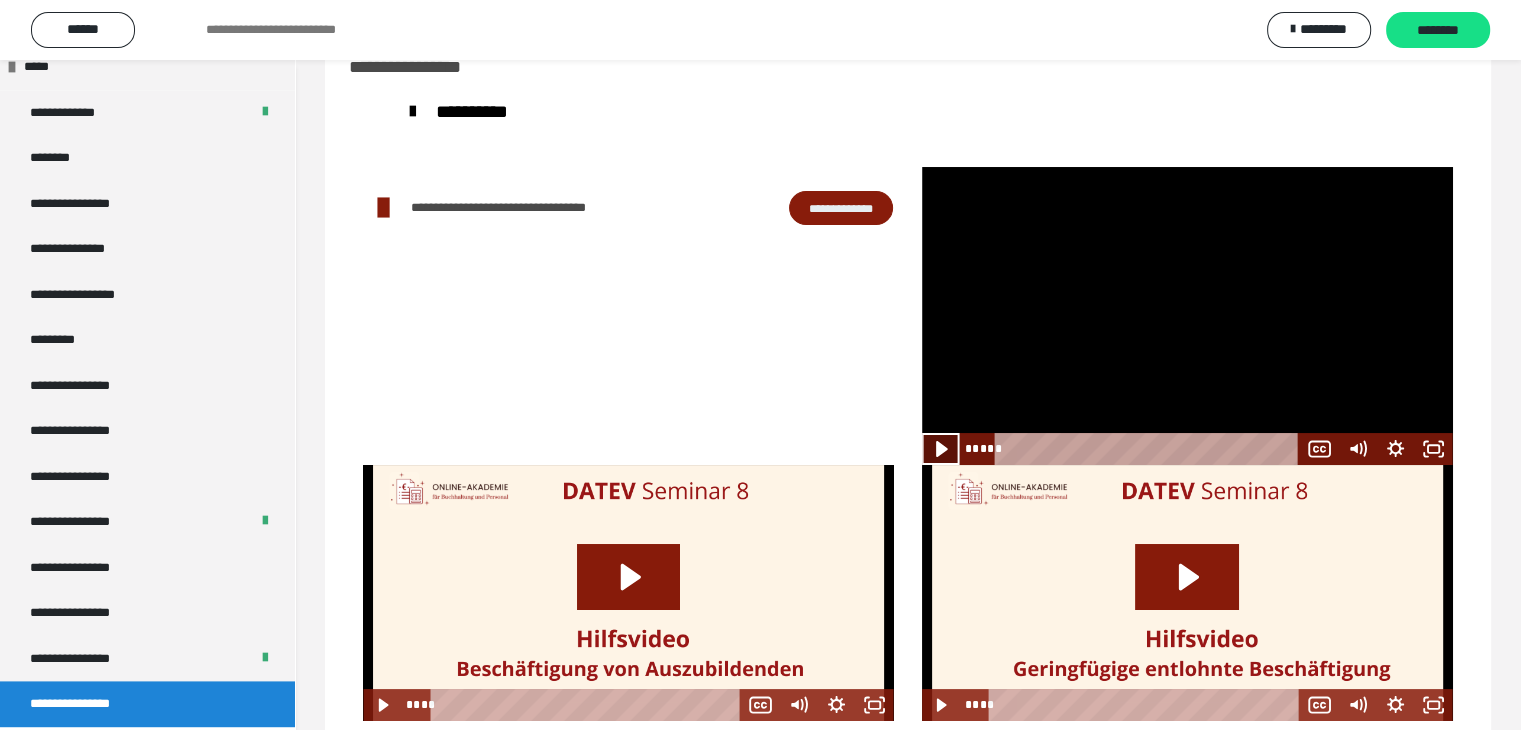 click 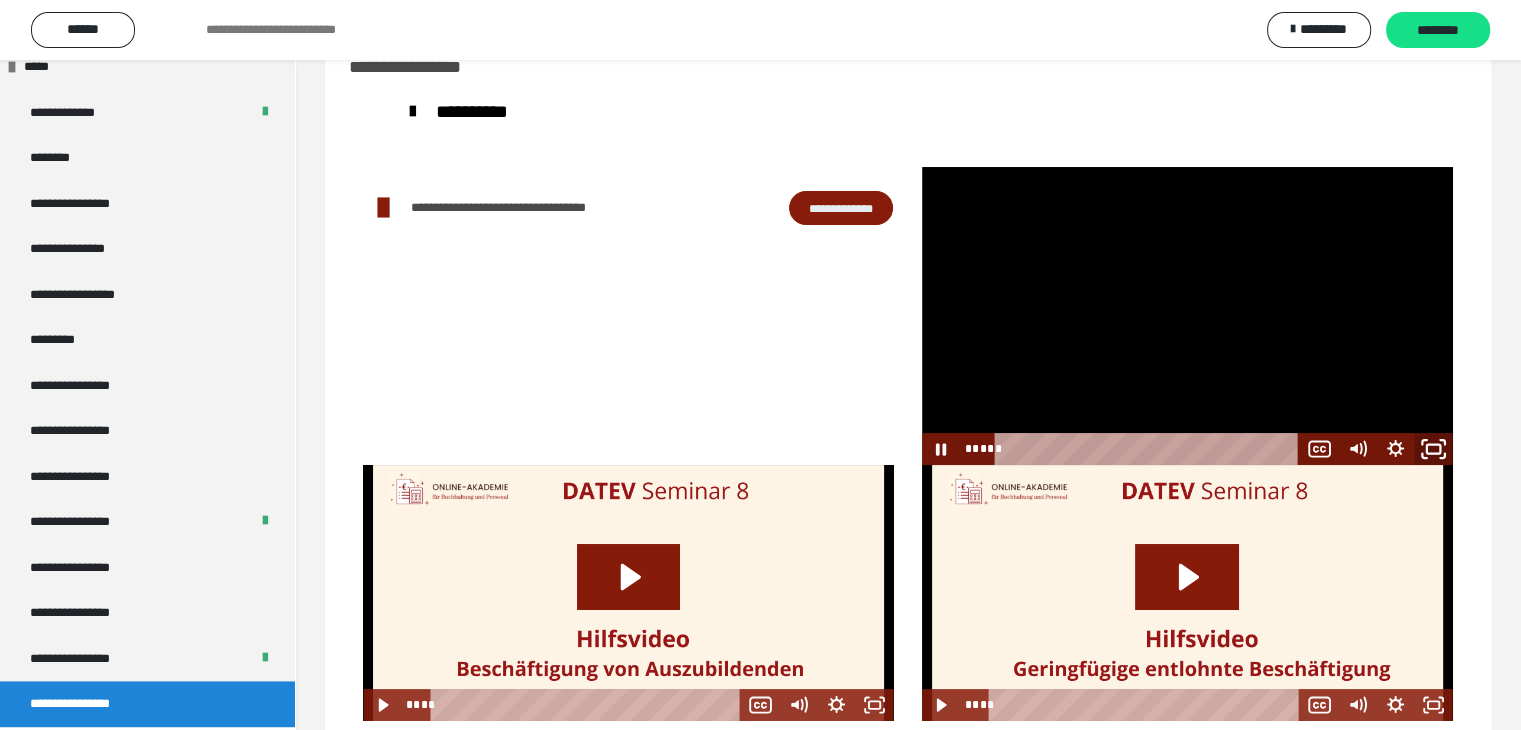 click 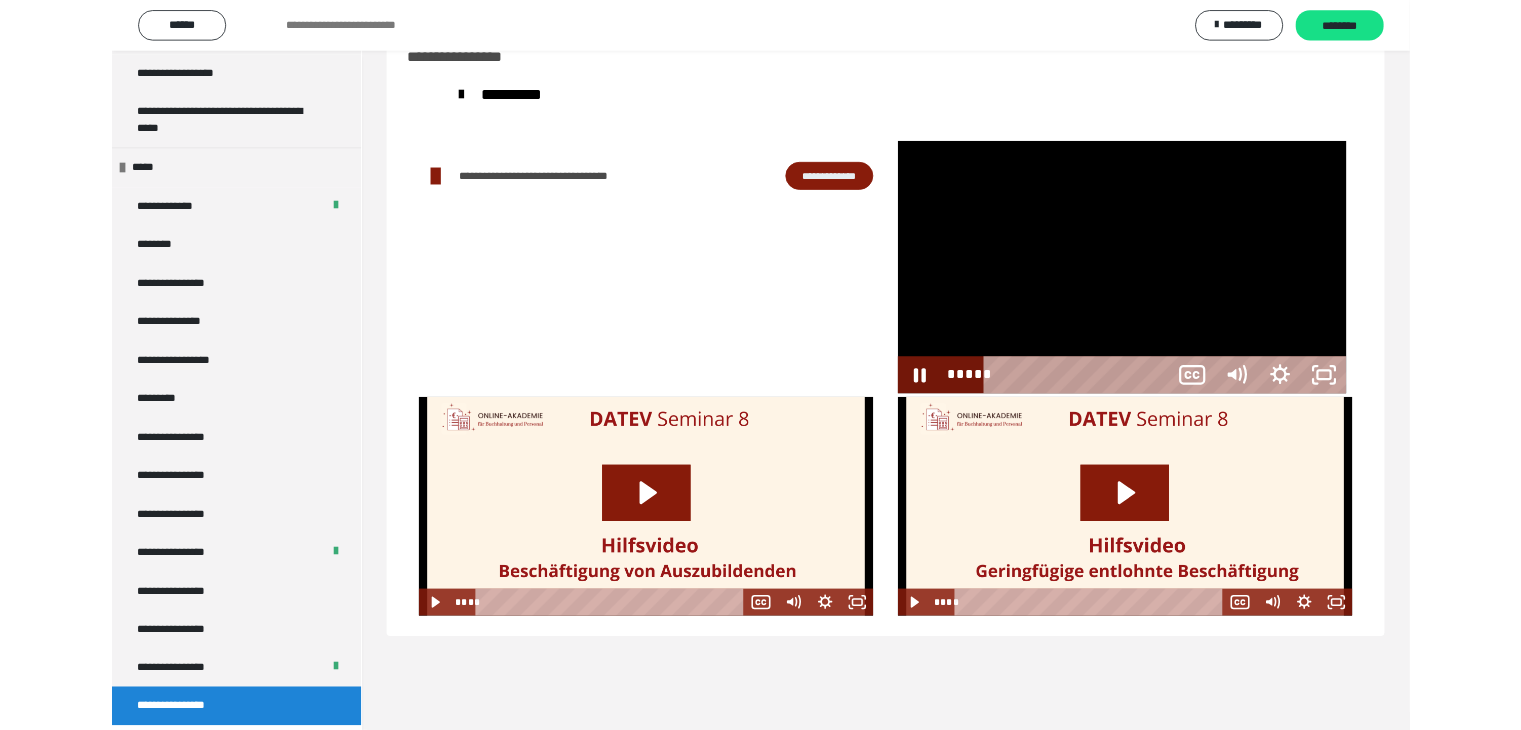 scroll, scrollTop: 2368, scrollLeft: 0, axis: vertical 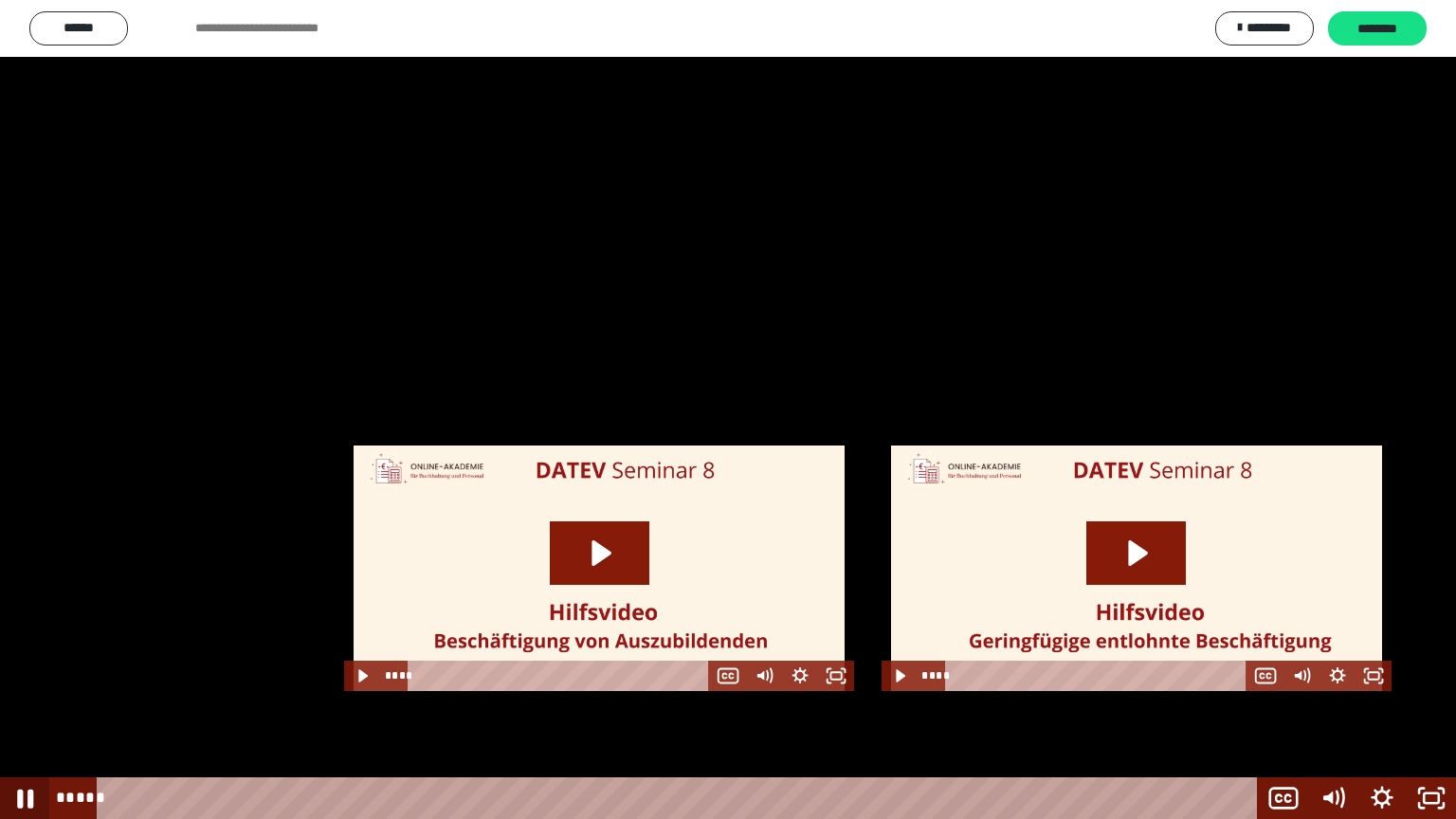 click 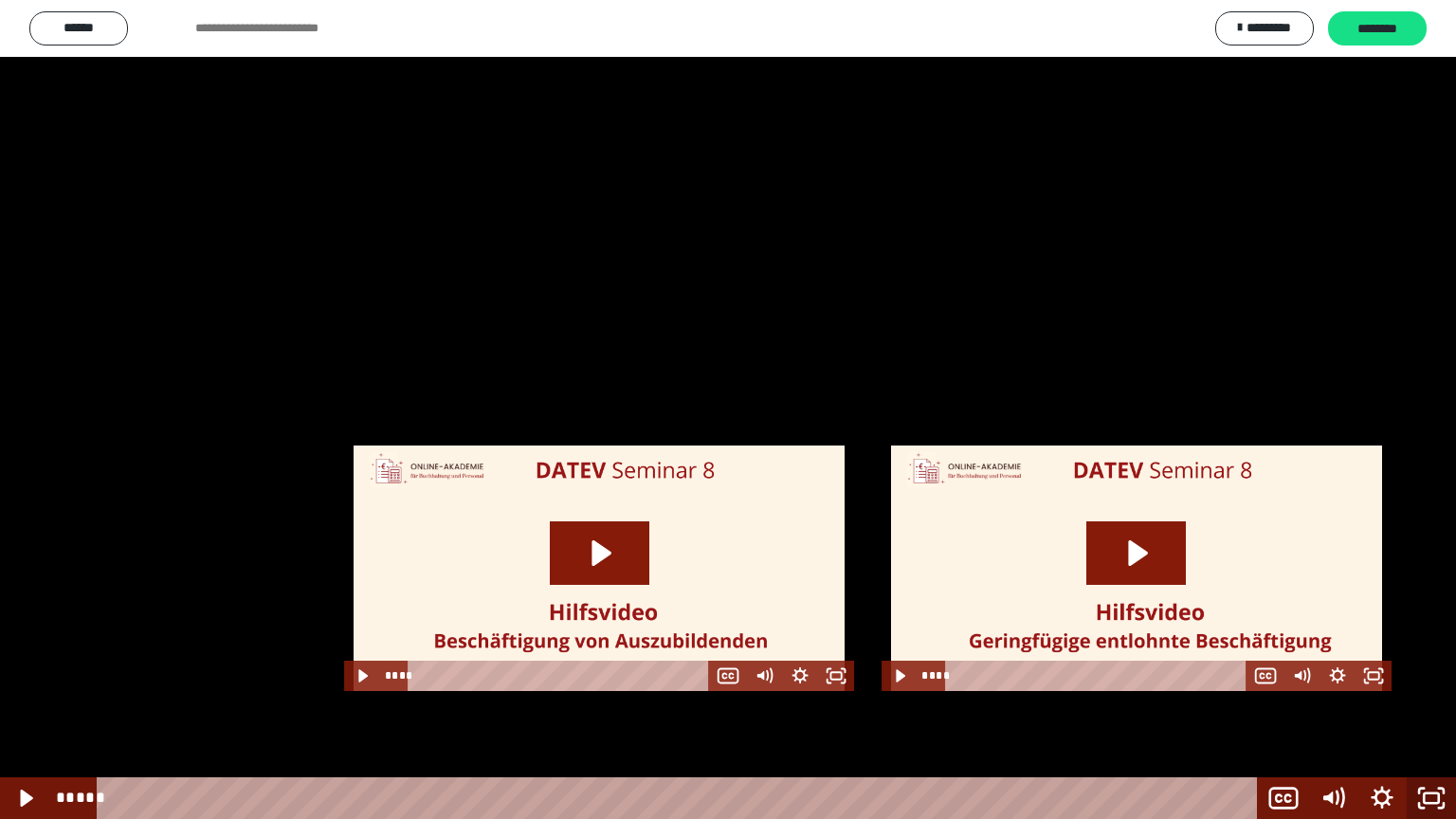 click 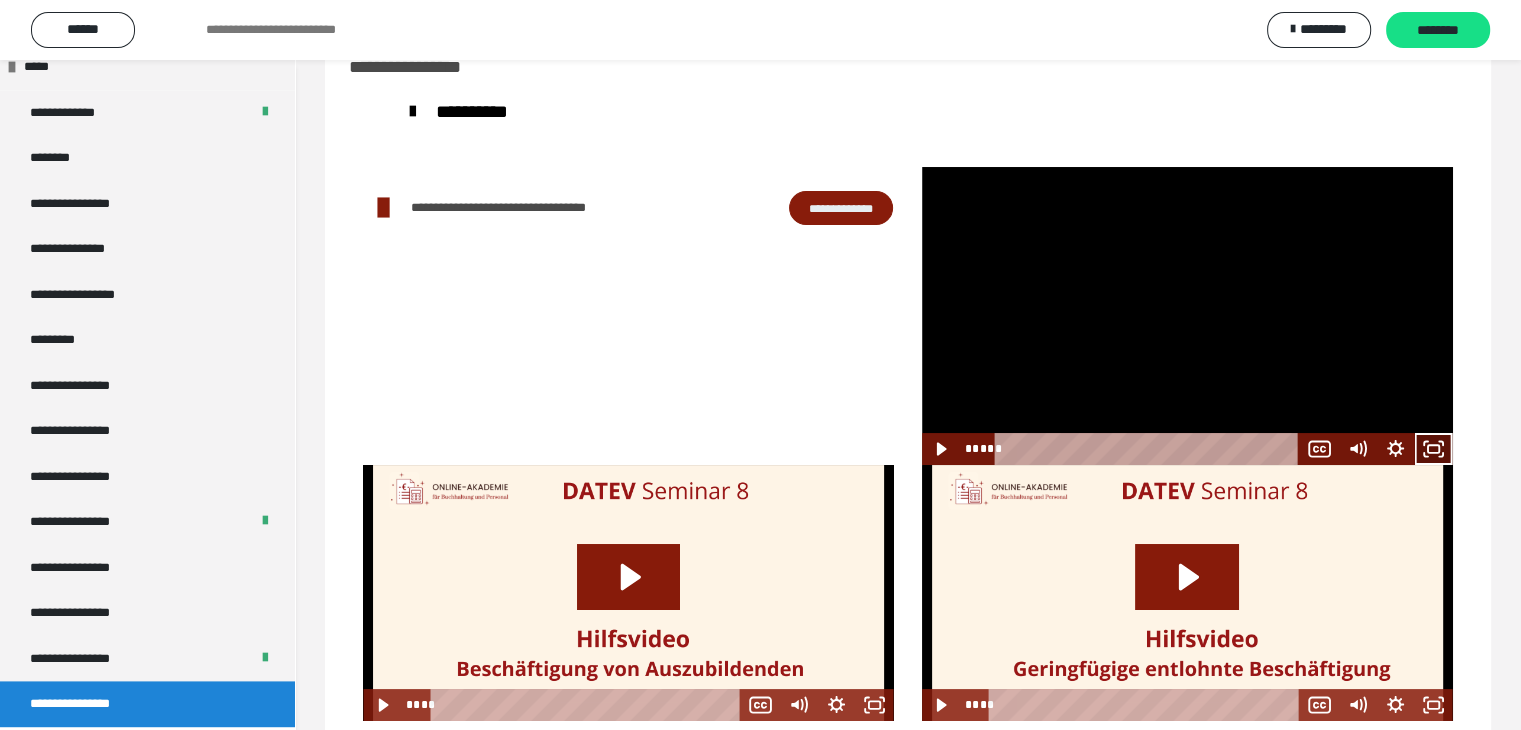 click 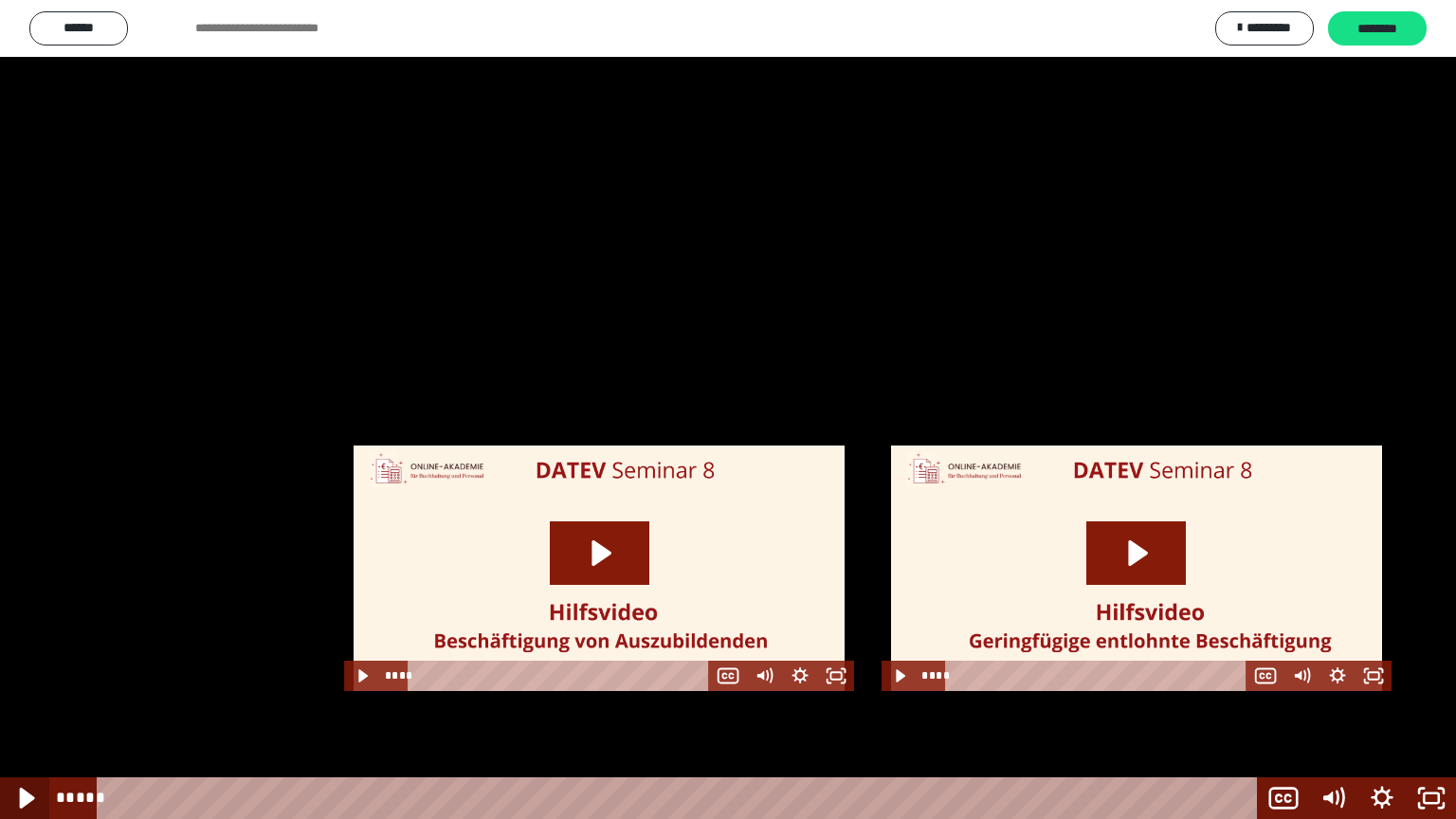 click 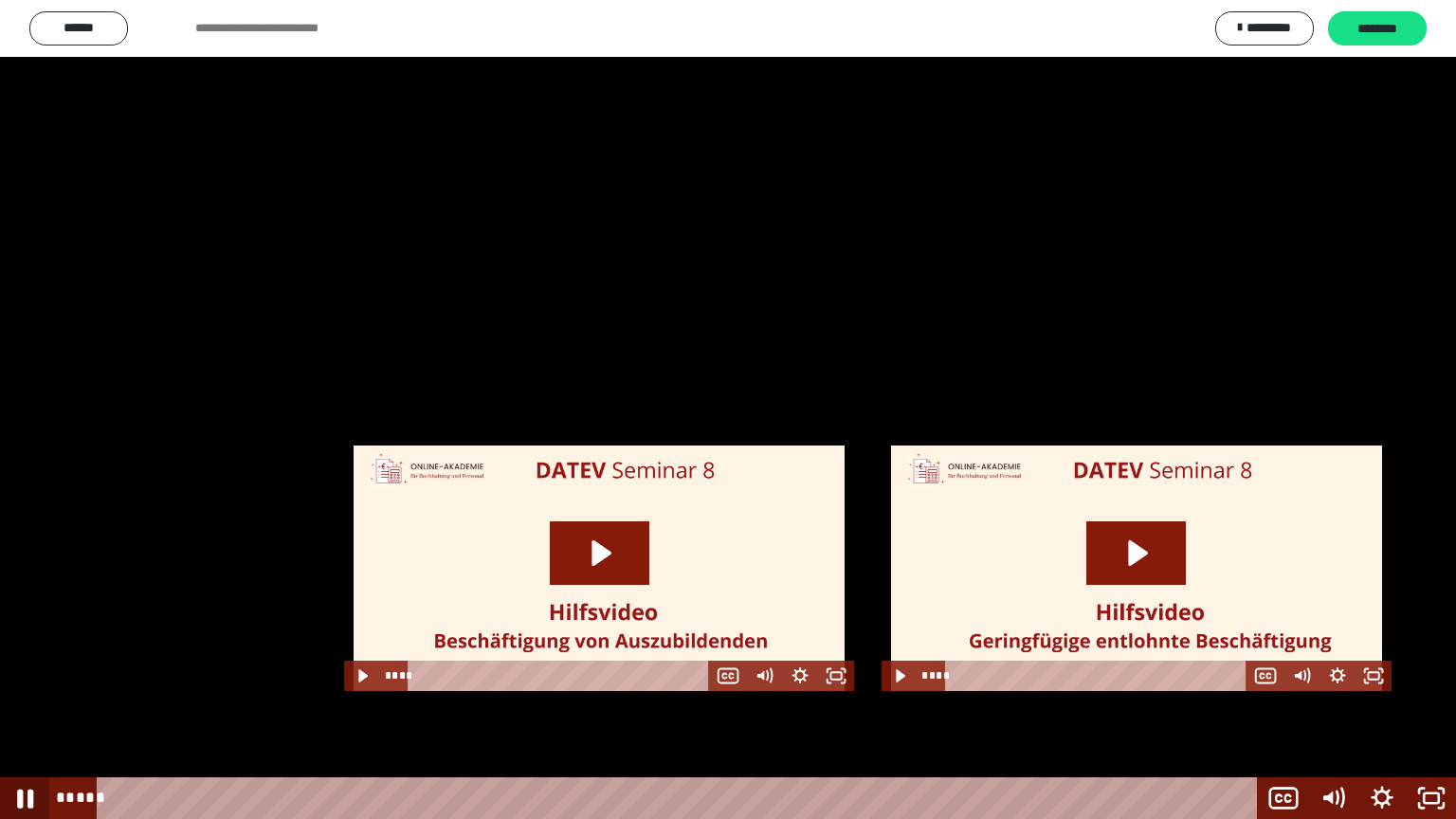 click 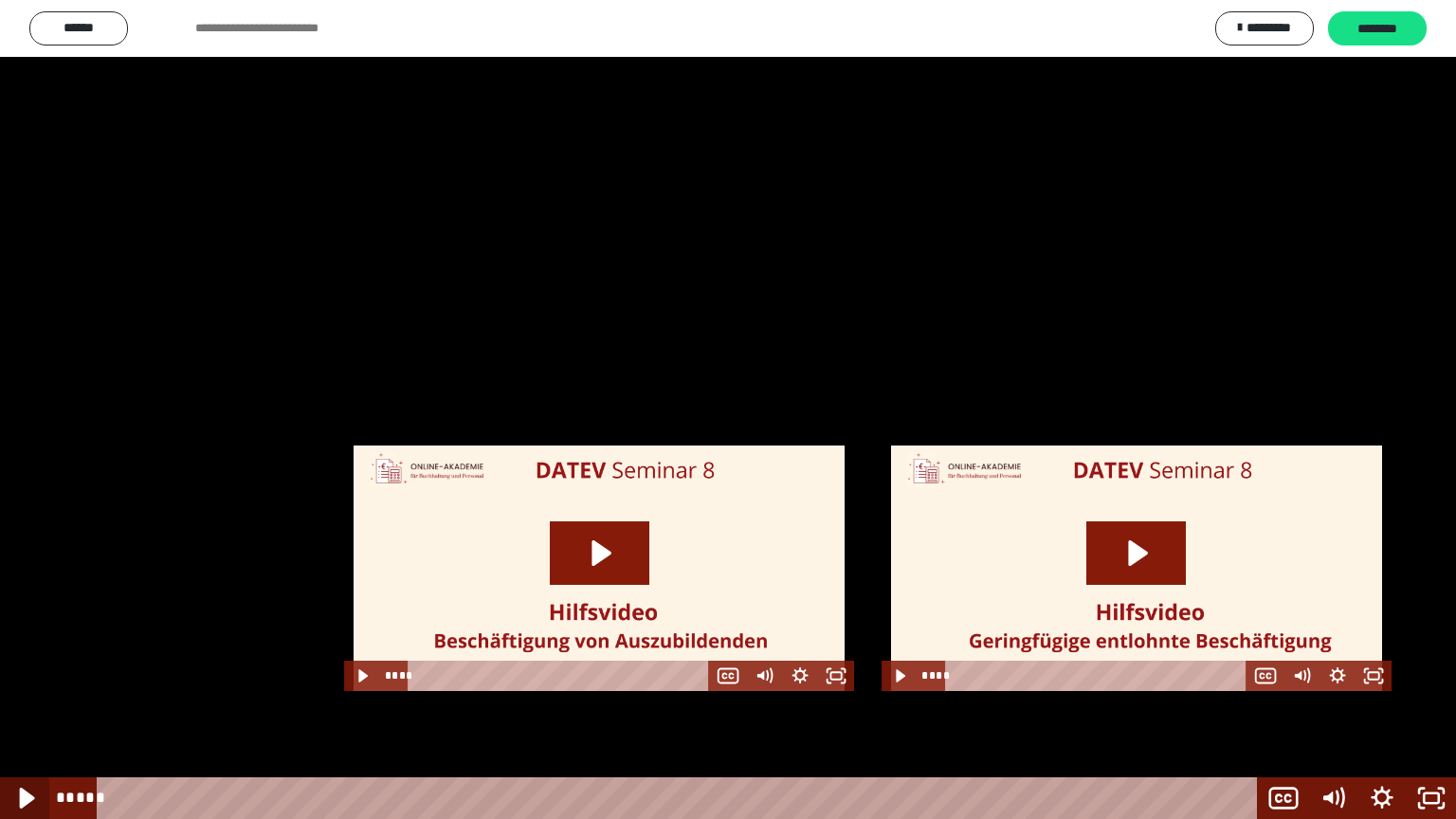 click 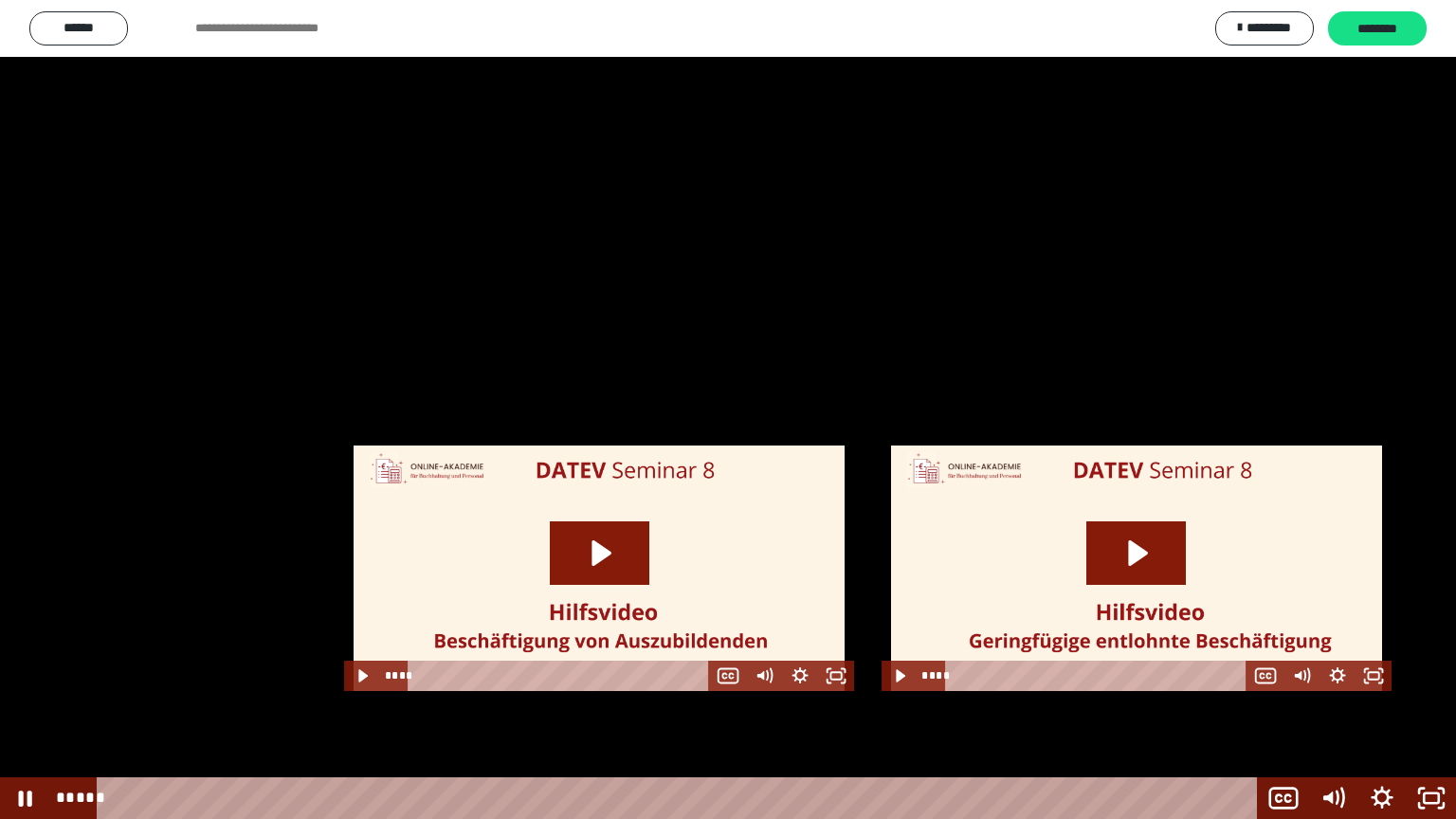 click at bounding box center (728, 410) 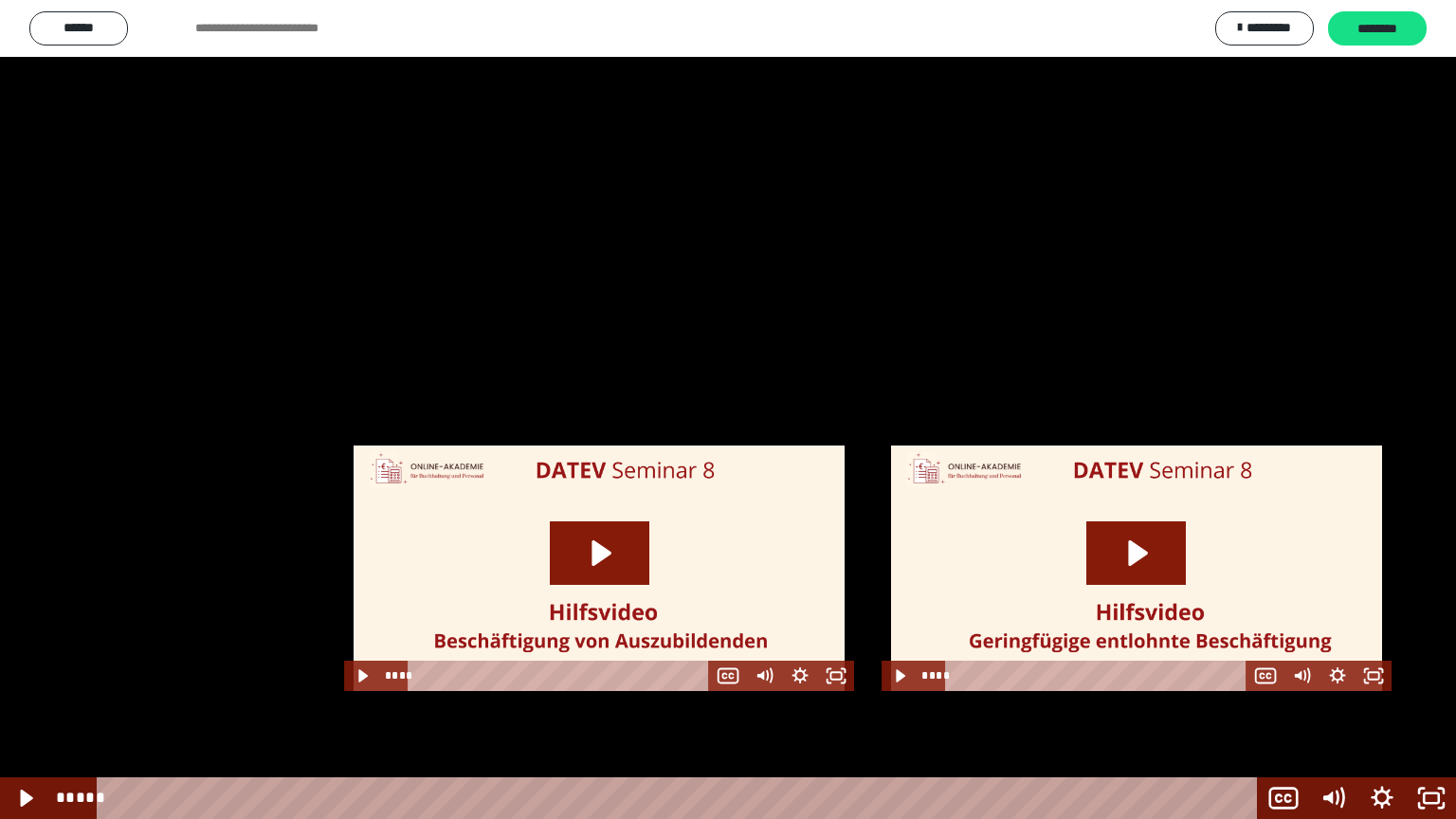 click at bounding box center [728, 410] 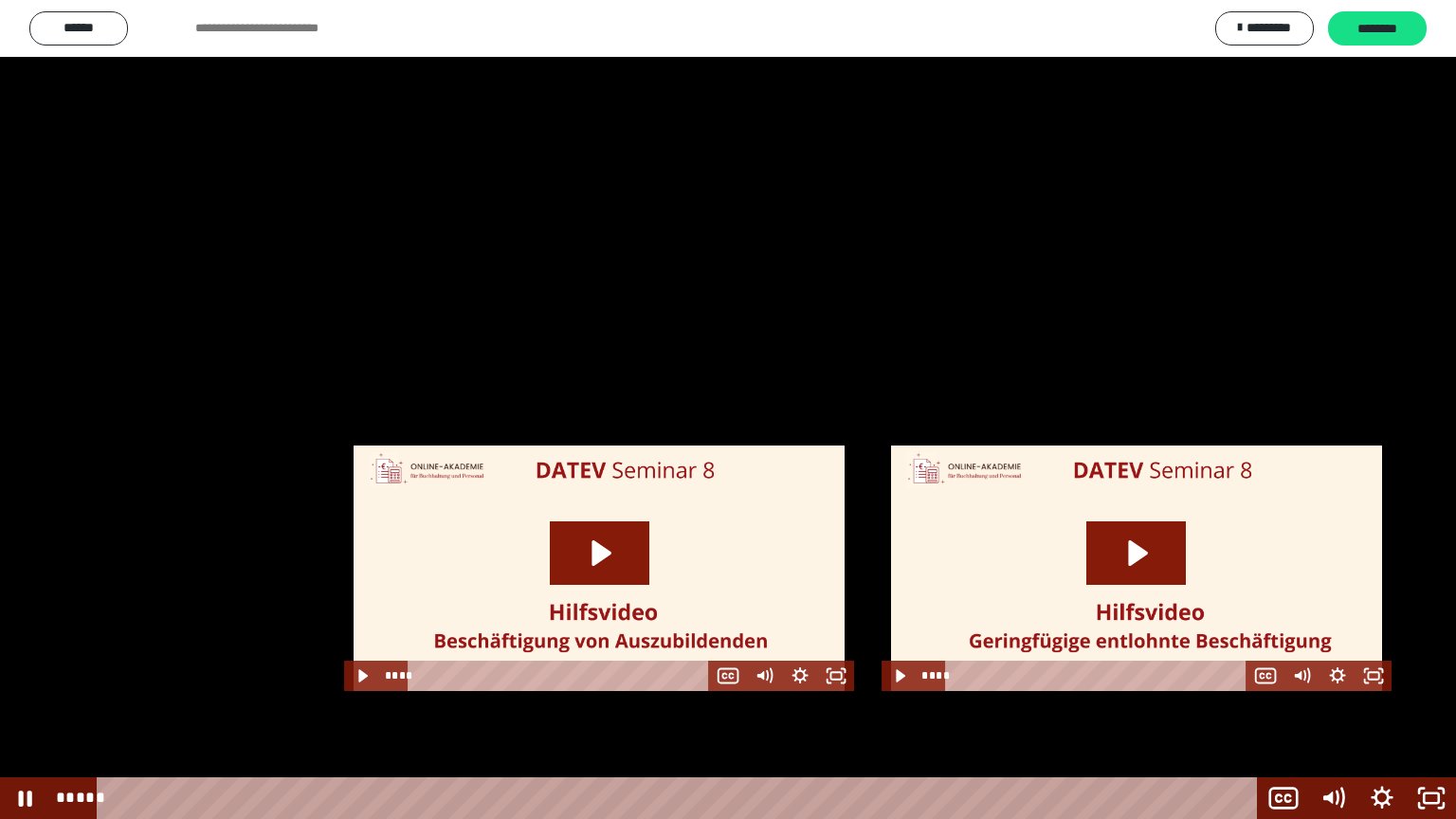 click at bounding box center [728, 410] 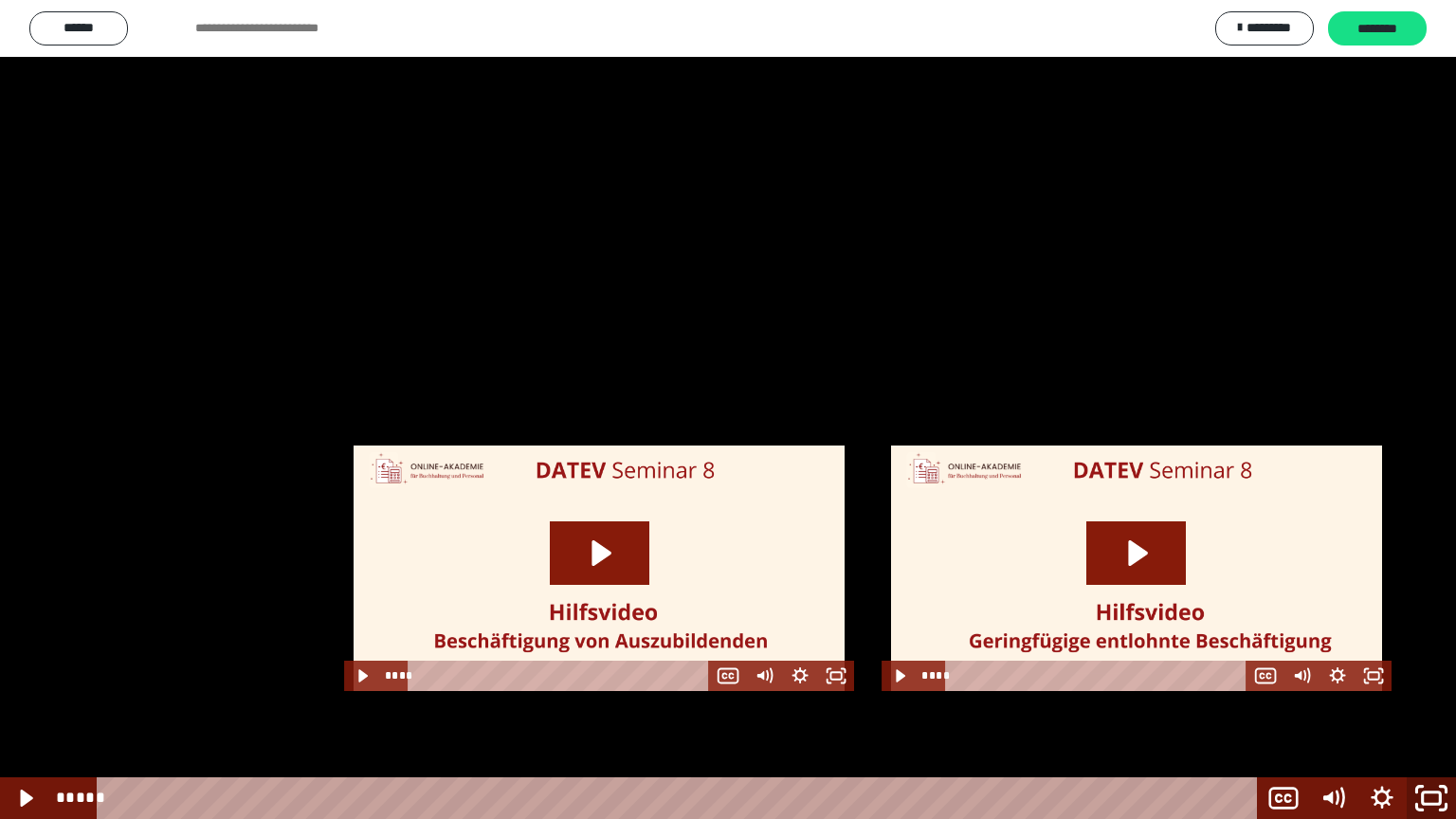 click 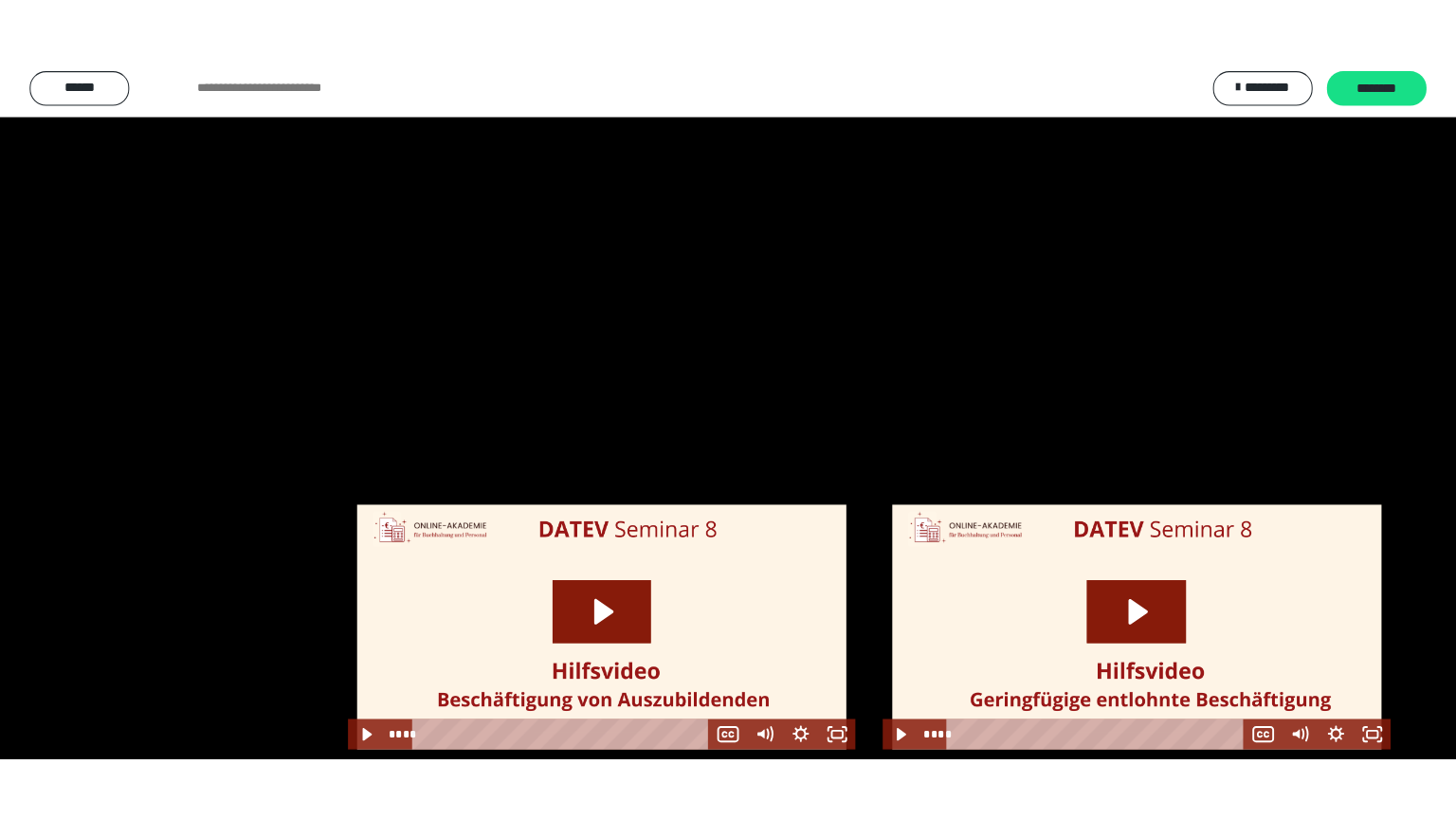 scroll, scrollTop: 2373, scrollLeft: 0, axis: vertical 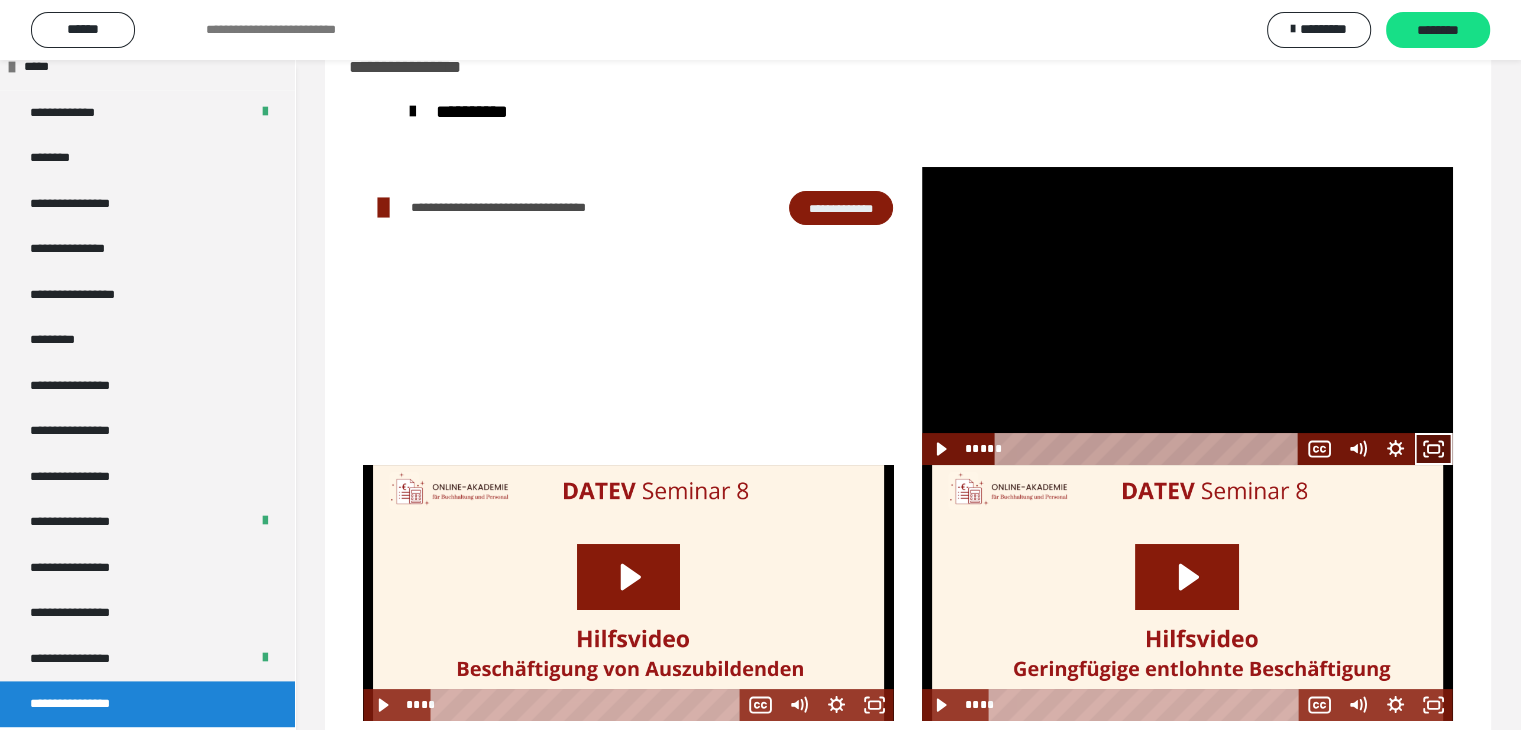 click 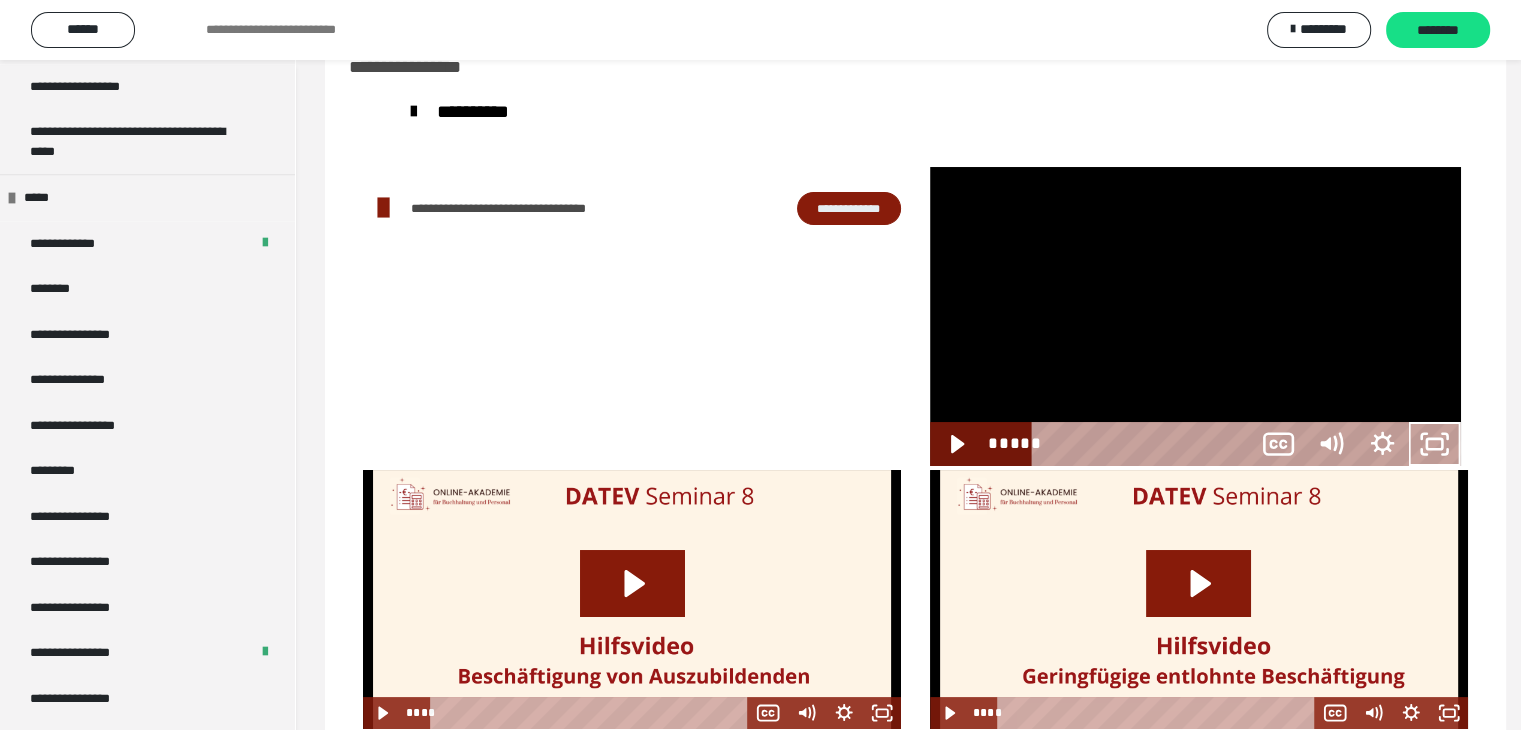 scroll, scrollTop: 2368, scrollLeft: 0, axis: vertical 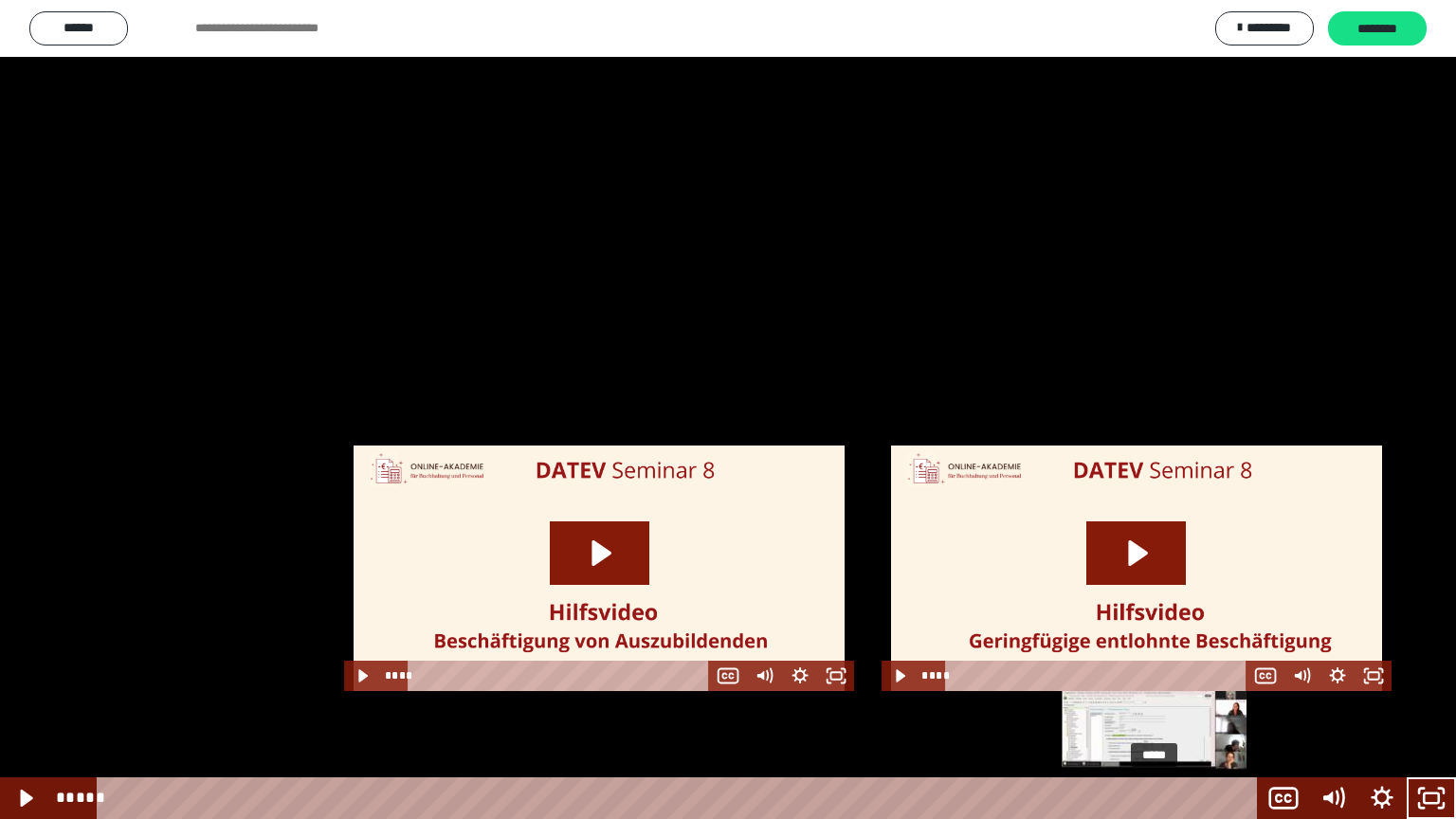 click at bounding box center (1162, 798) 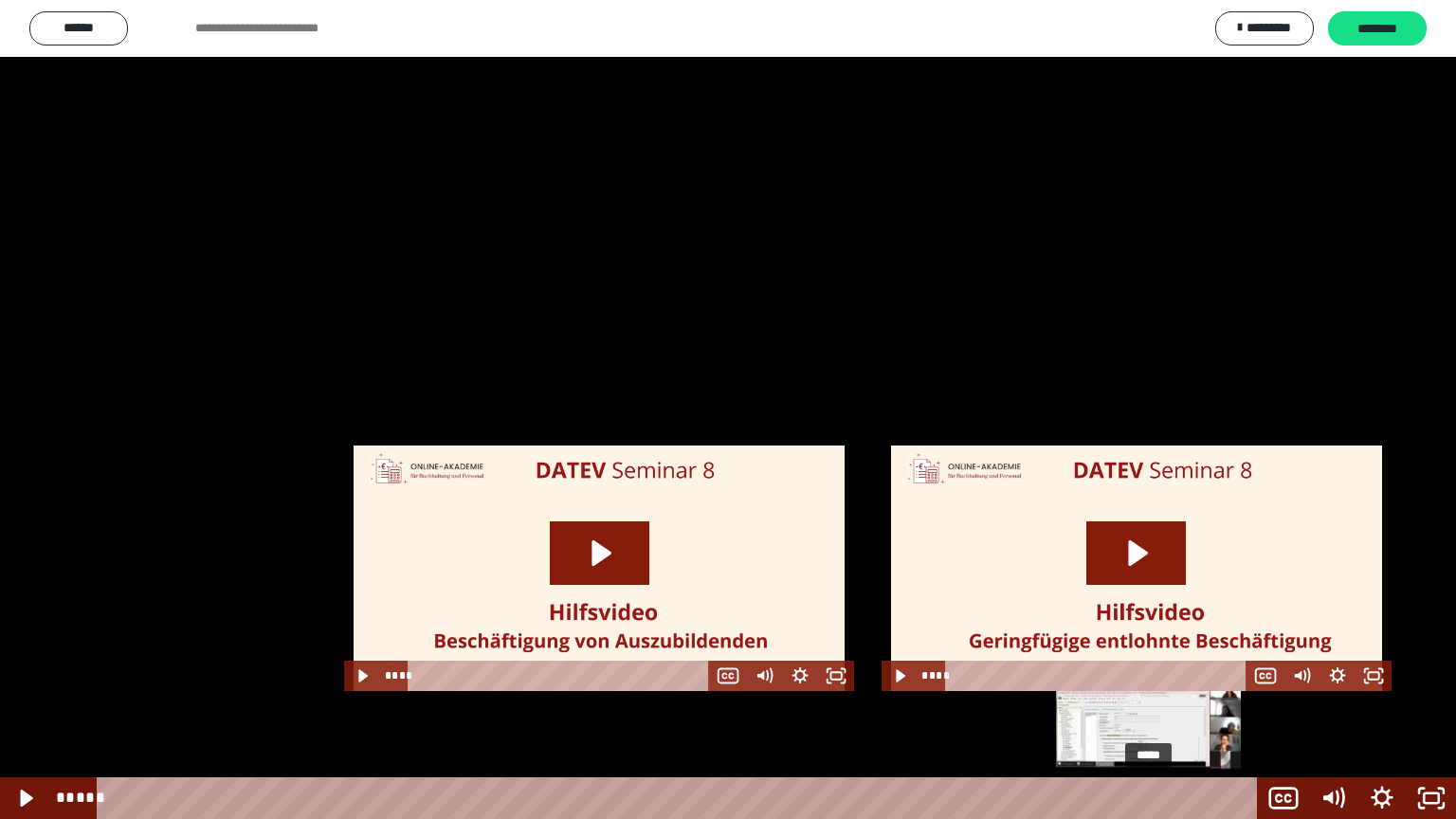 click at bounding box center (1154, 798) 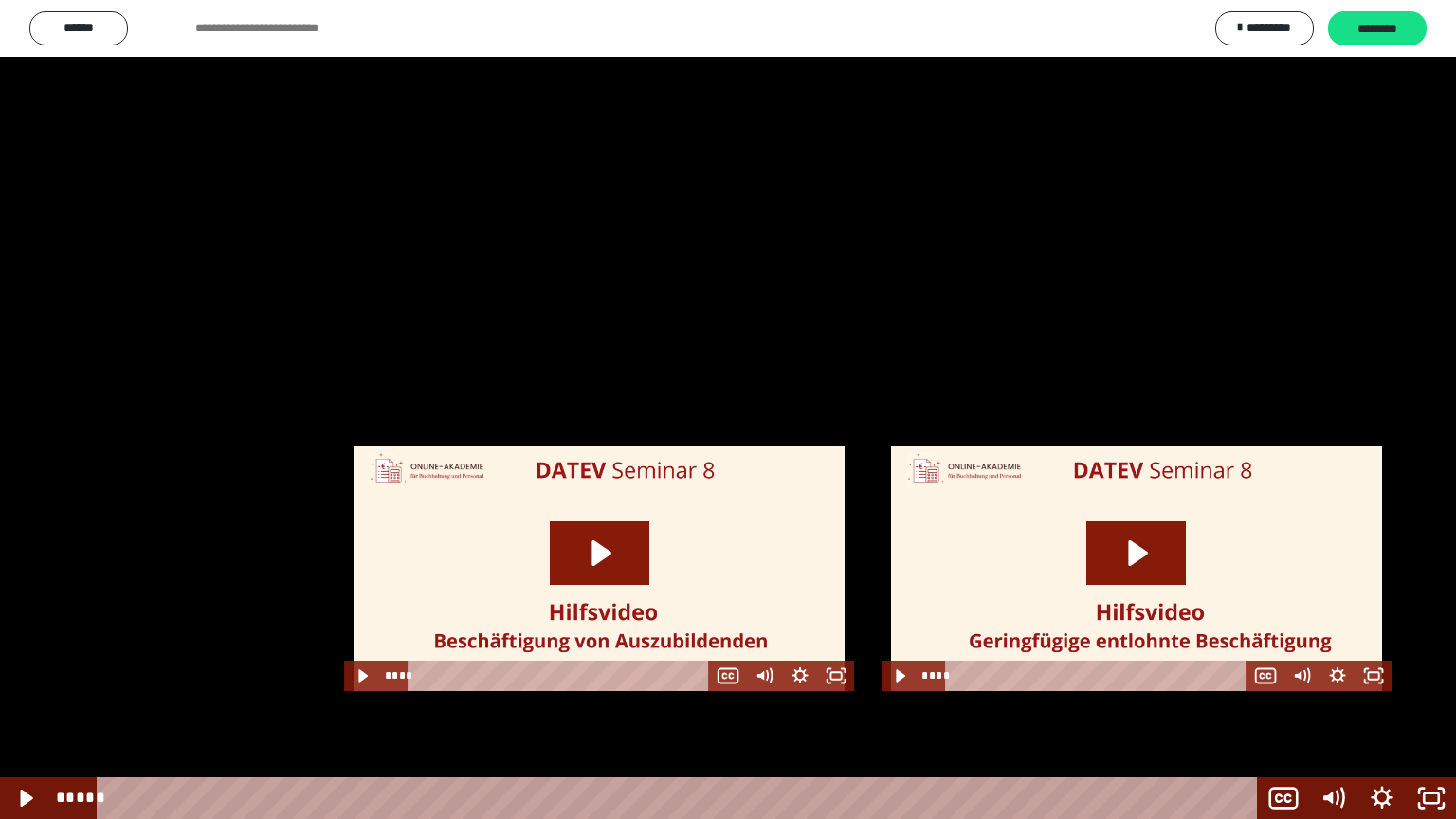 click at bounding box center (728, 410) 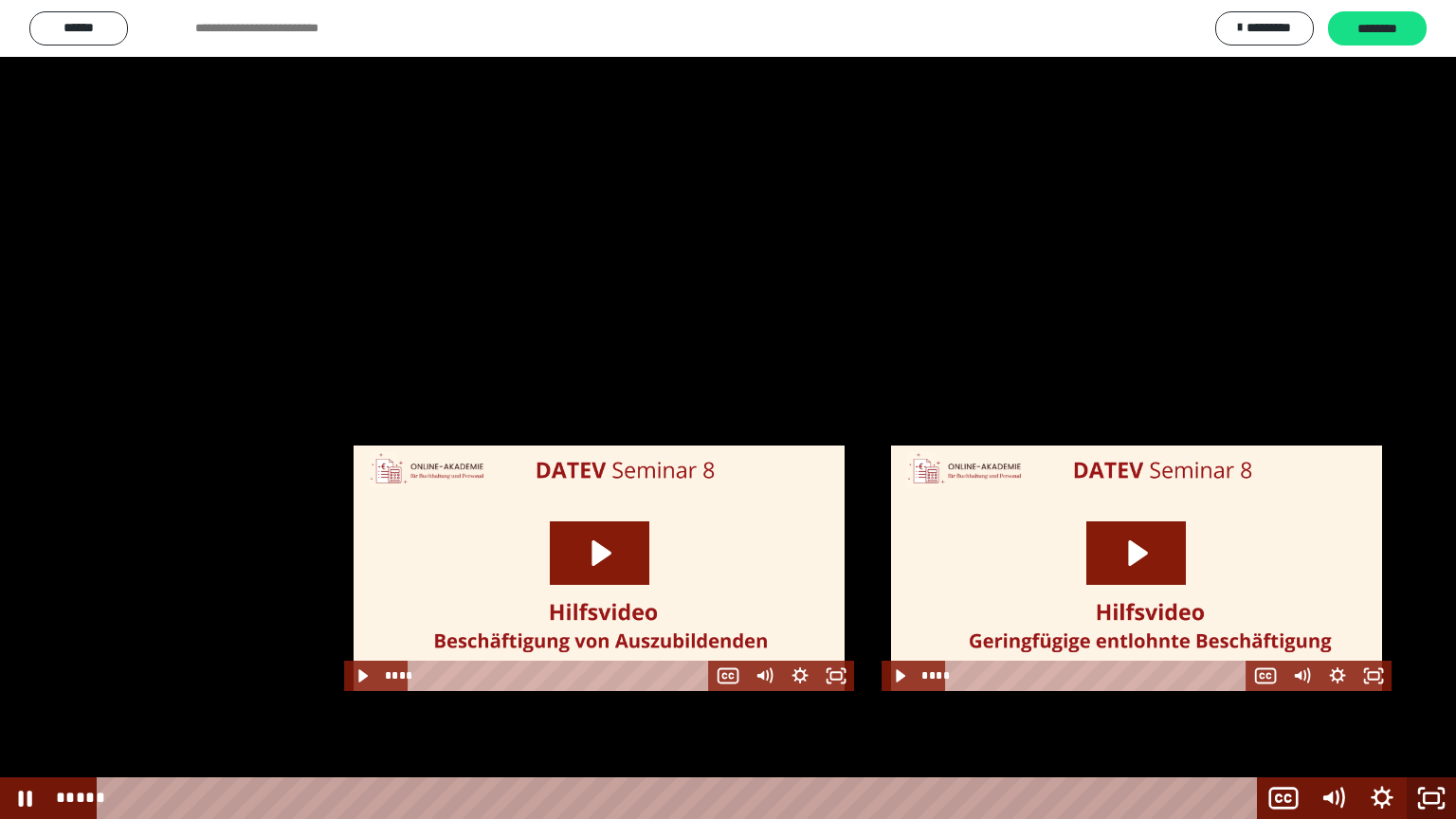 click 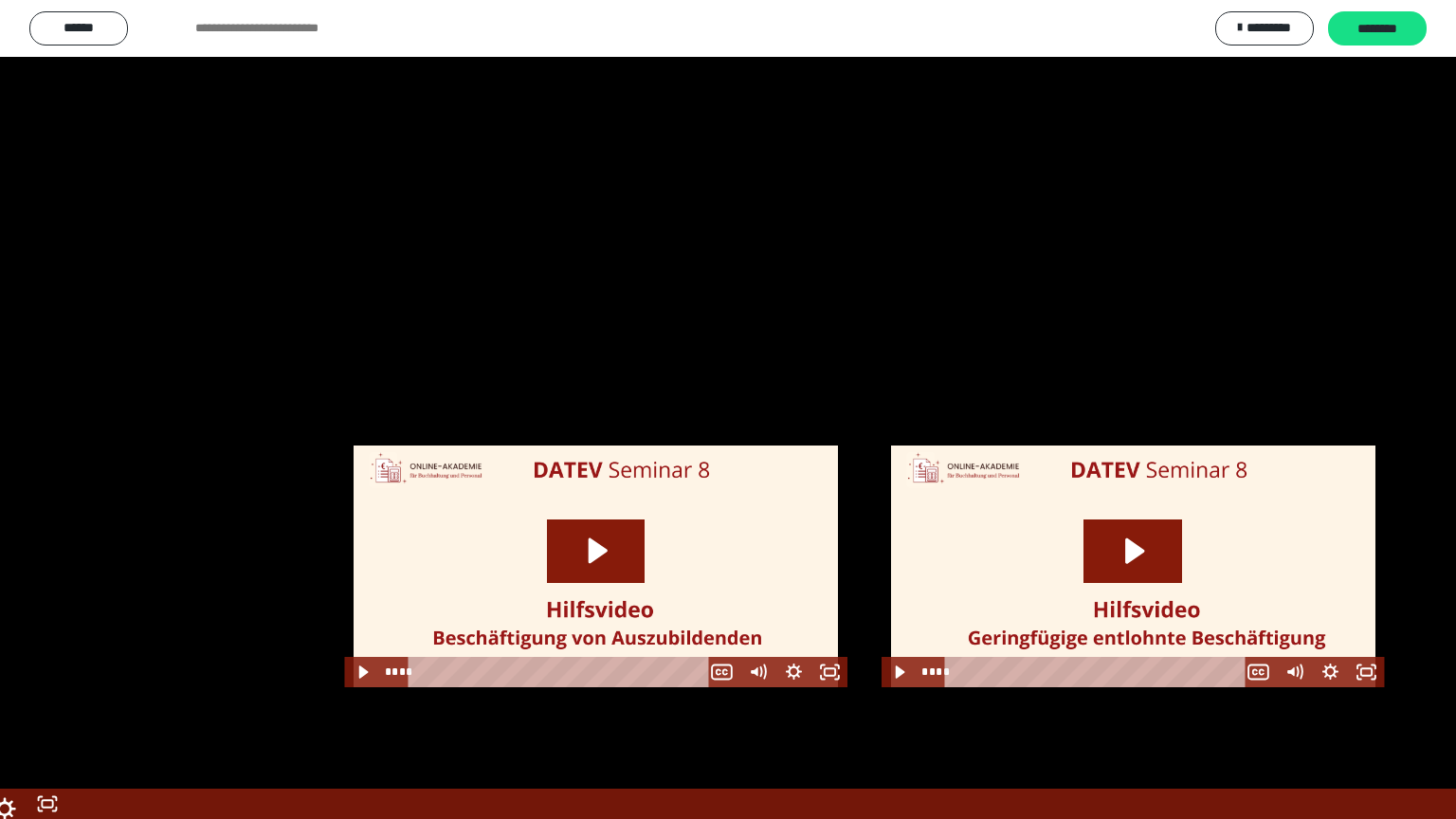 scroll, scrollTop: 2373, scrollLeft: 0, axis: vertical 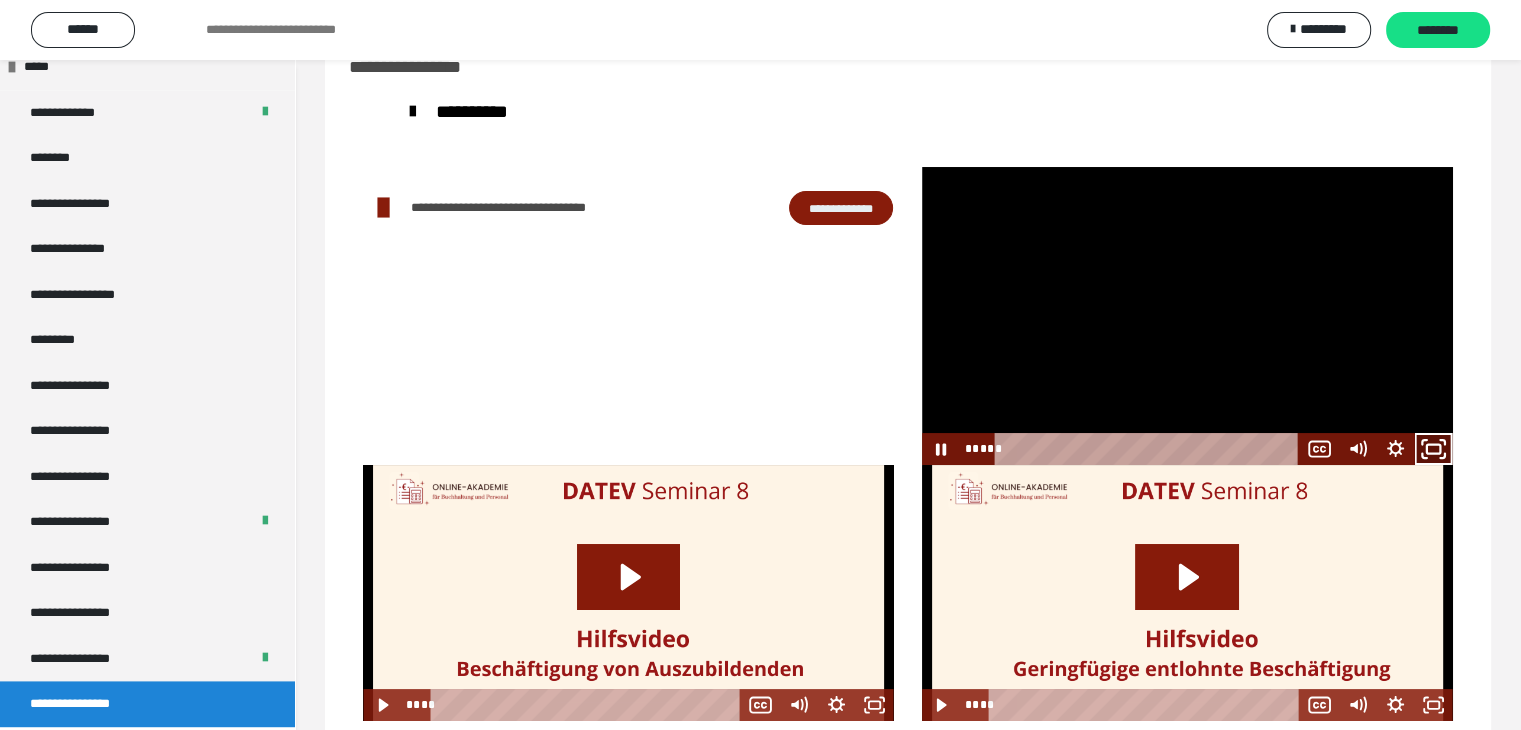 click 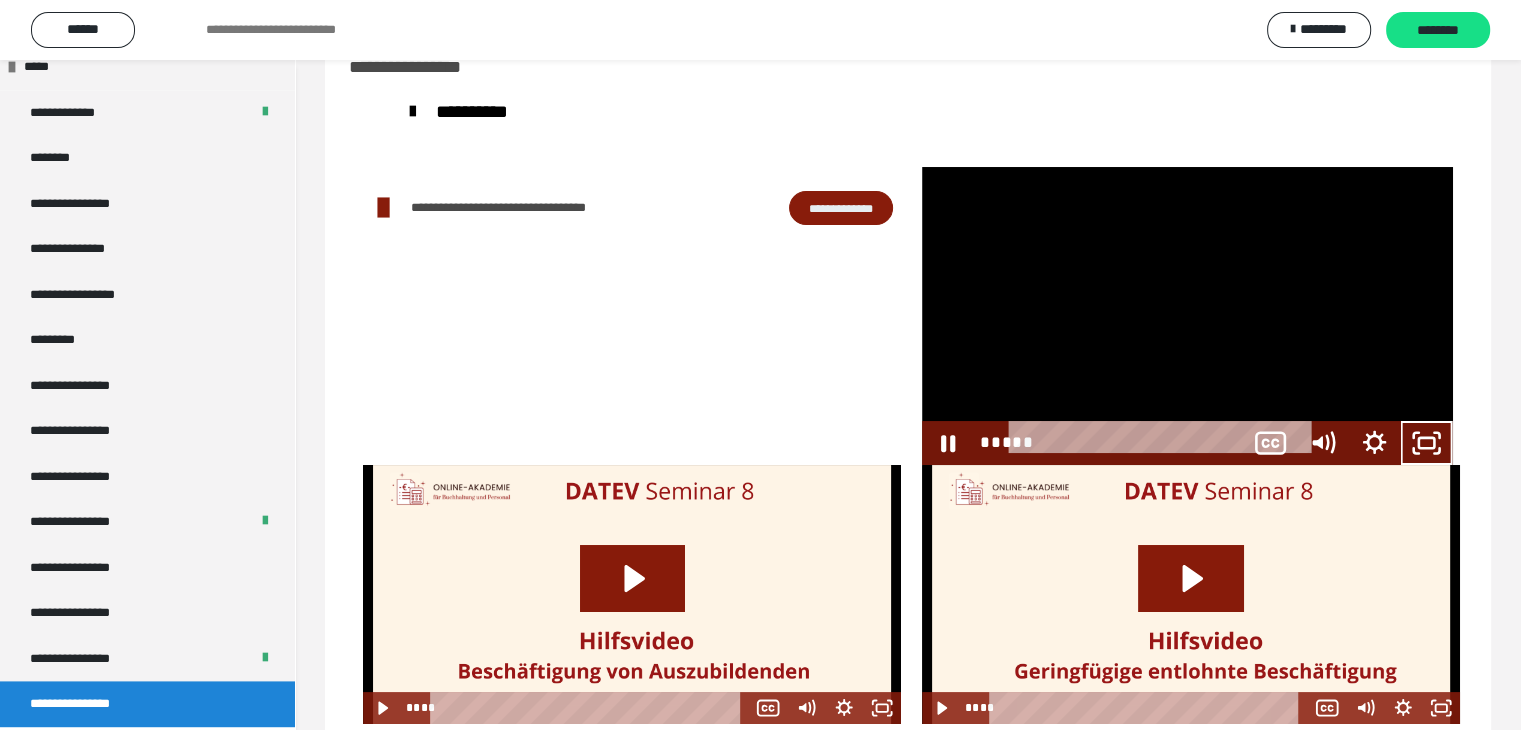 scroll, scrollTop: 2368, scrollLeft: 0, axis: vertical 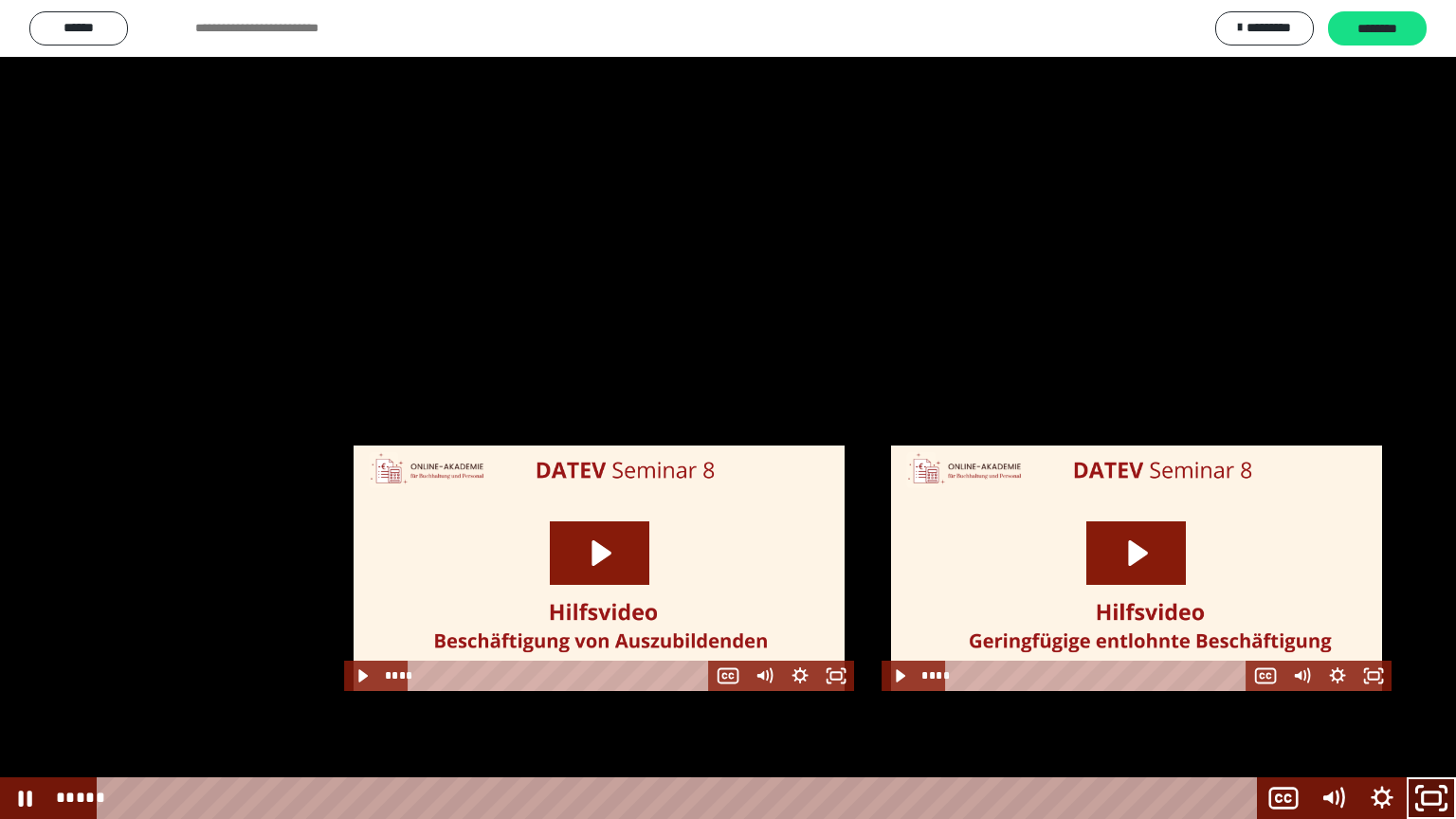 click 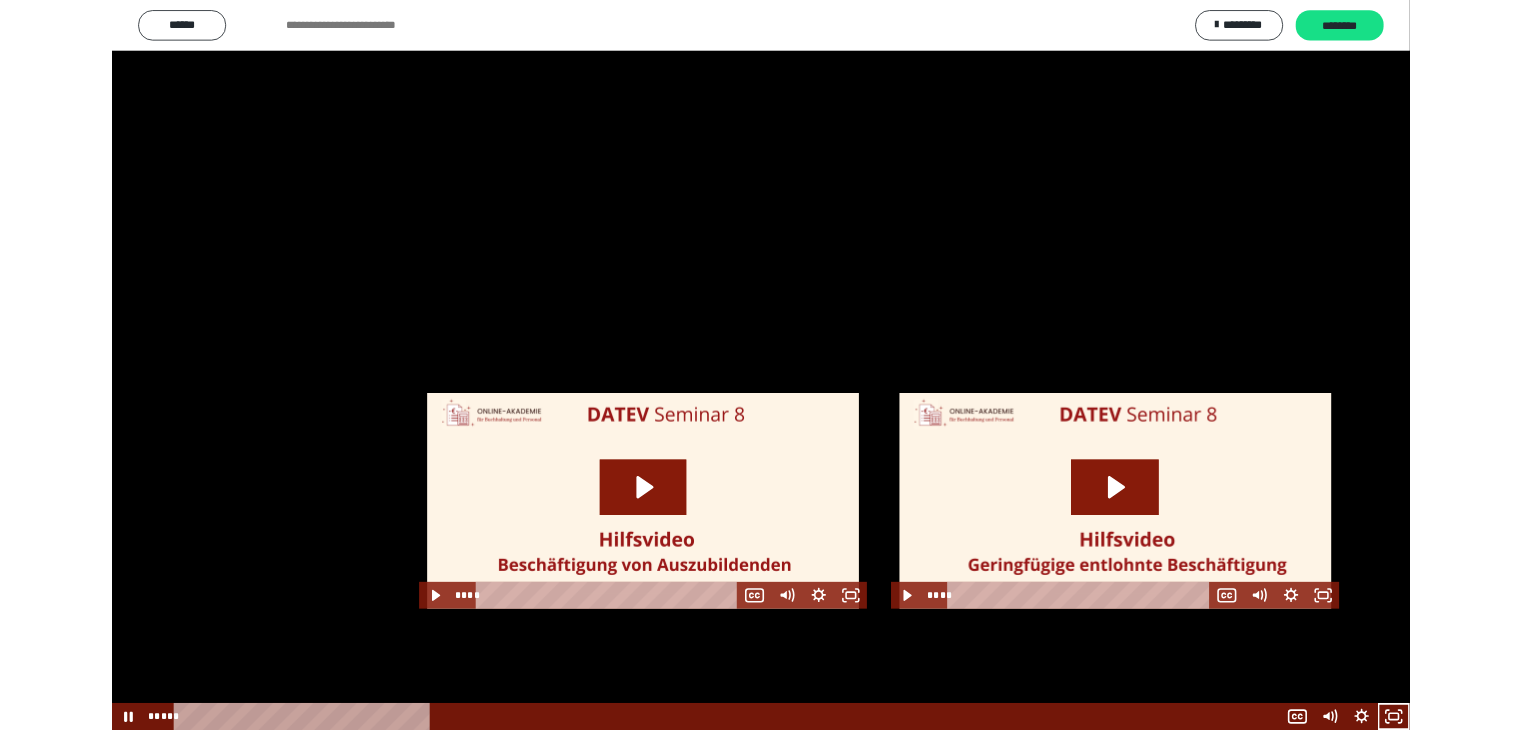 scroll, scrollTop: 2503, scrollLeft: 0, axis: vertical 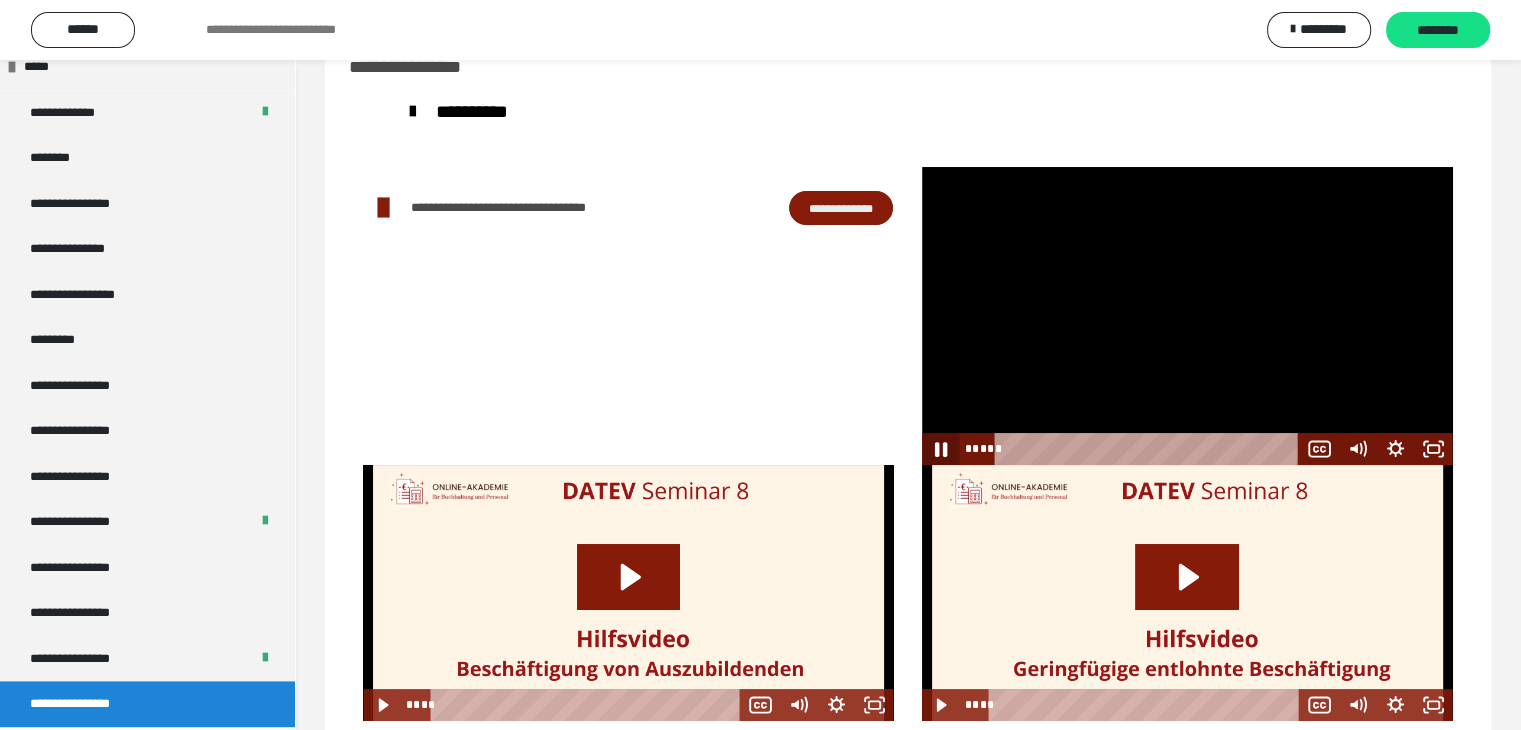 click 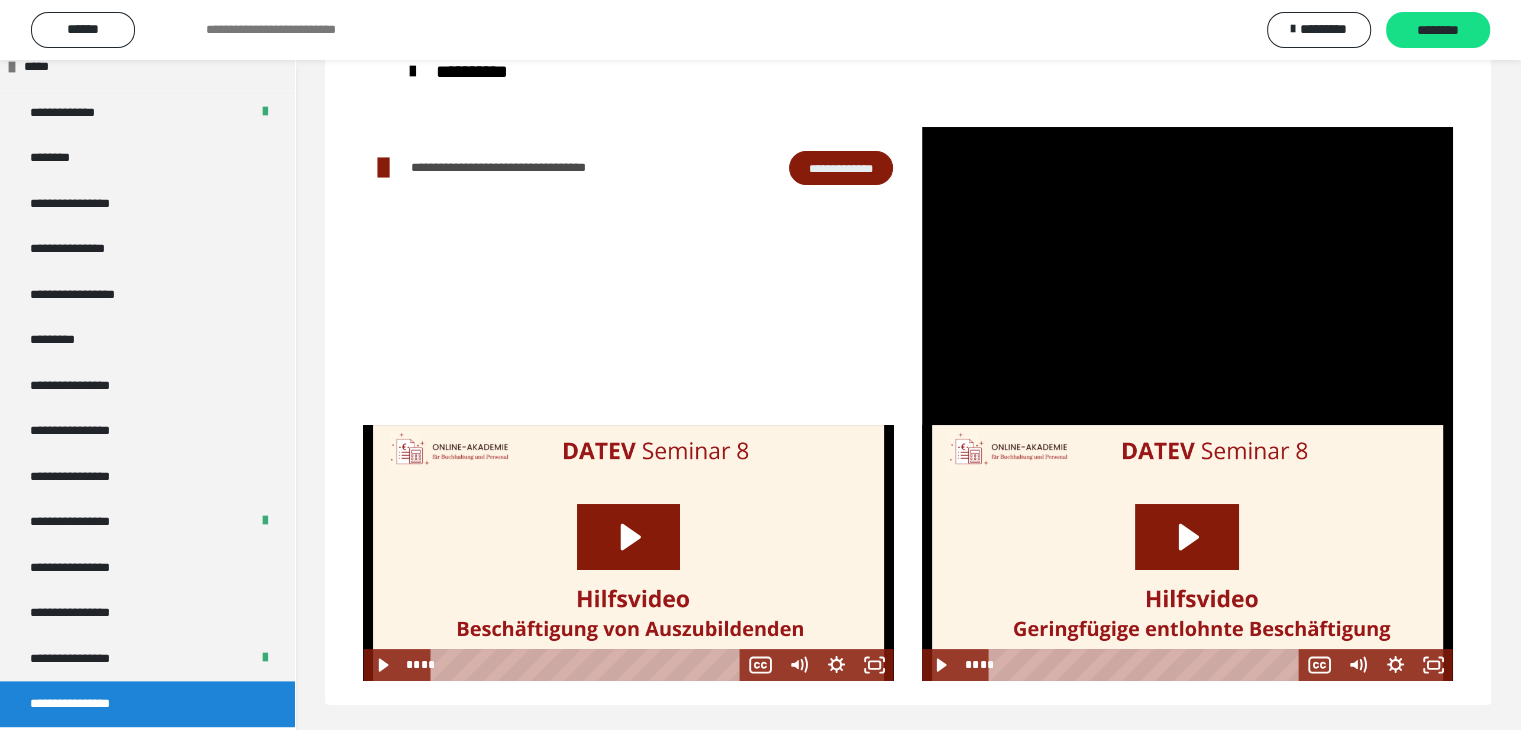 scroll, scrollTop: 104, scrollLeft: 0, axis: vertical 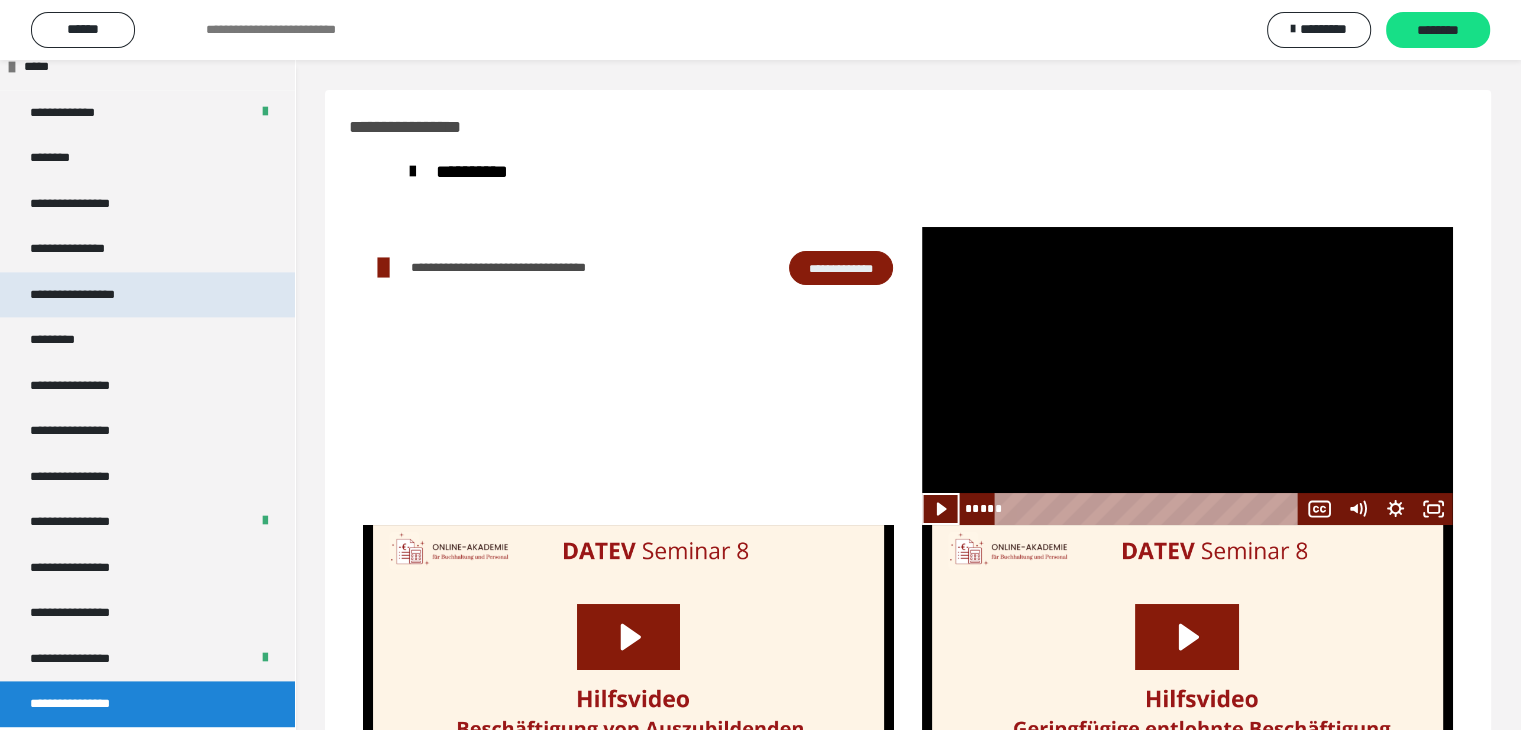 click on "**********" at bounding box center (93, 295) 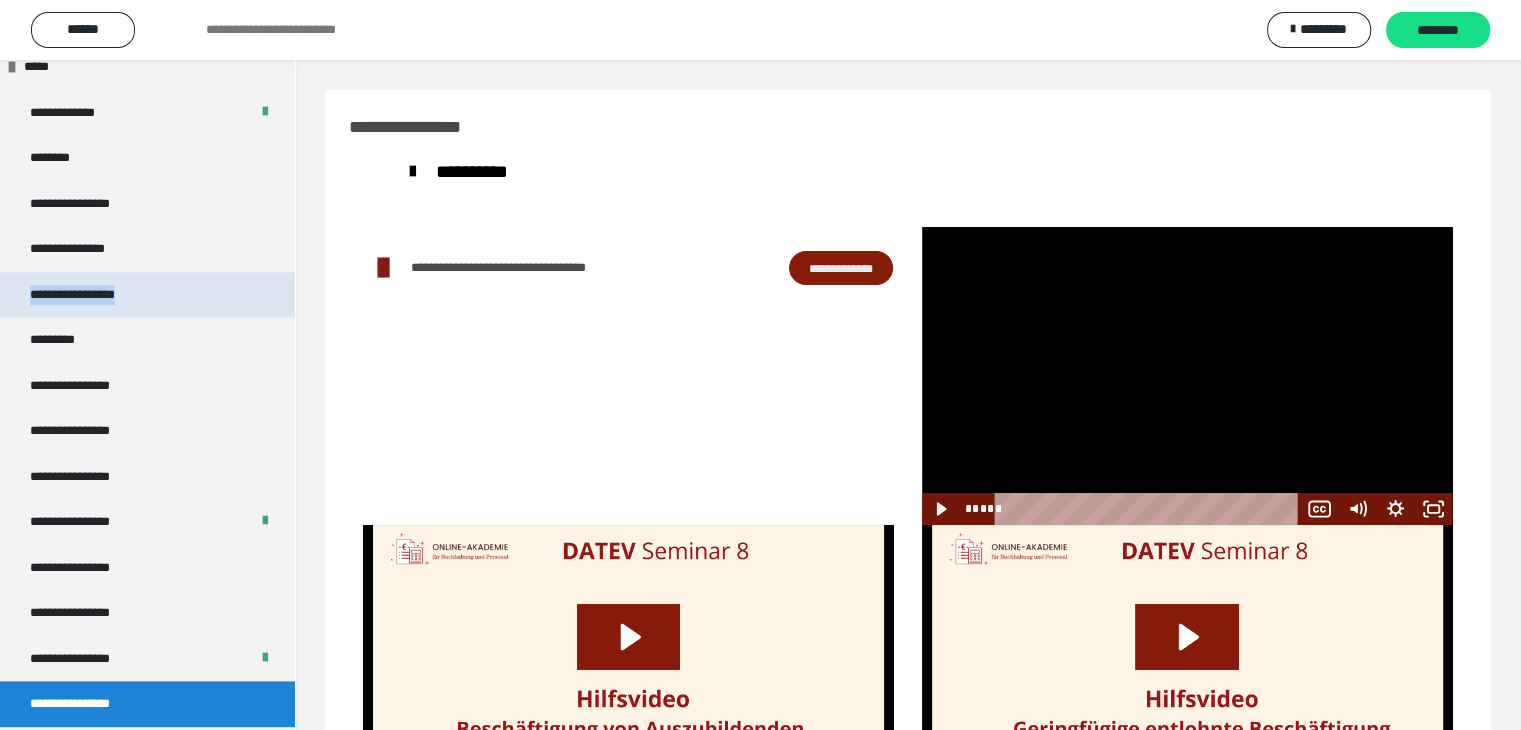 click on "**********" at bounding box center (93, 295) 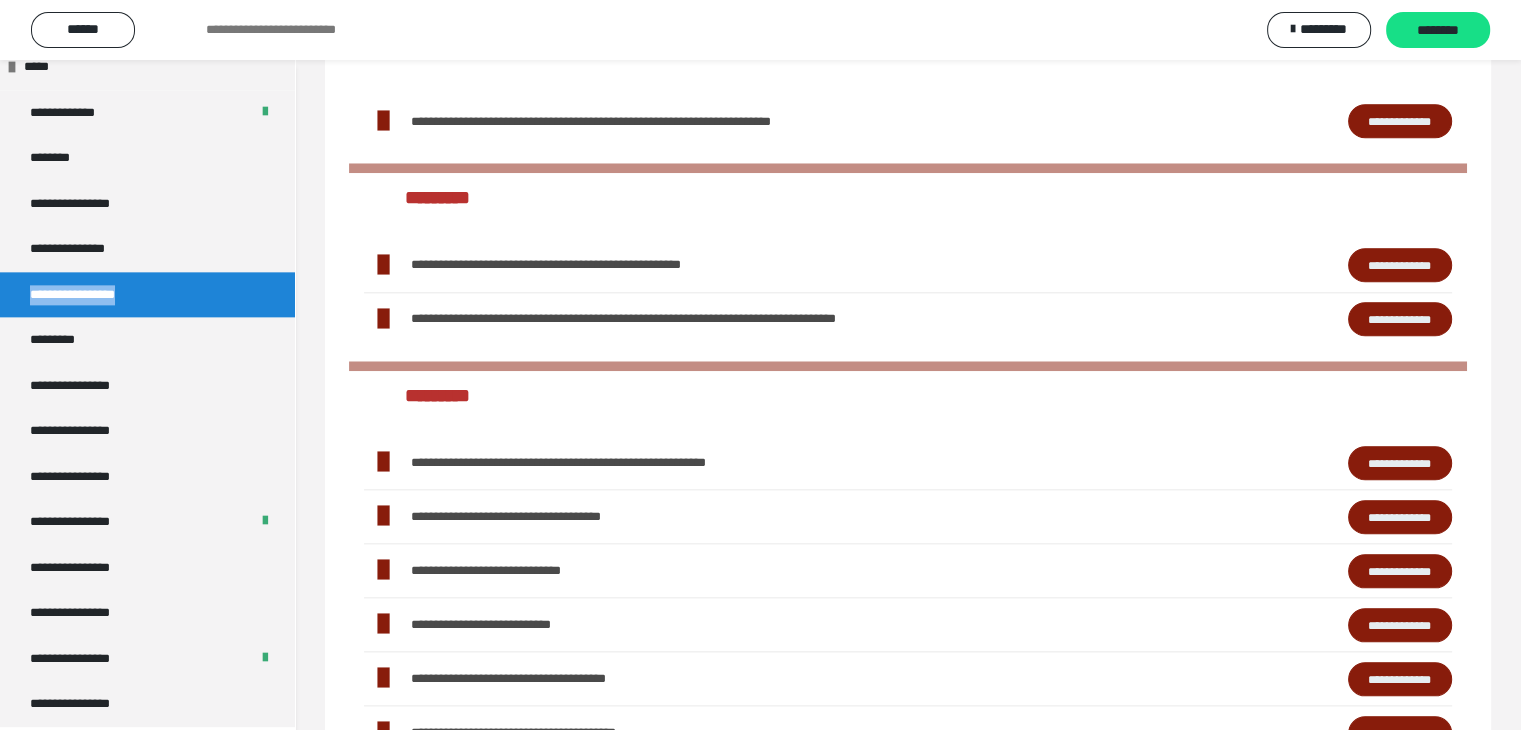 scroll, scrollTop: 2218, scrollLeft: 0, axis: vertical 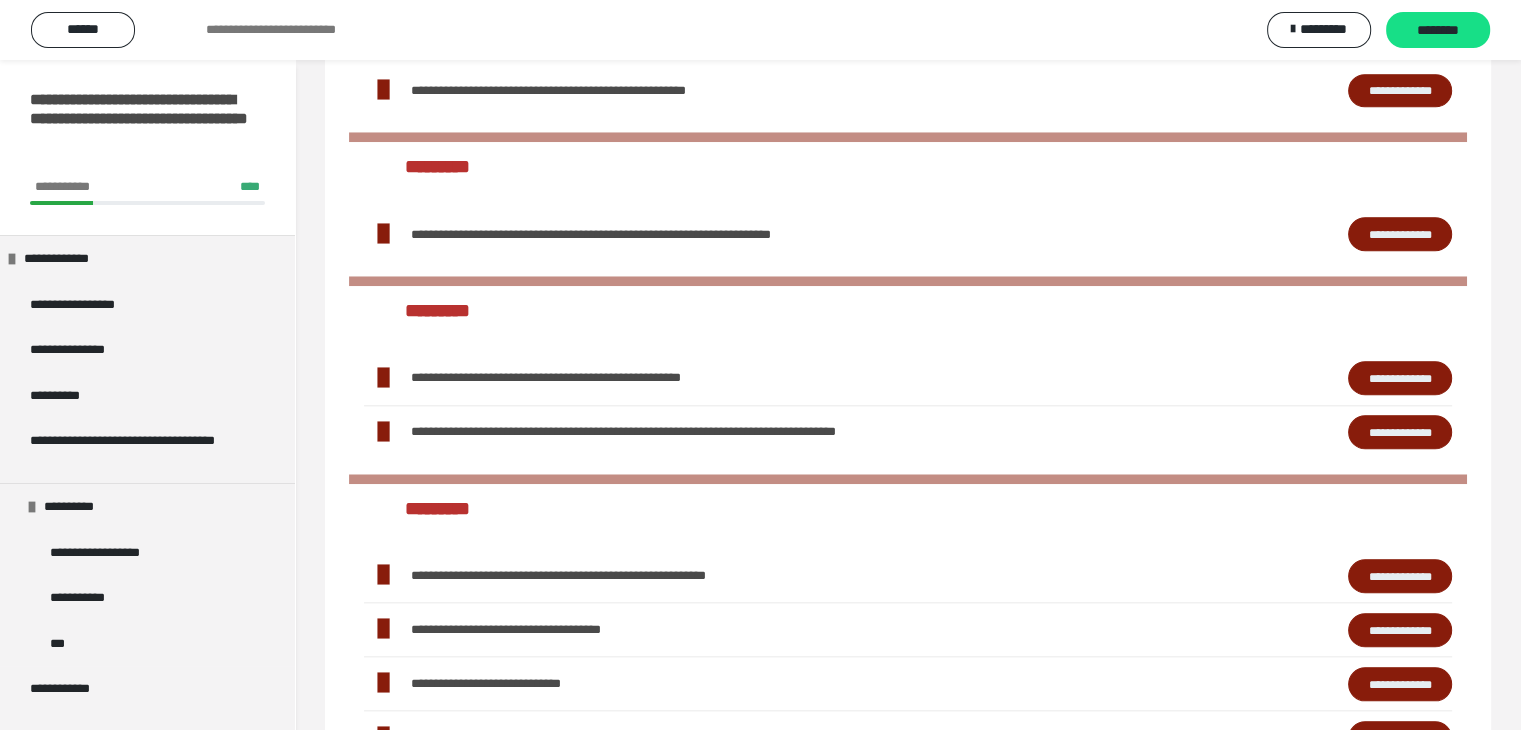 click on "**********" at bounding box center (1400, 432) 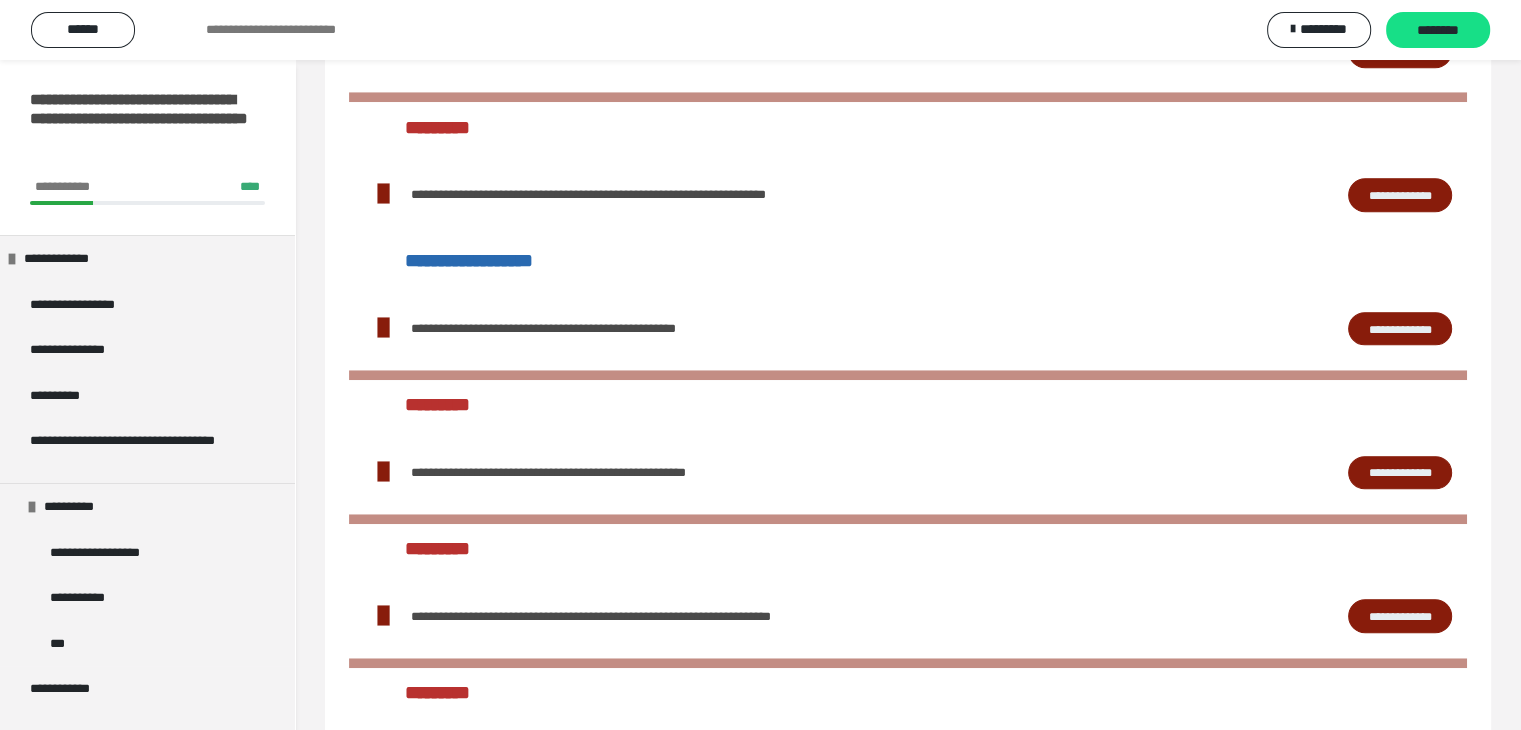 scroll, scrollTop: 1318, scrollLeft: 0, axis: vertical 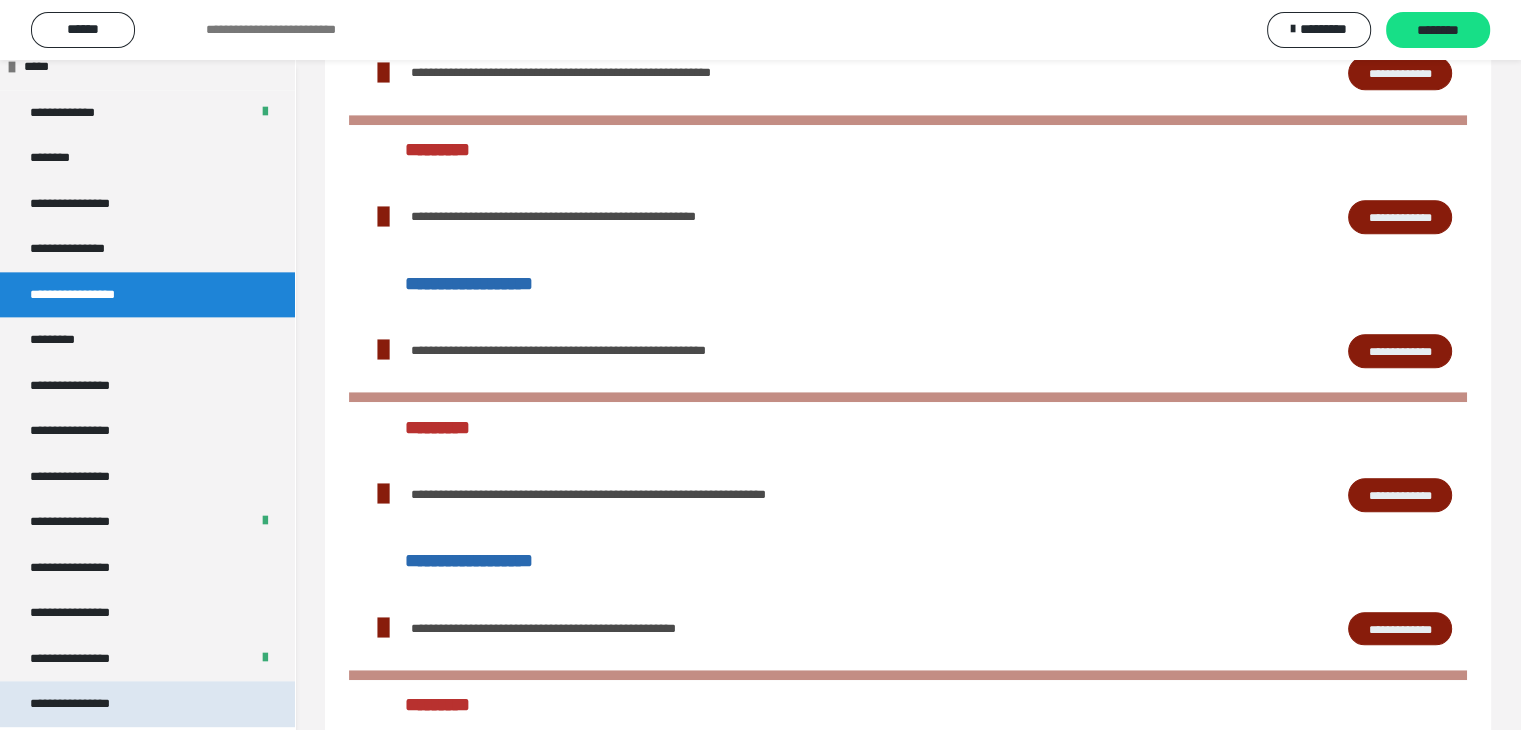 click on "**********" at bounding box center (147, 704) 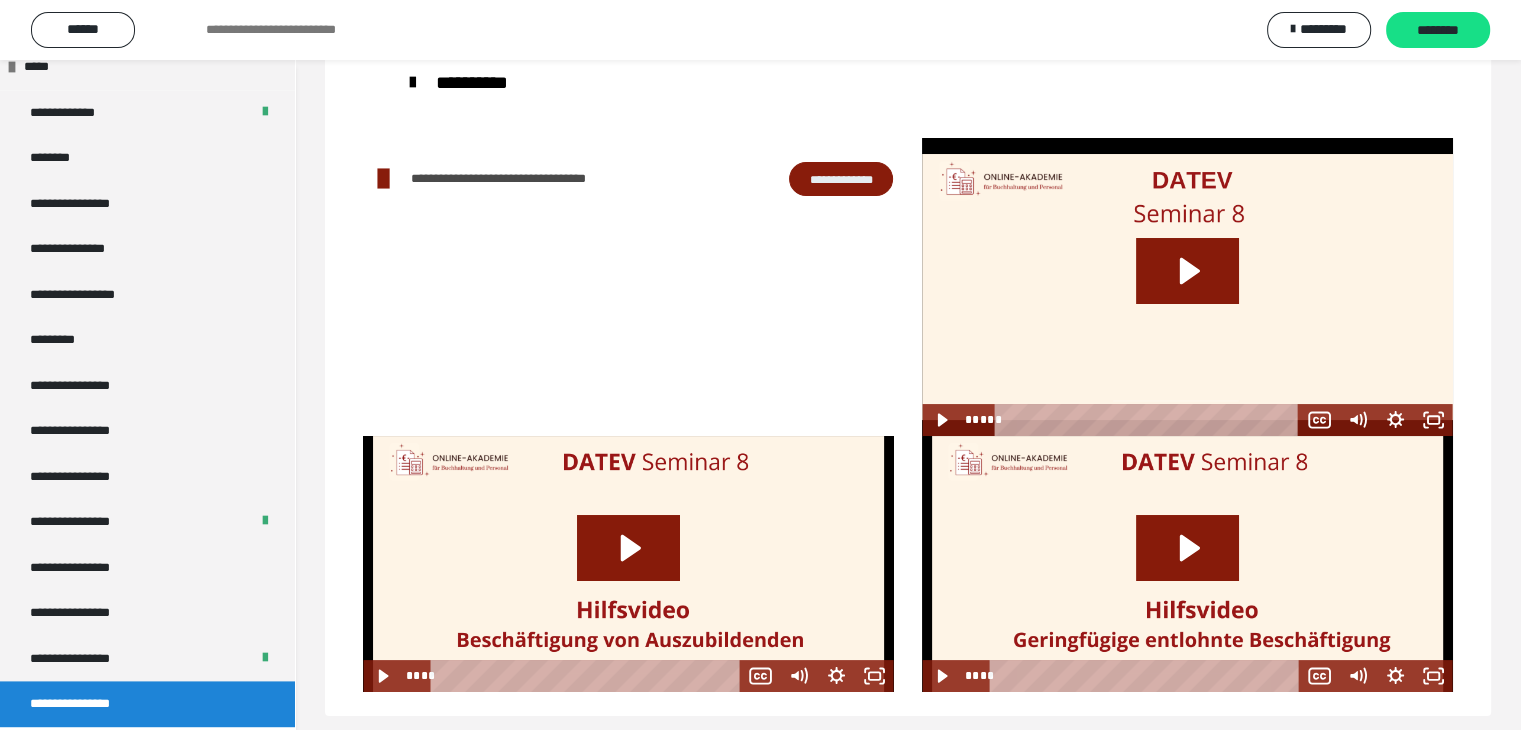 scroll, scrollTop: 104, scrollLeft: 0, axis: vertical 